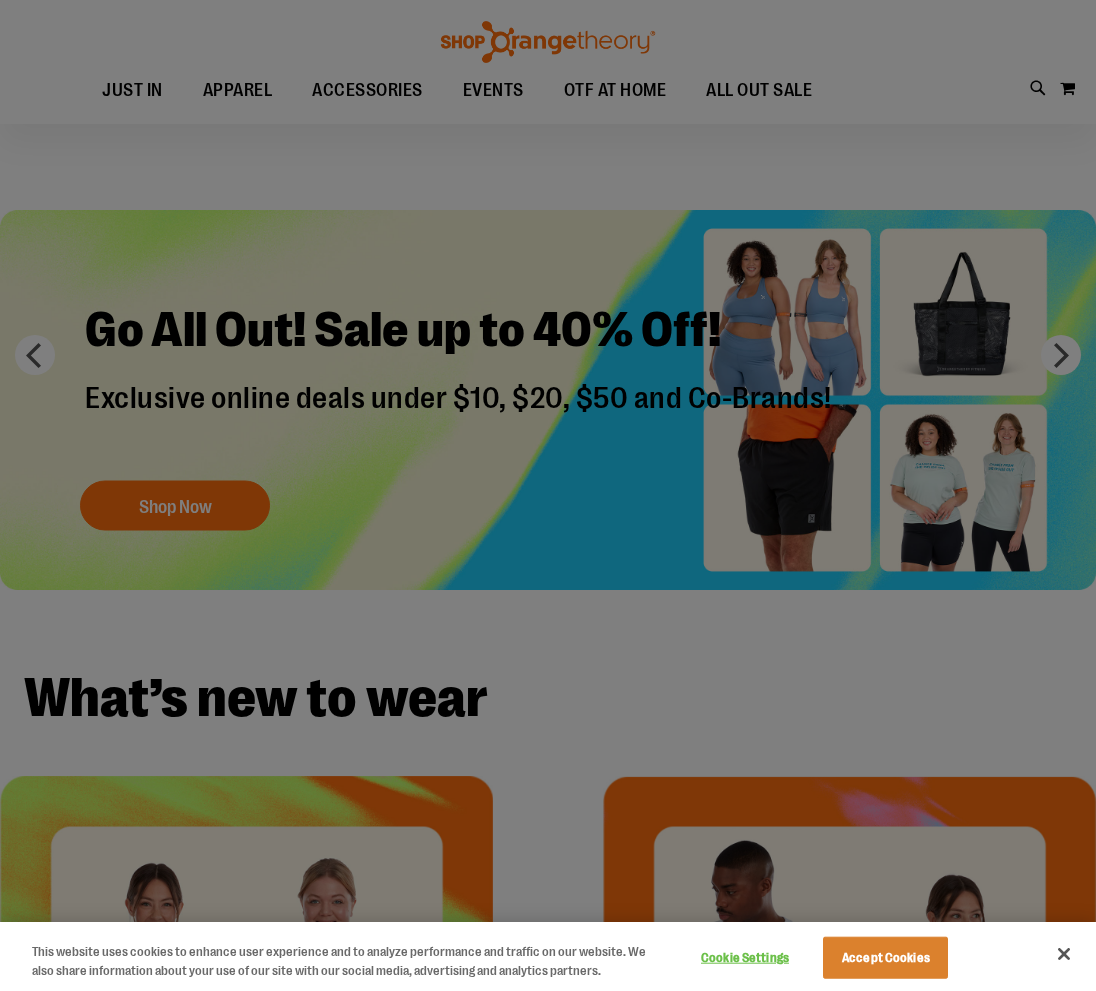 scroll, scrollTop: 12, scrollLeft: 0, axis: vertical 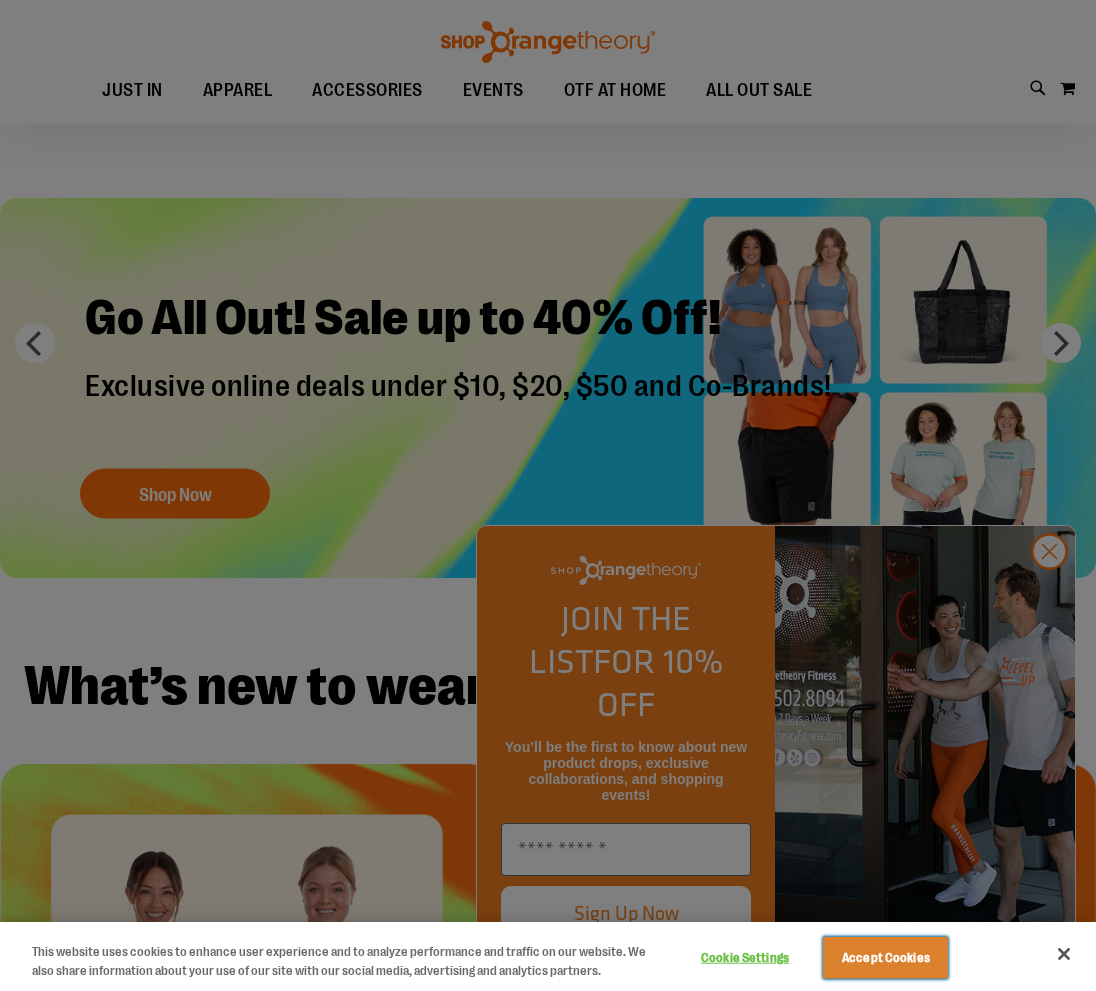 click on "Accept Cookies" at bounding box center (885, 958) 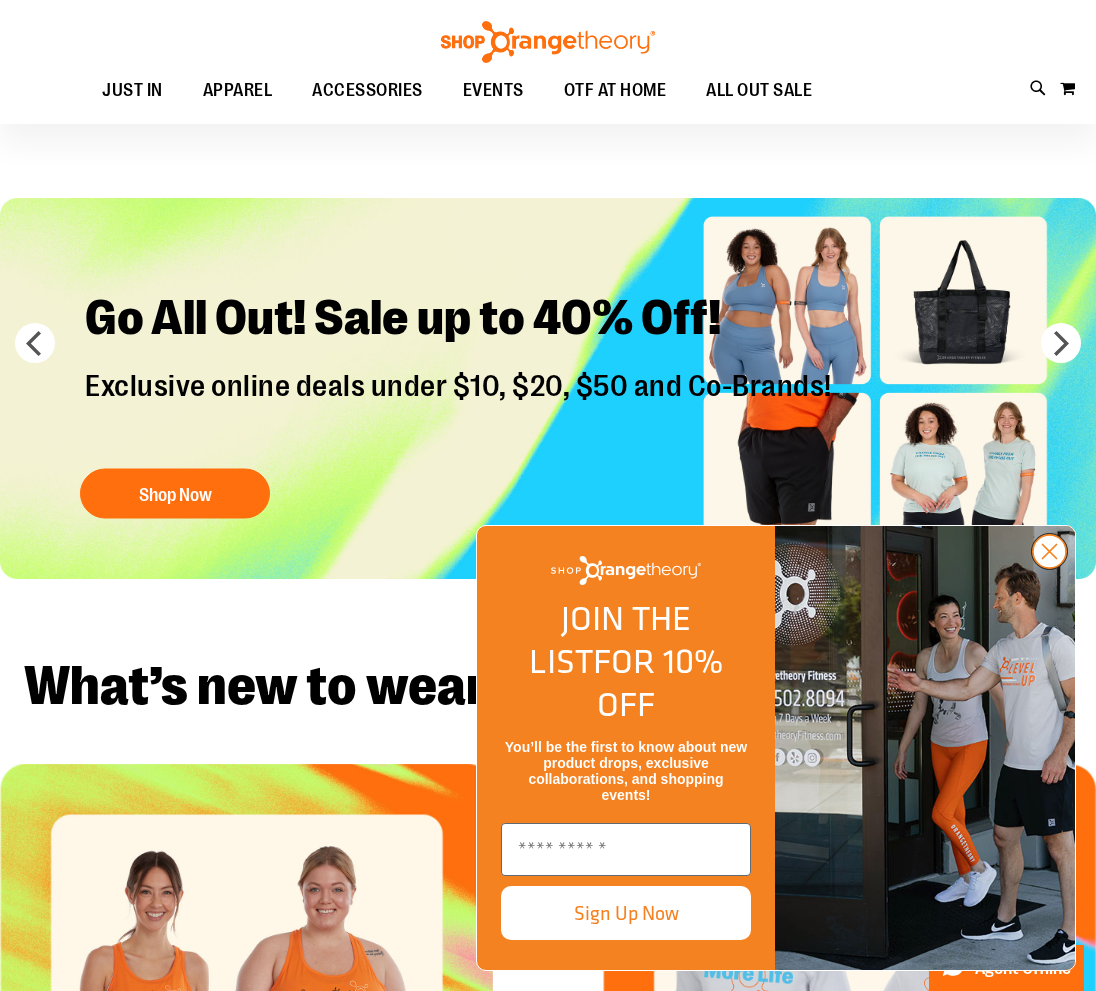 click 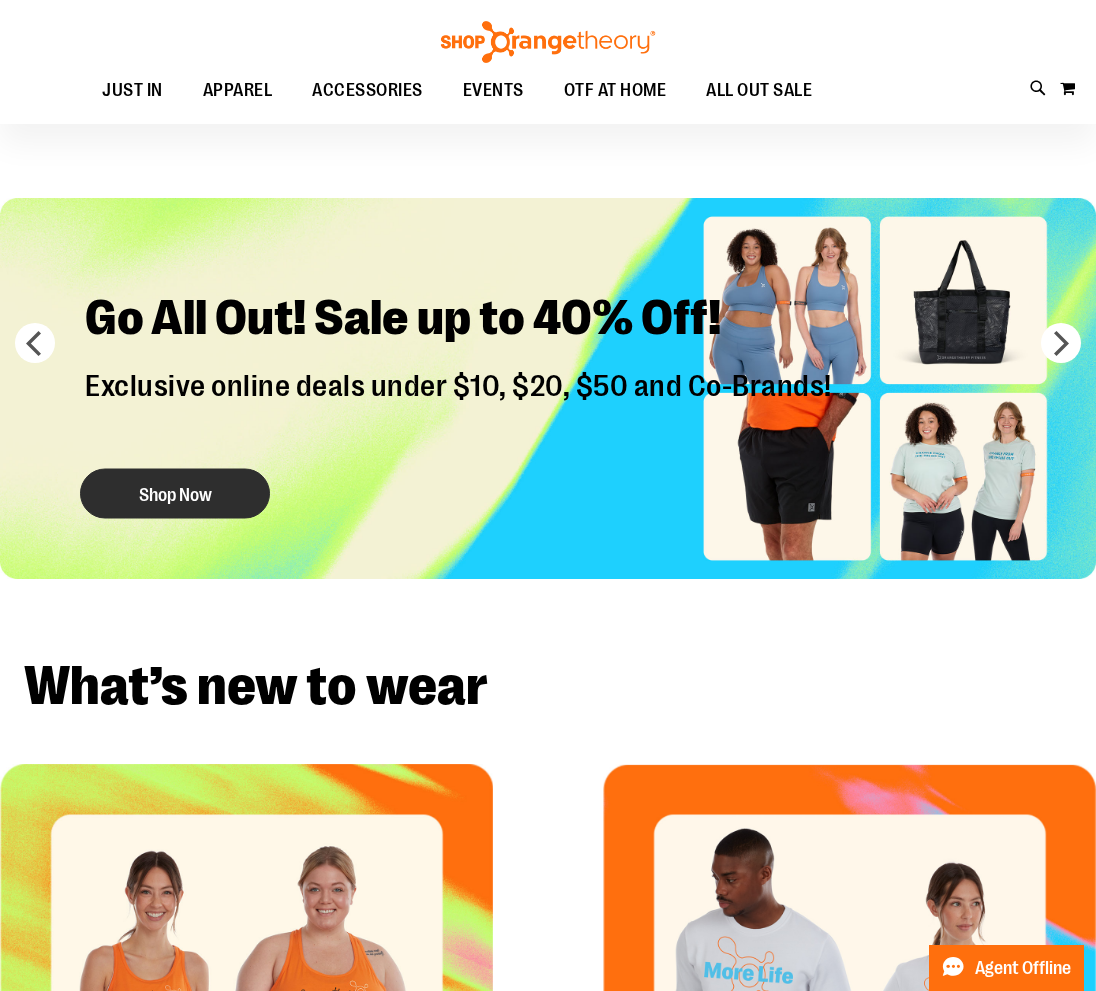click on "Shop Now" at bounding box center [175, 494] 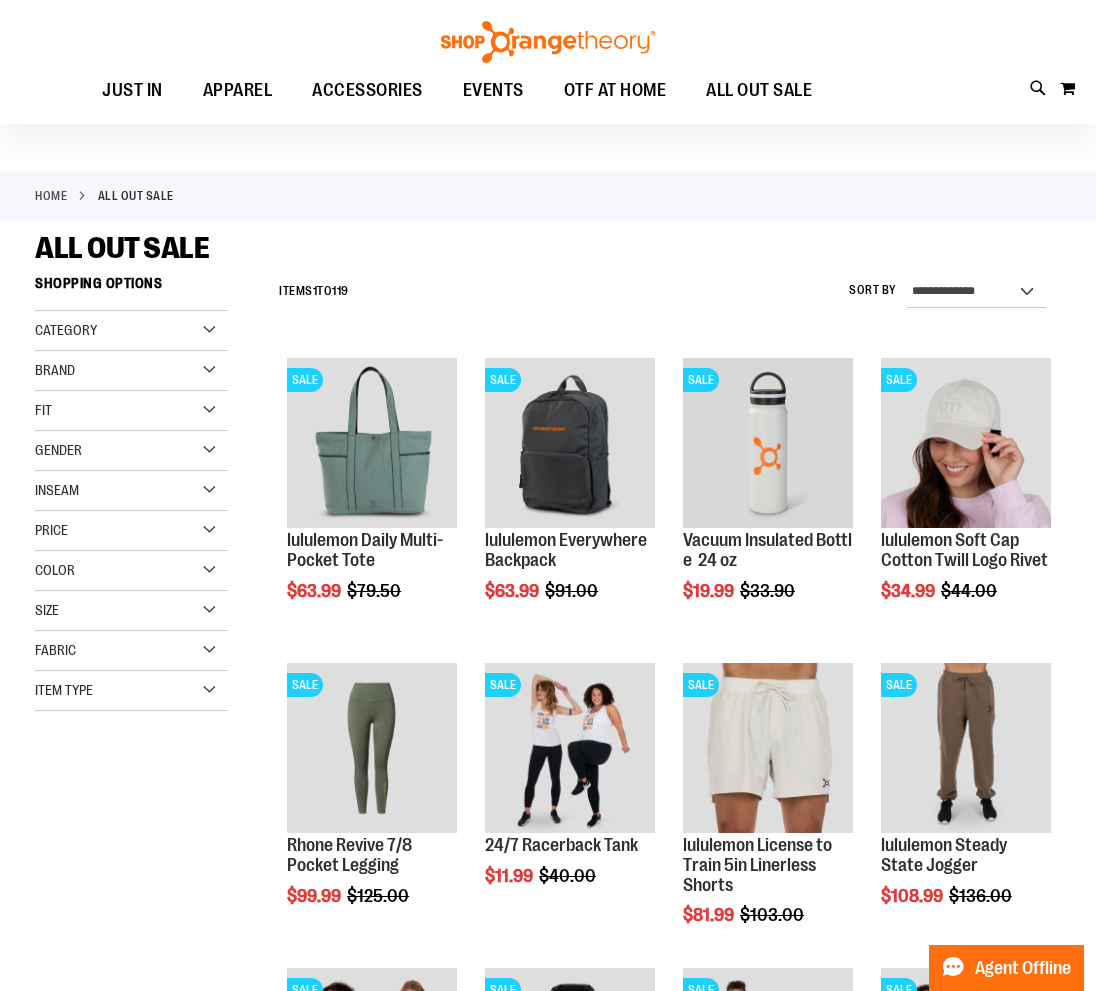 scroll, scrollTop: 197, scrollLeft: 0, axis: vertical 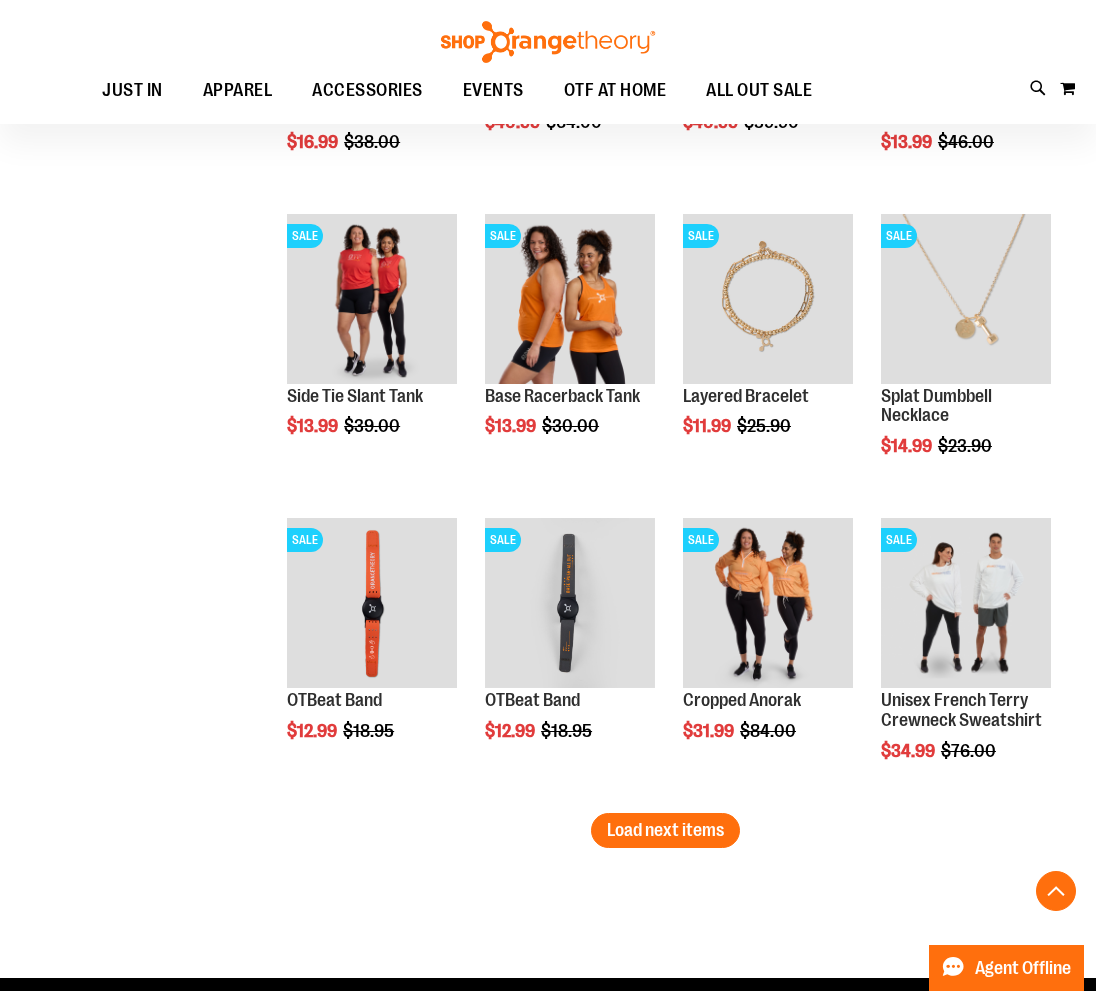 click on "**********" at bounding box center (548, -522) 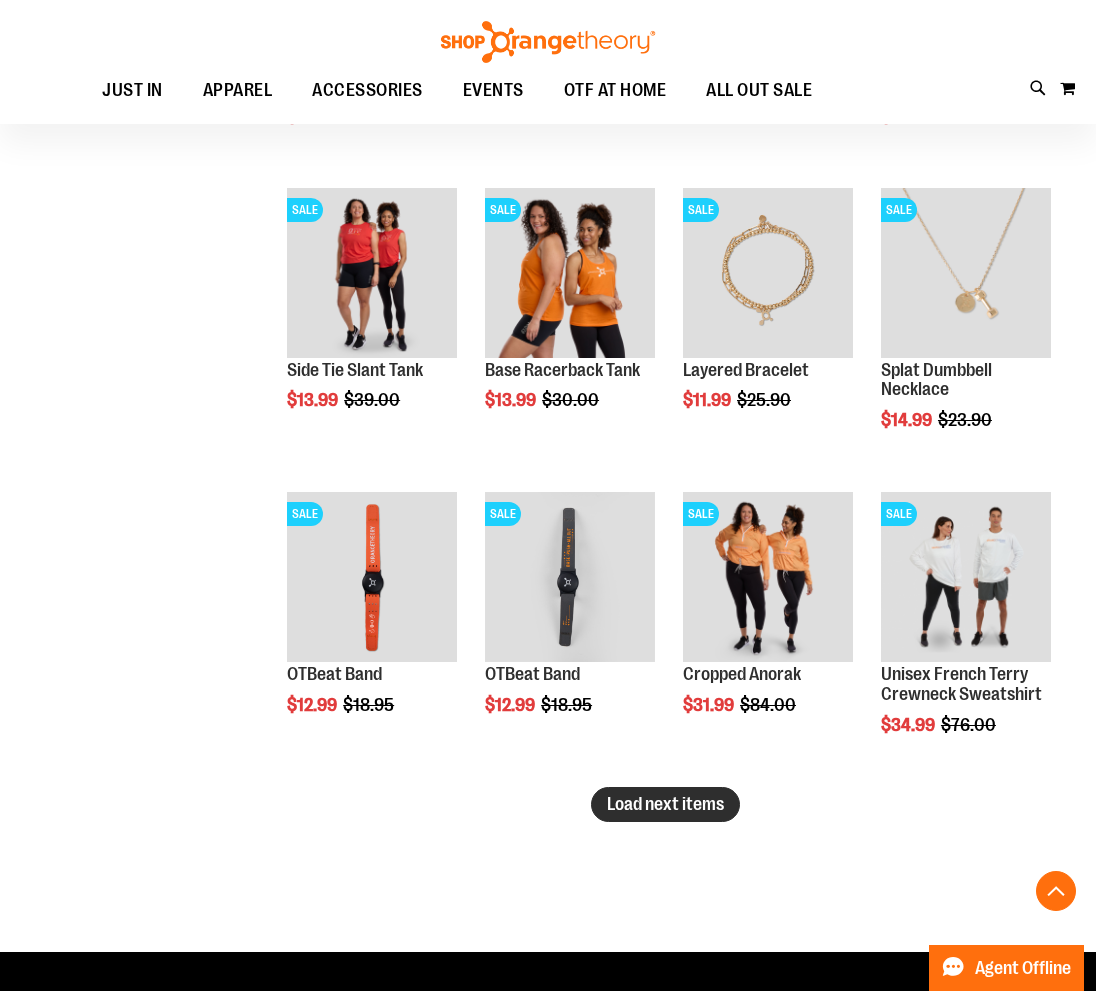 click on "Load next items" at bounding box center [665, 804] 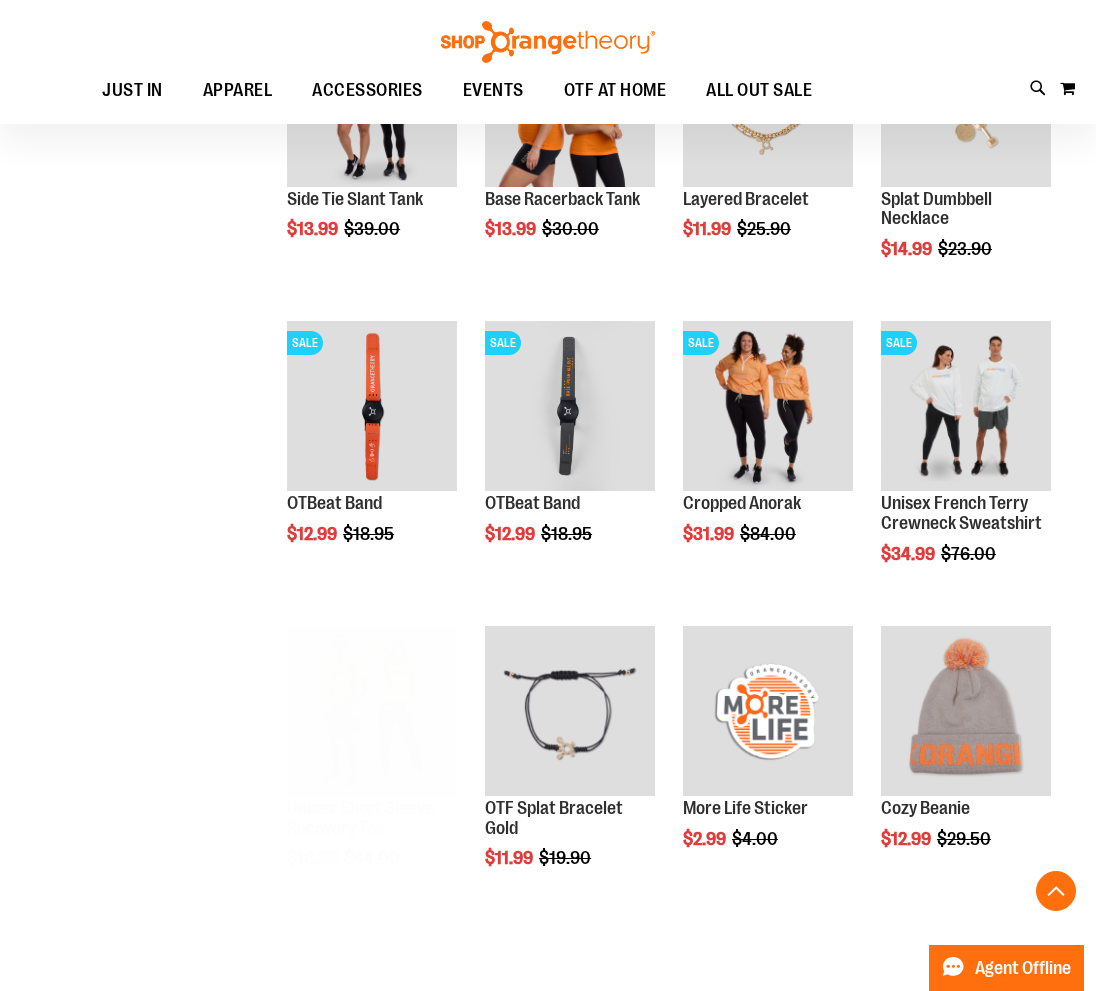 scroll, scrollTop: 2615, scrollLeft: 0, axis: vertical 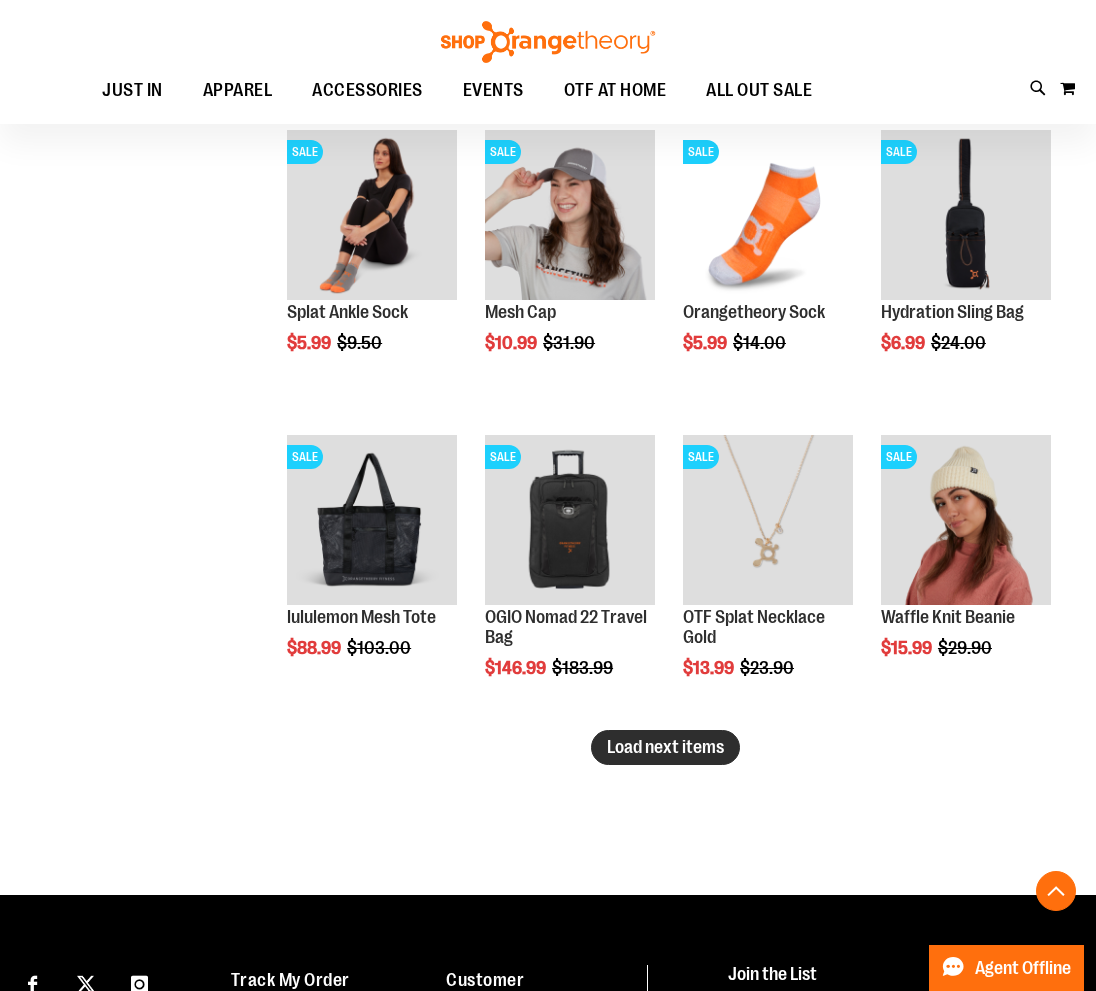 click on "Load next items" at bounding box center (665, 747) 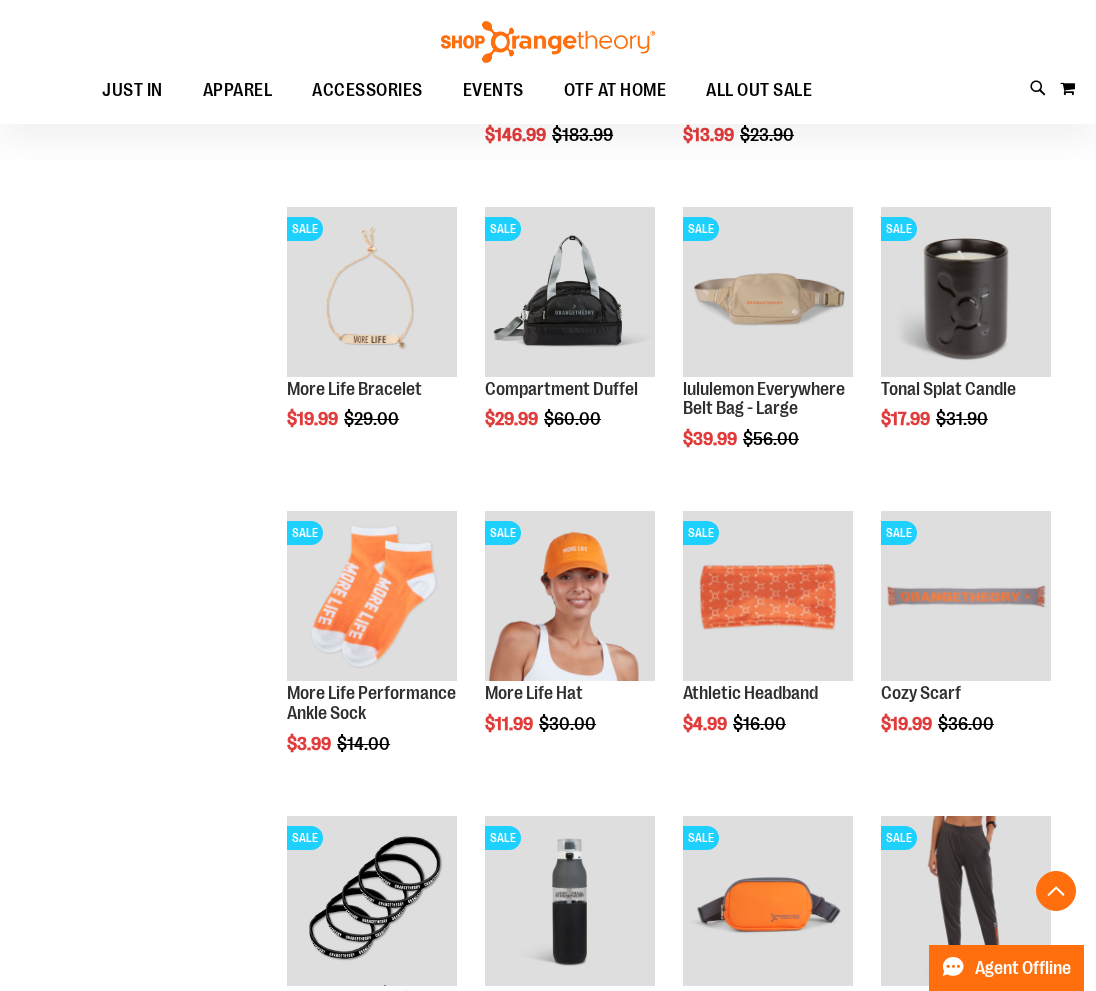 scroll, scrollTop: 4146, scrollLeft: 0, axis: vertical 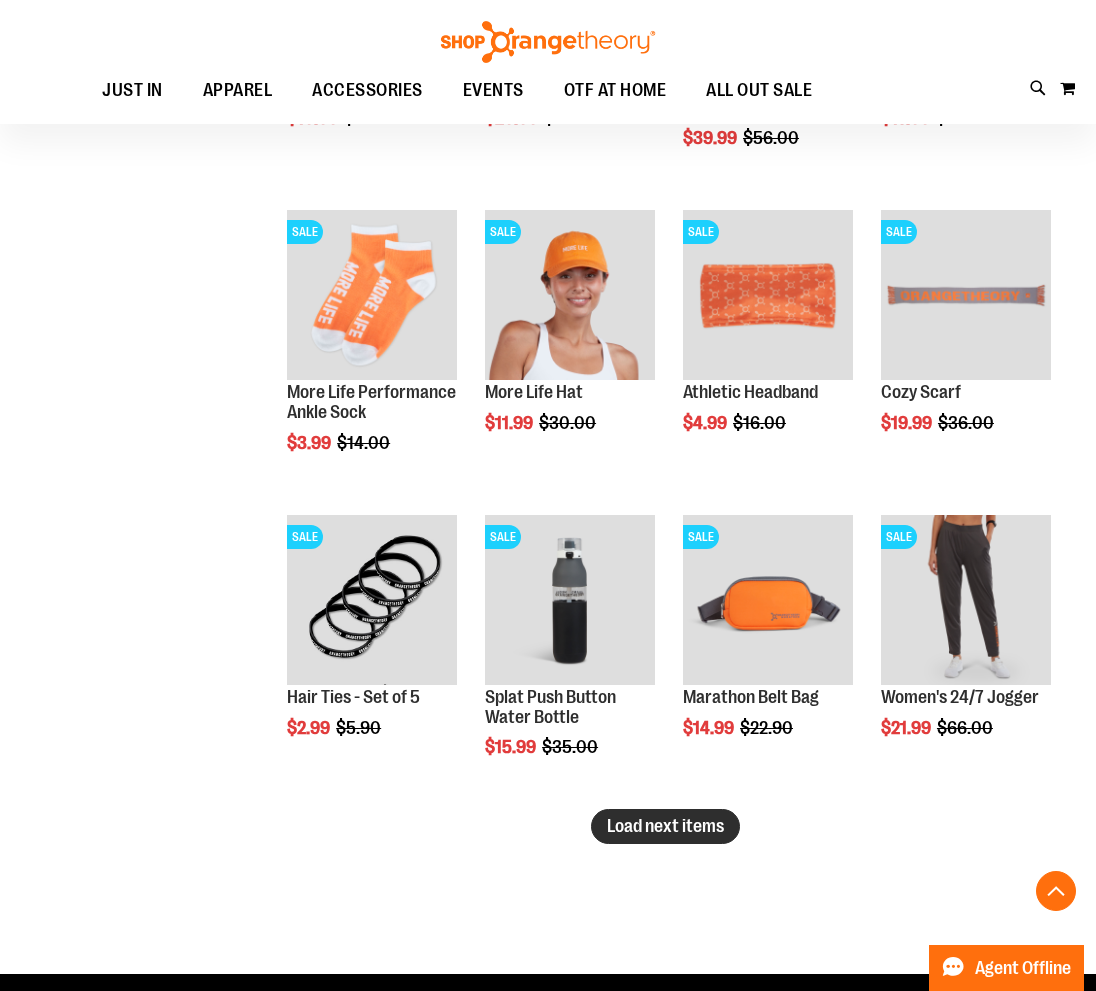 click on "Load next items" at bounding box center (665, 826) 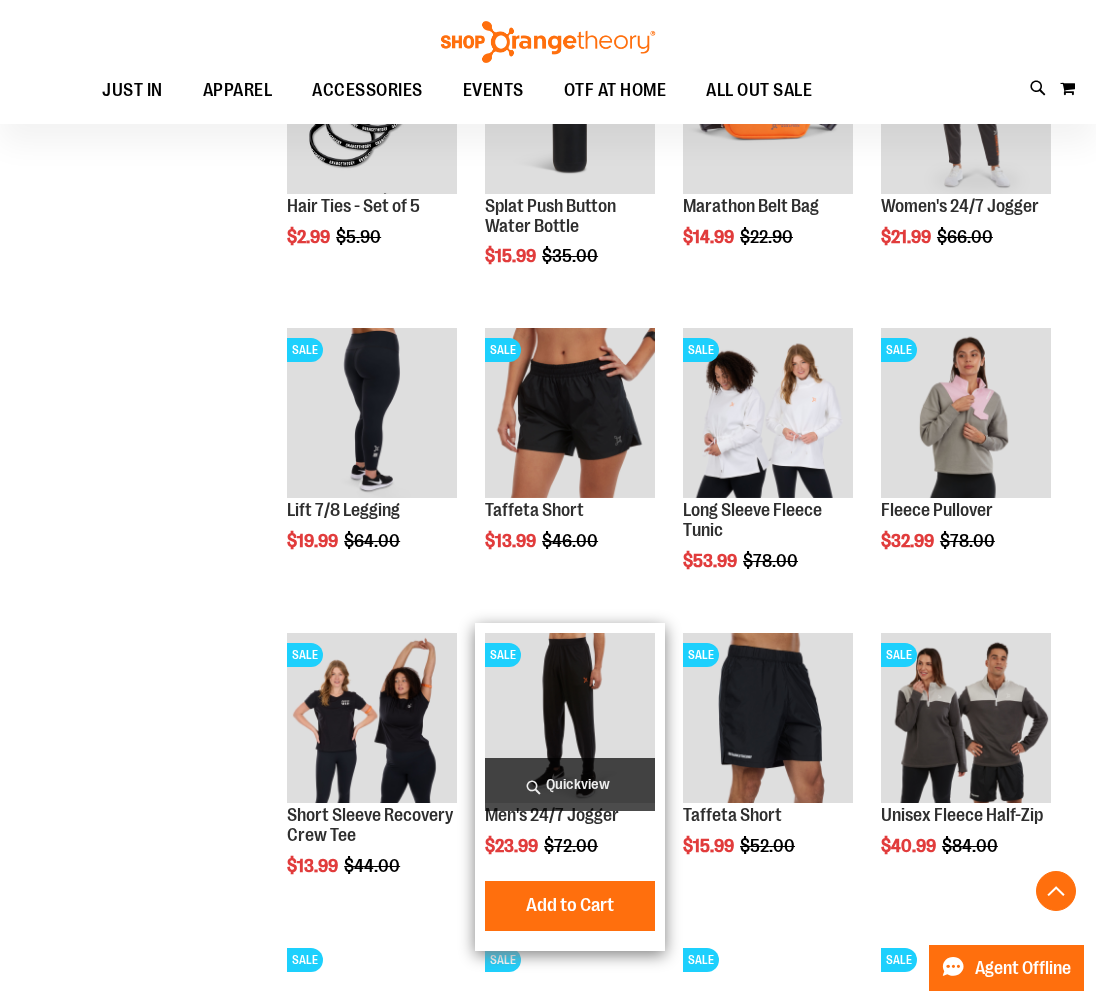 scroll, scrollTop: 4684, scrollLeft: 0, axis: vertical 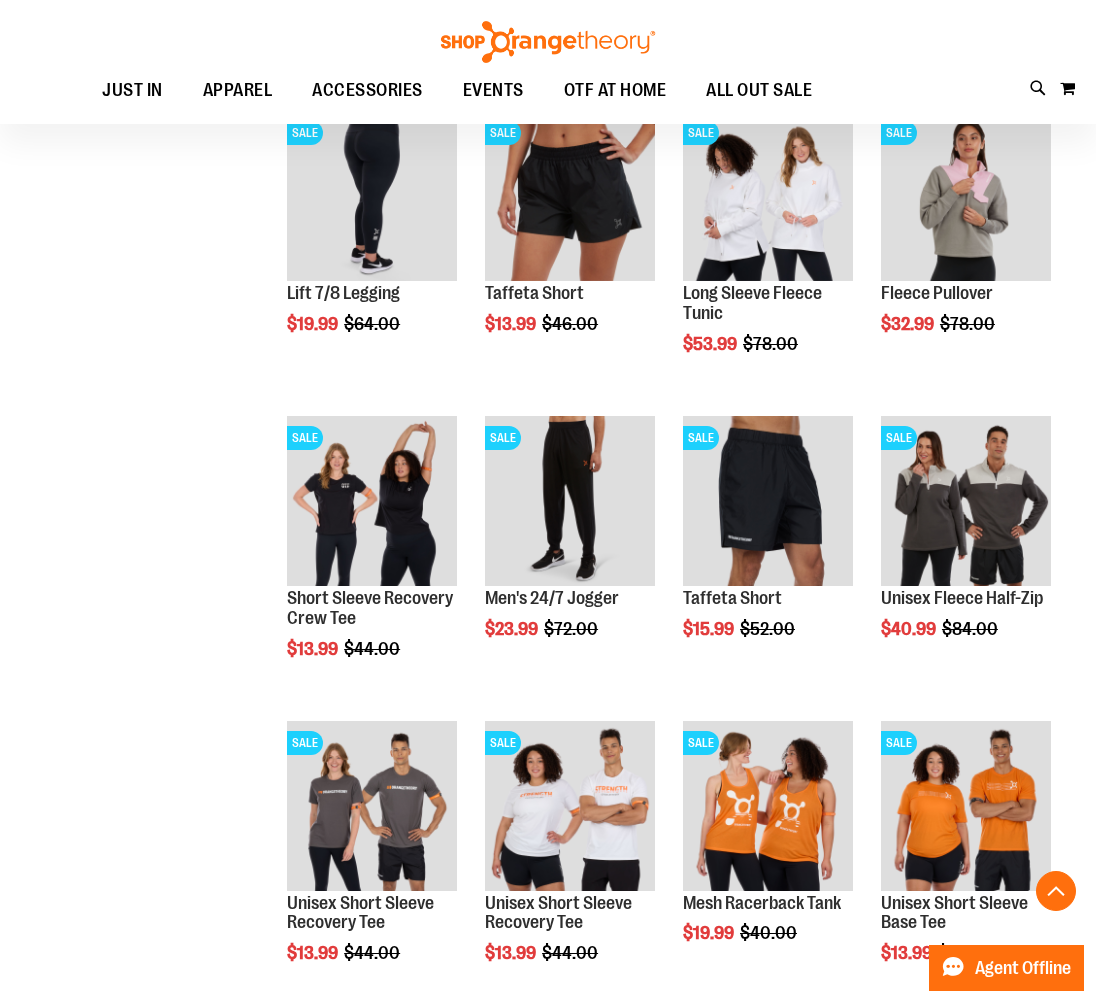 click on "**********" at bounding box center (548, -1690) 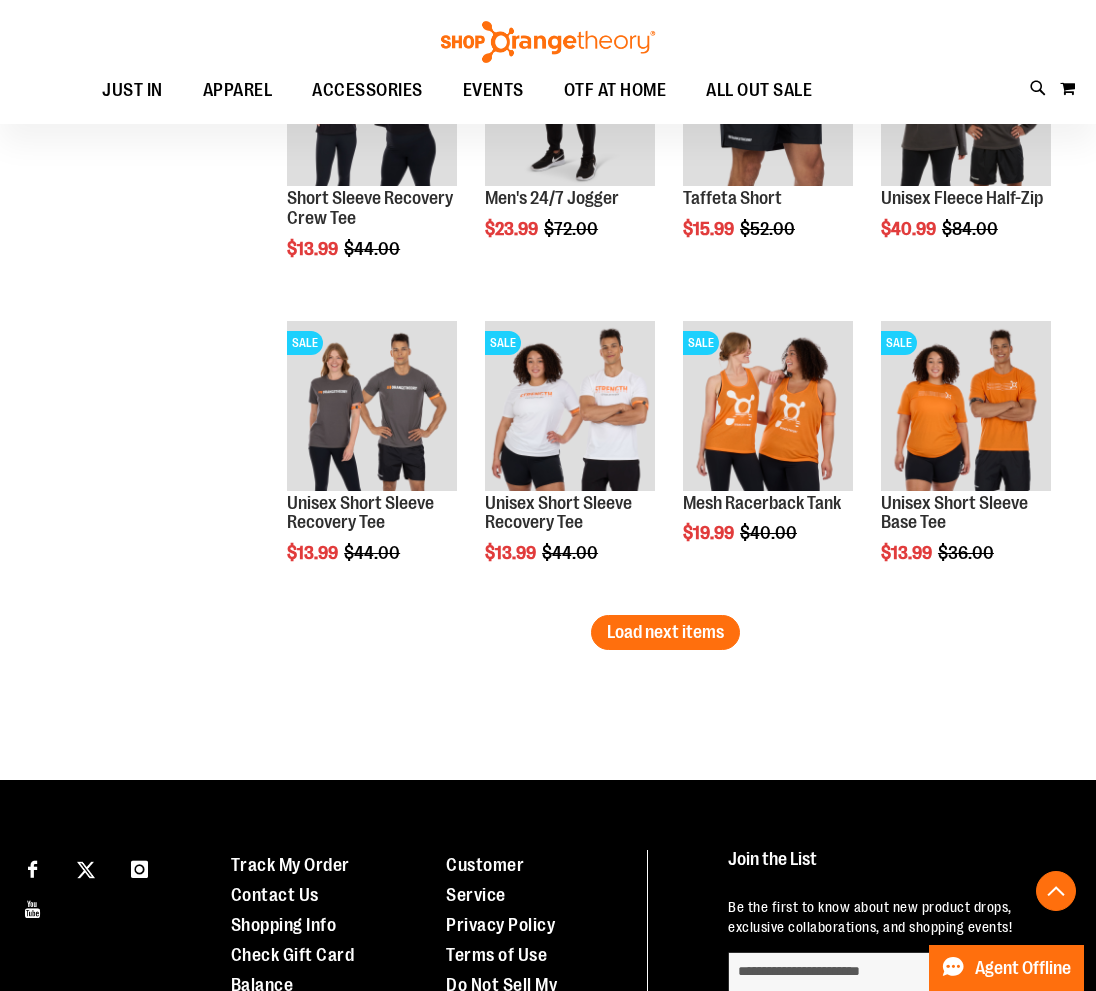 scroll, scrollTop: 5357, scrollLeft: 0, axis: vertical 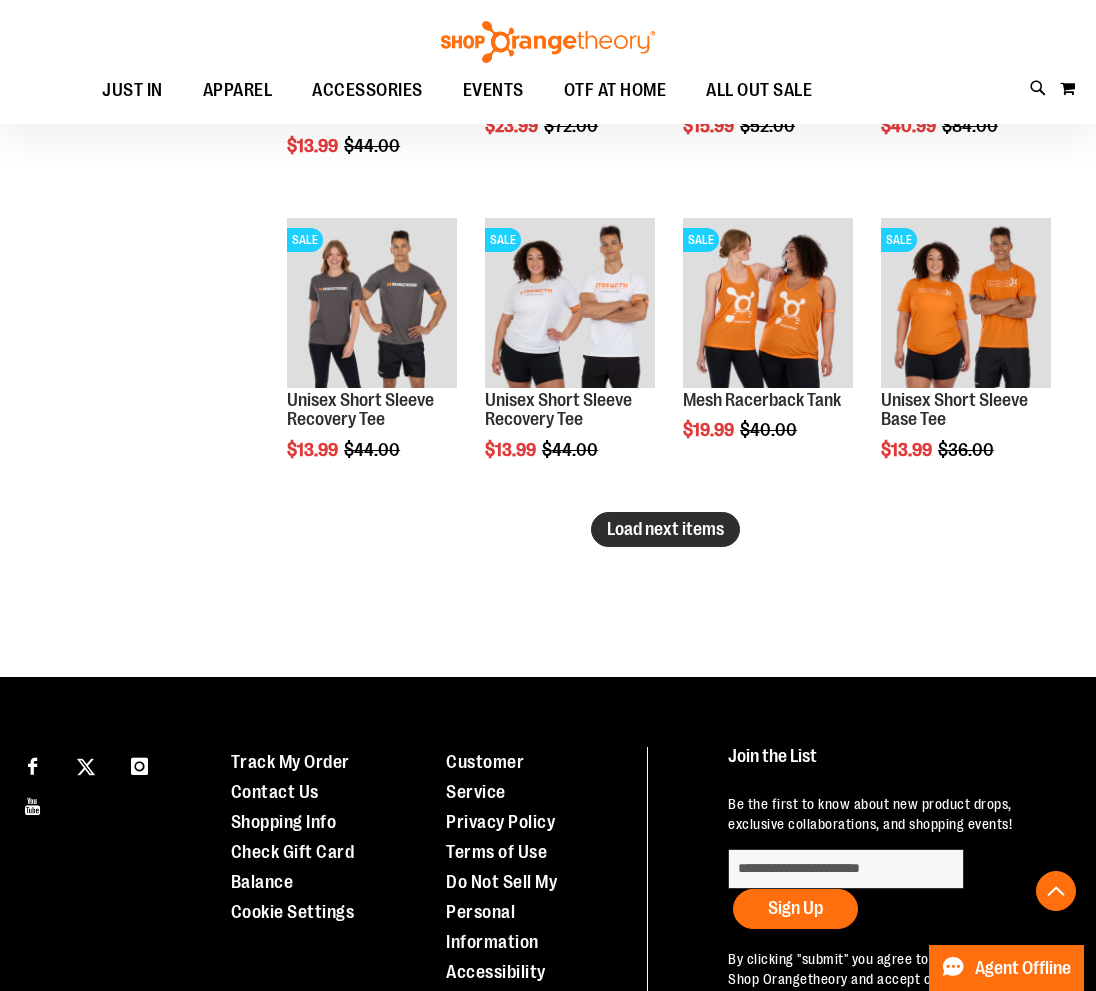 click on "Load next items" at bounding box center [665, 529] 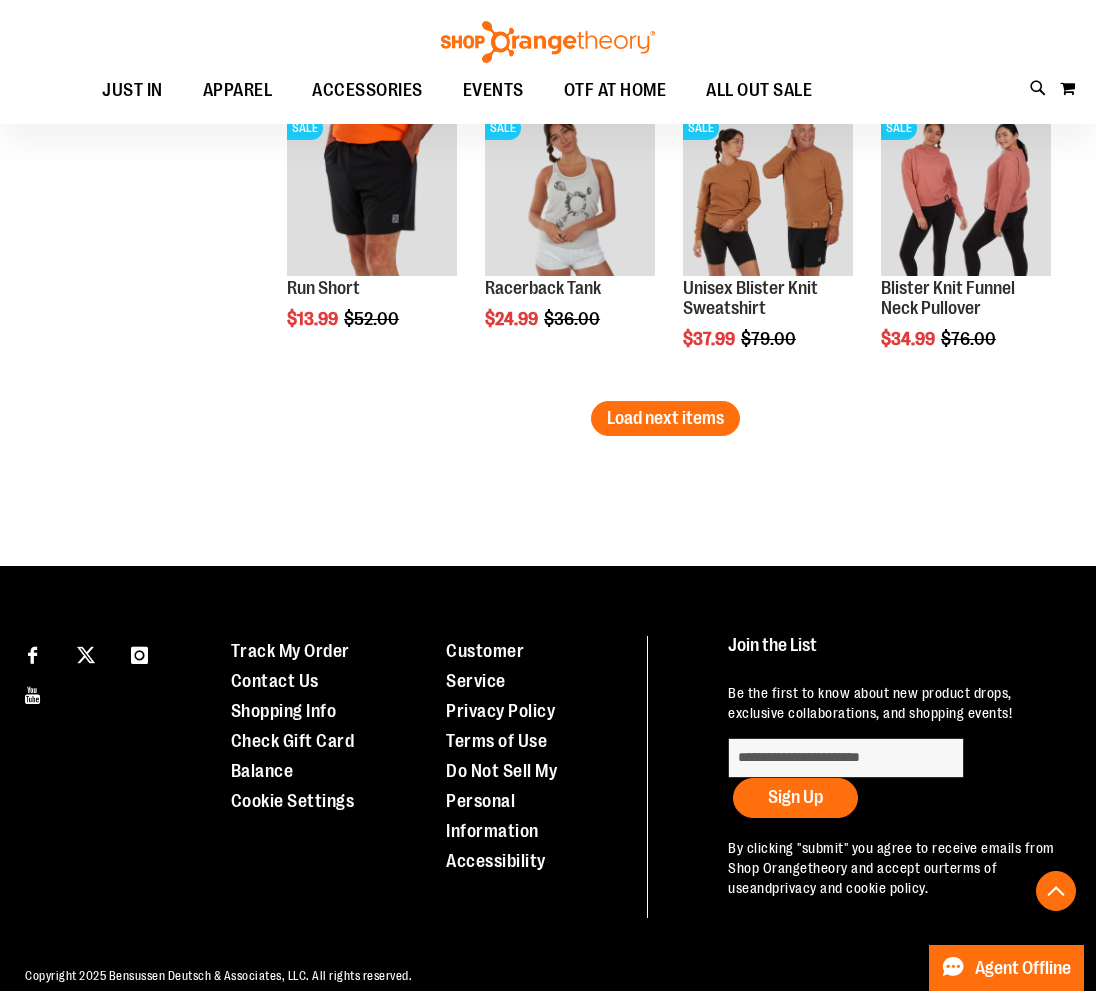 scroll, scrollTop: 6224, scrollLeft: 0, axis: vertical 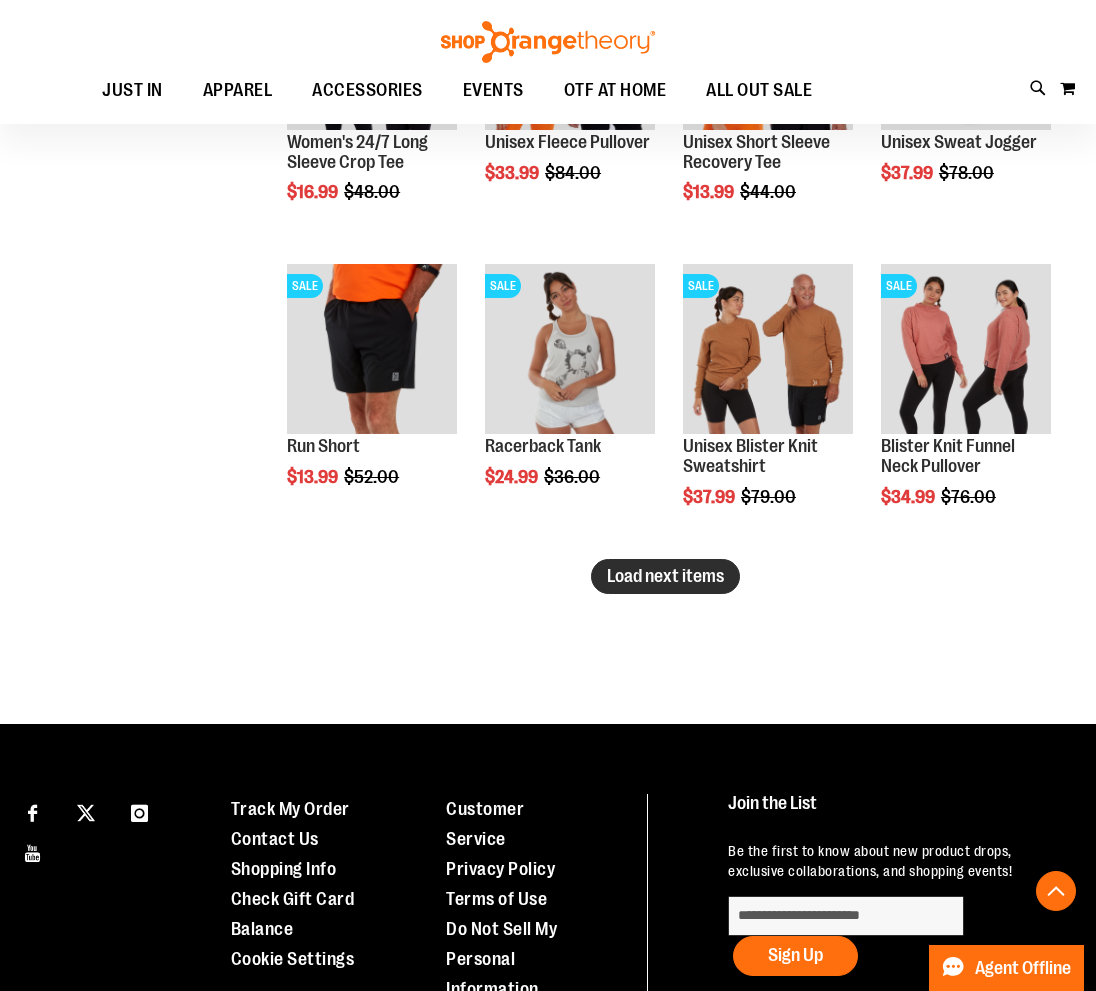 click on "Load next items" at bounding box center [665, 576] 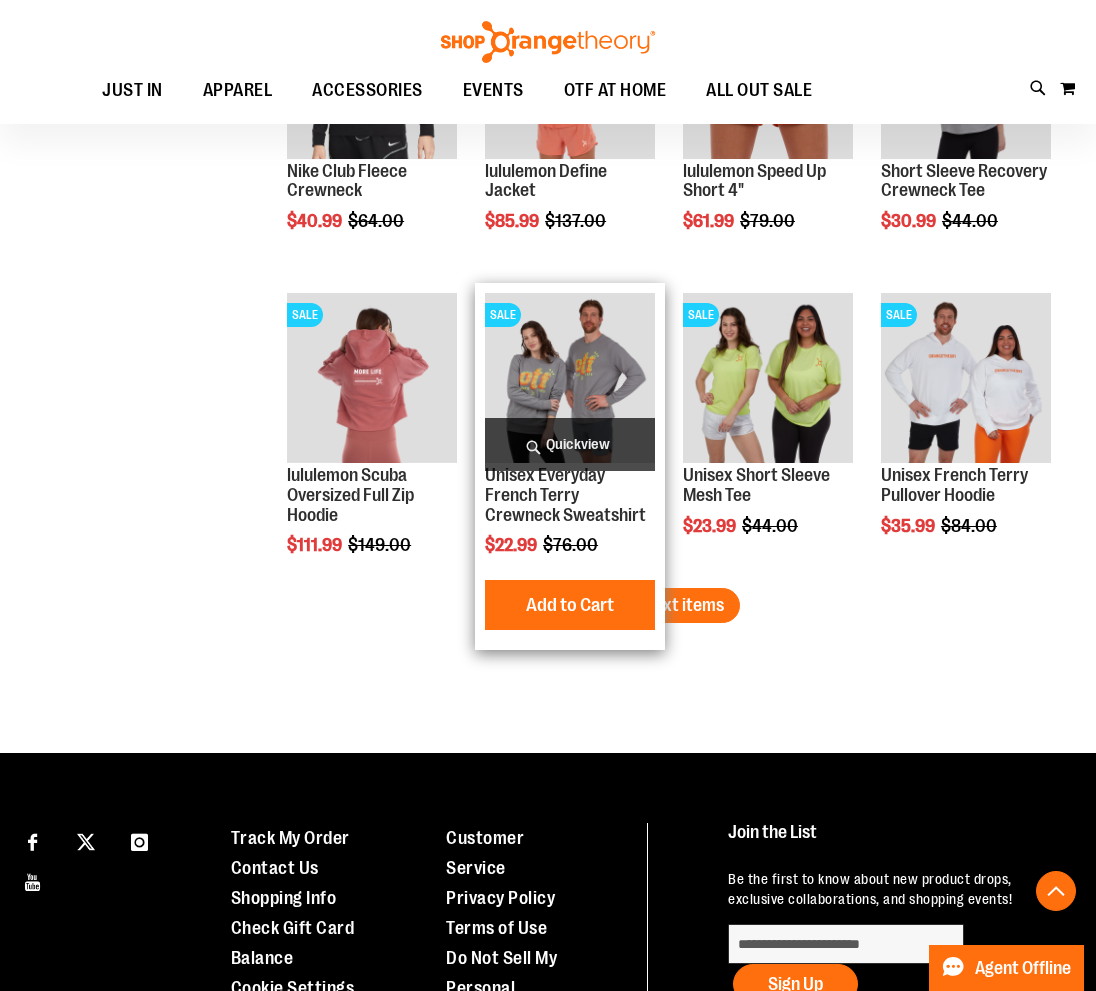 scroll, scrollTop: 7097, scrollLeft: 0, axis: vertical 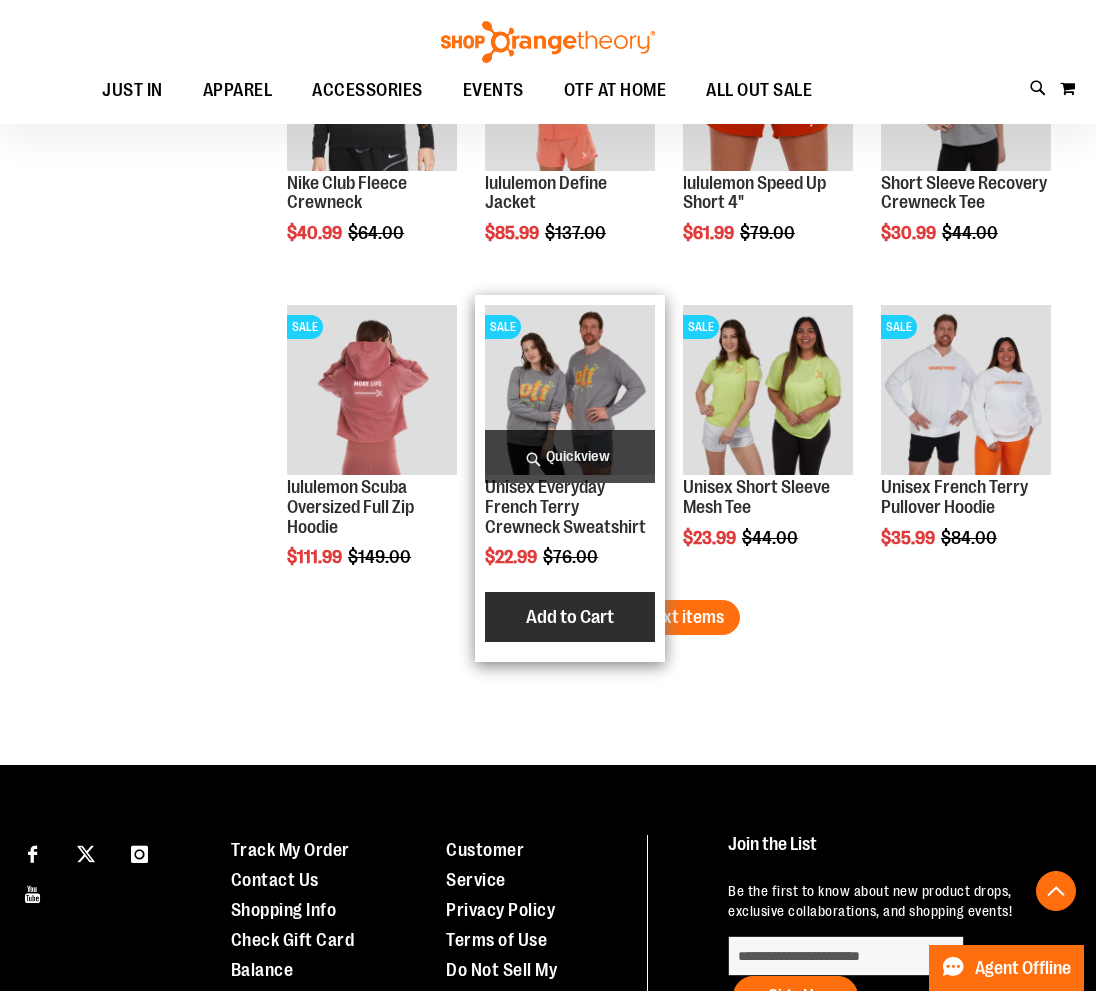 click on "Add to Cart" at bounding box center [570, 617] 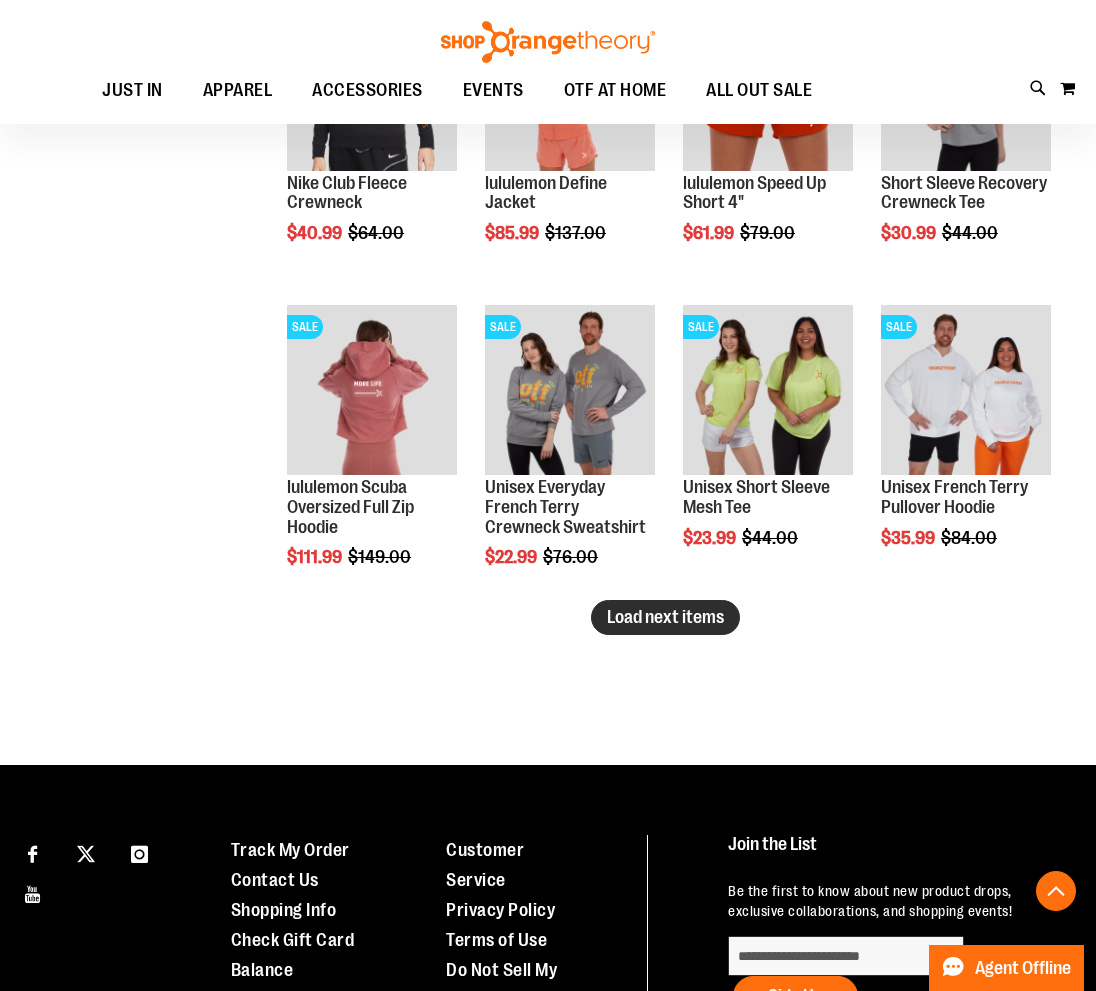 click on "Load next items" at bounding box center (665, 617) 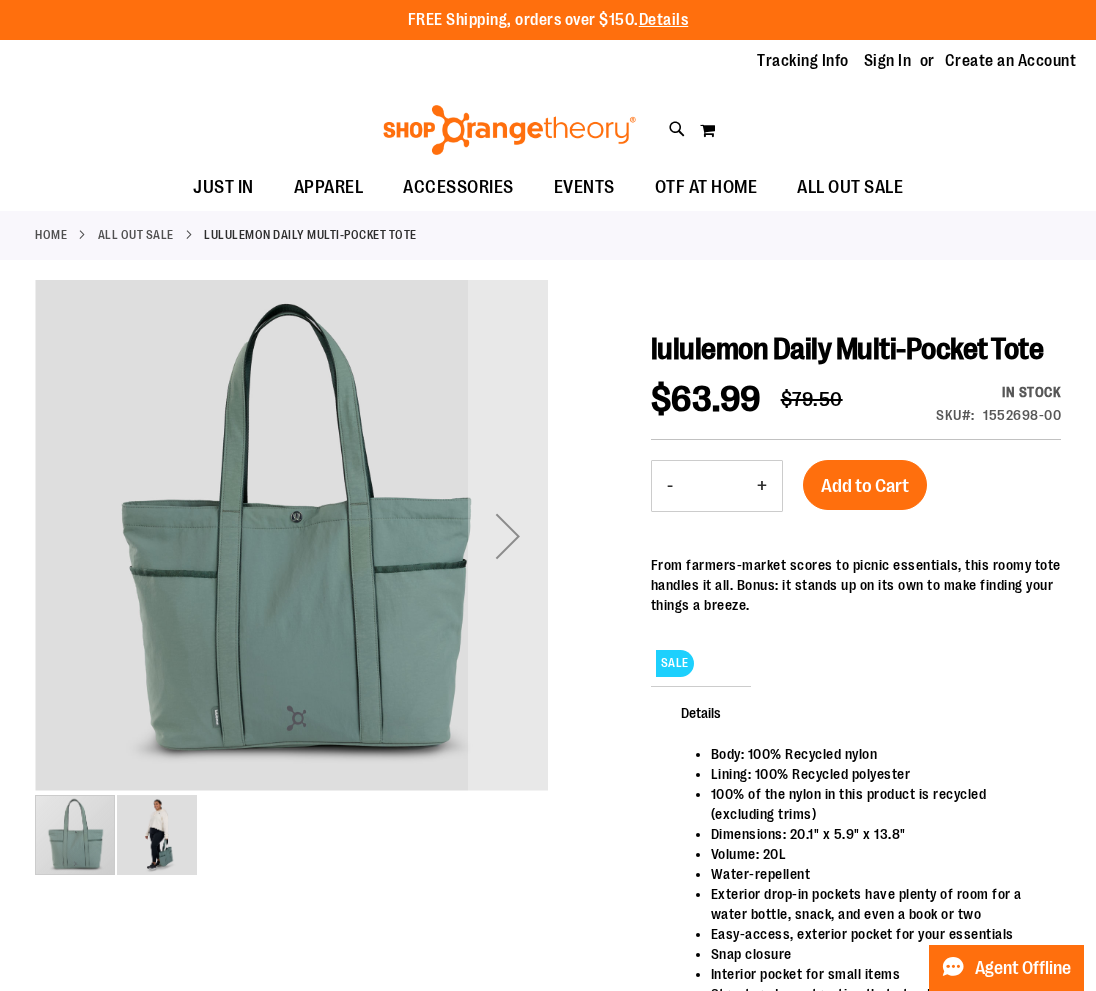 scroll, scrollTop: 0, scrollLeft: 0, axis: both 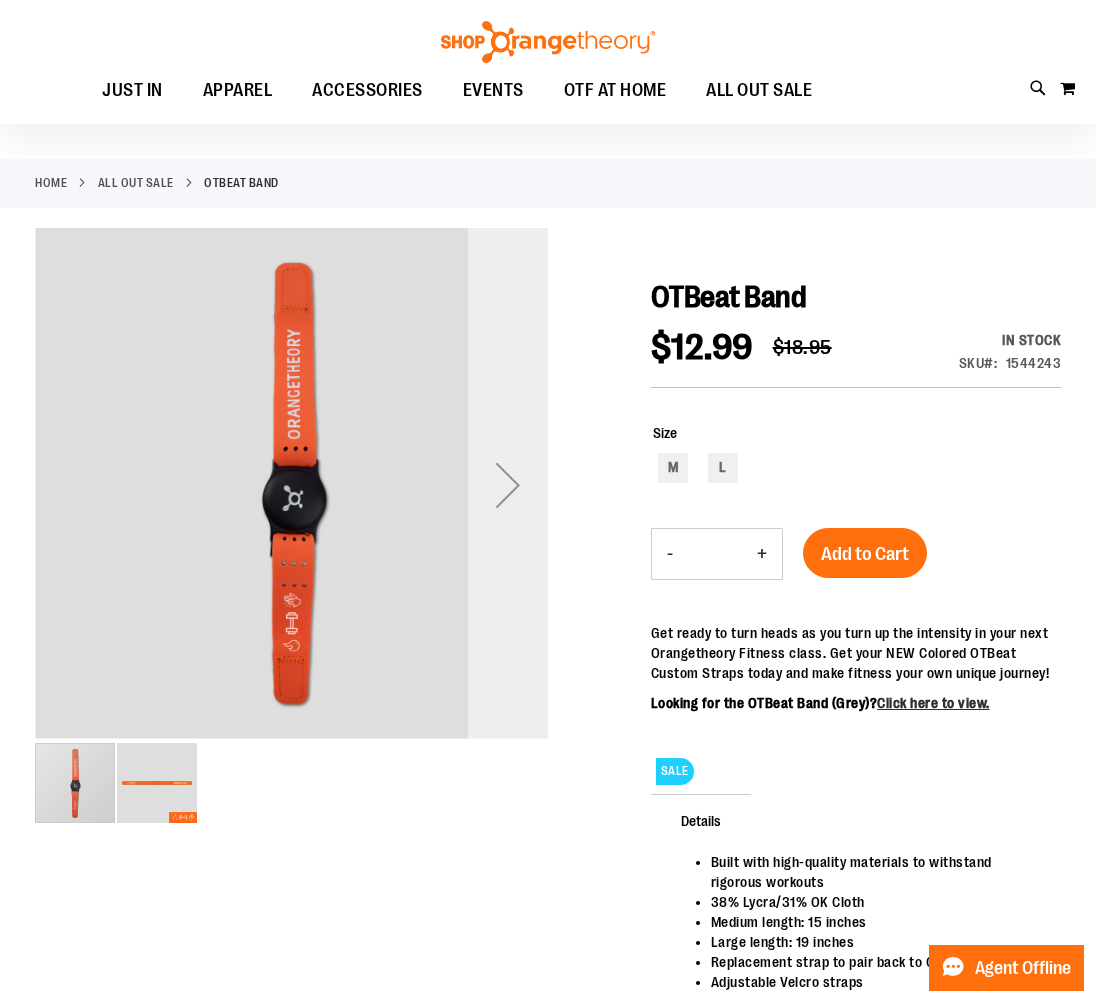 click at bounding box center [508, 485] 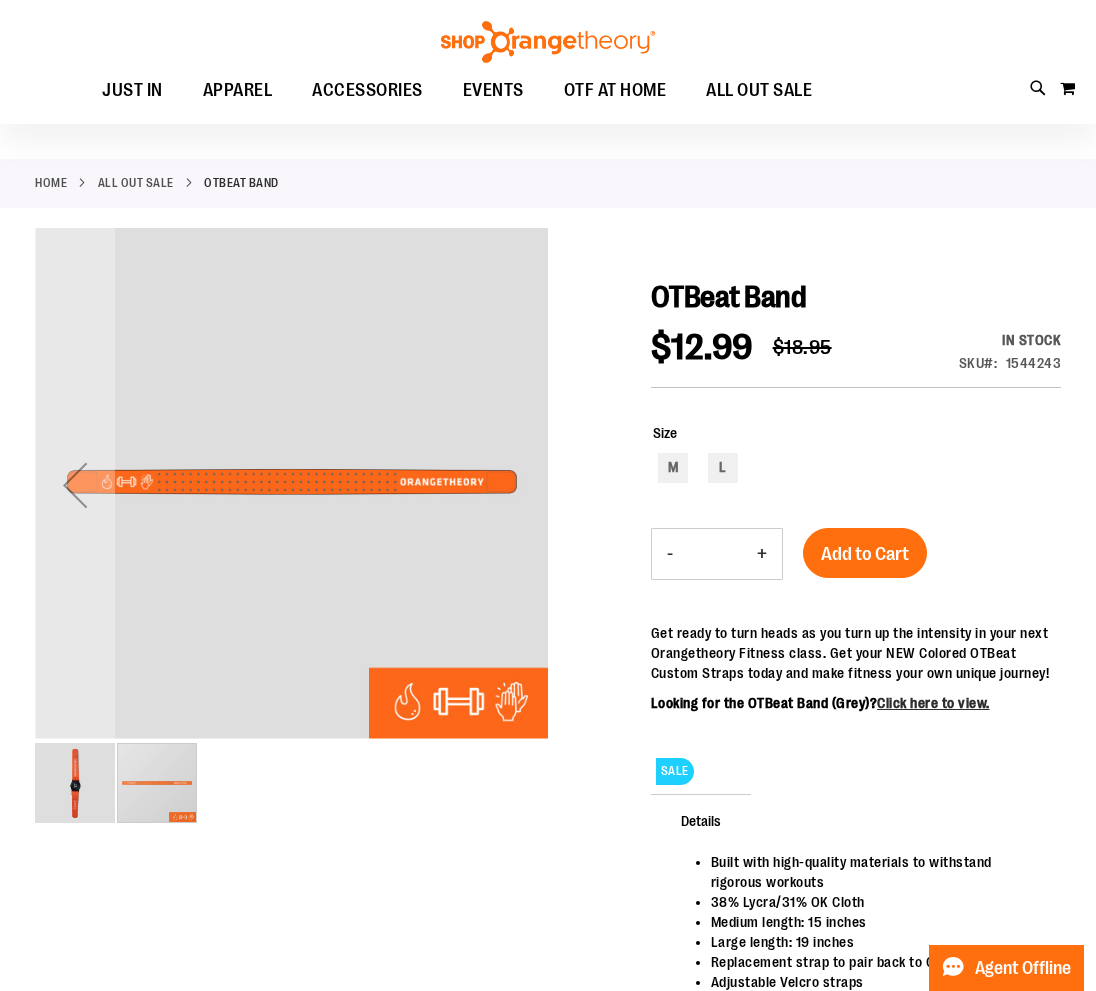 click at bounding box center (291, 481) 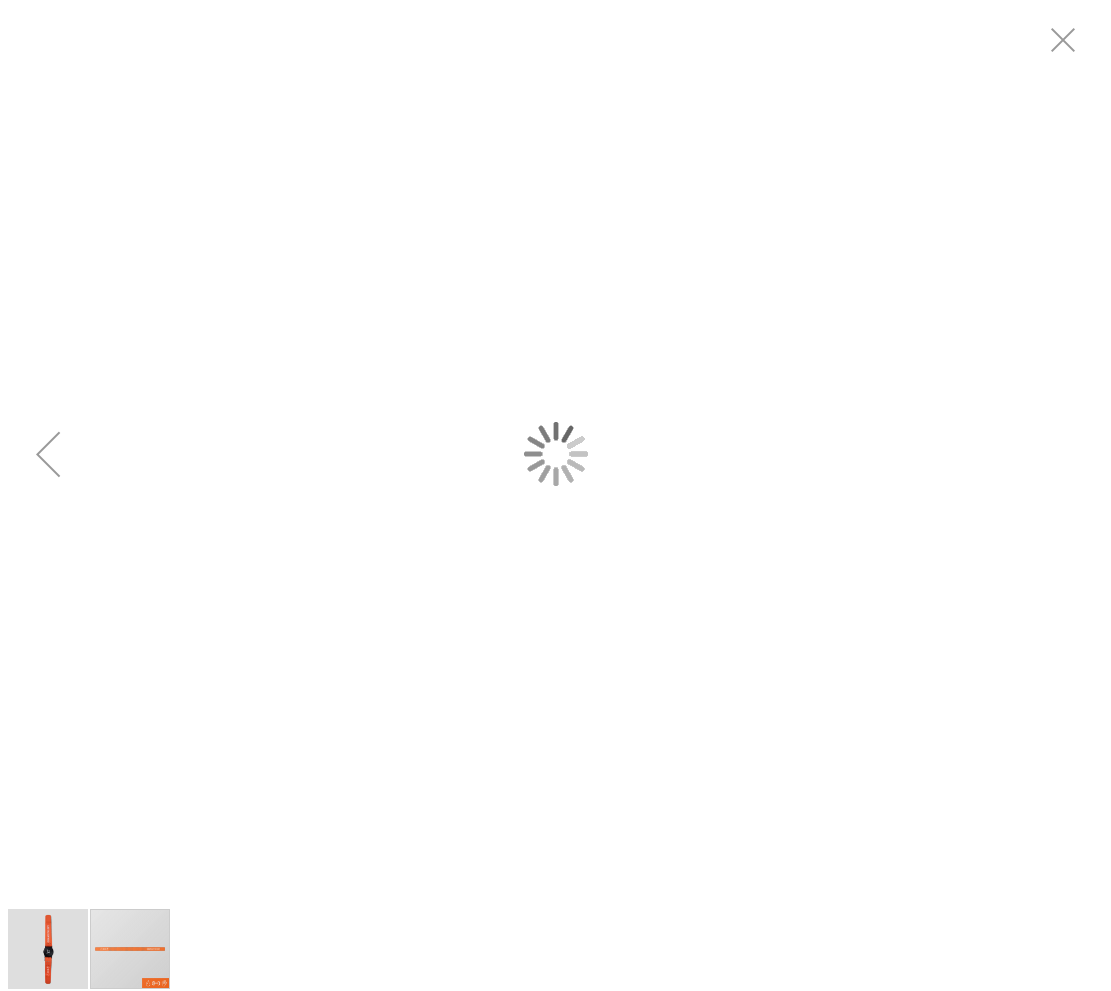 scroll, scrollTop: 0, scrollLeft: 0, axis: both 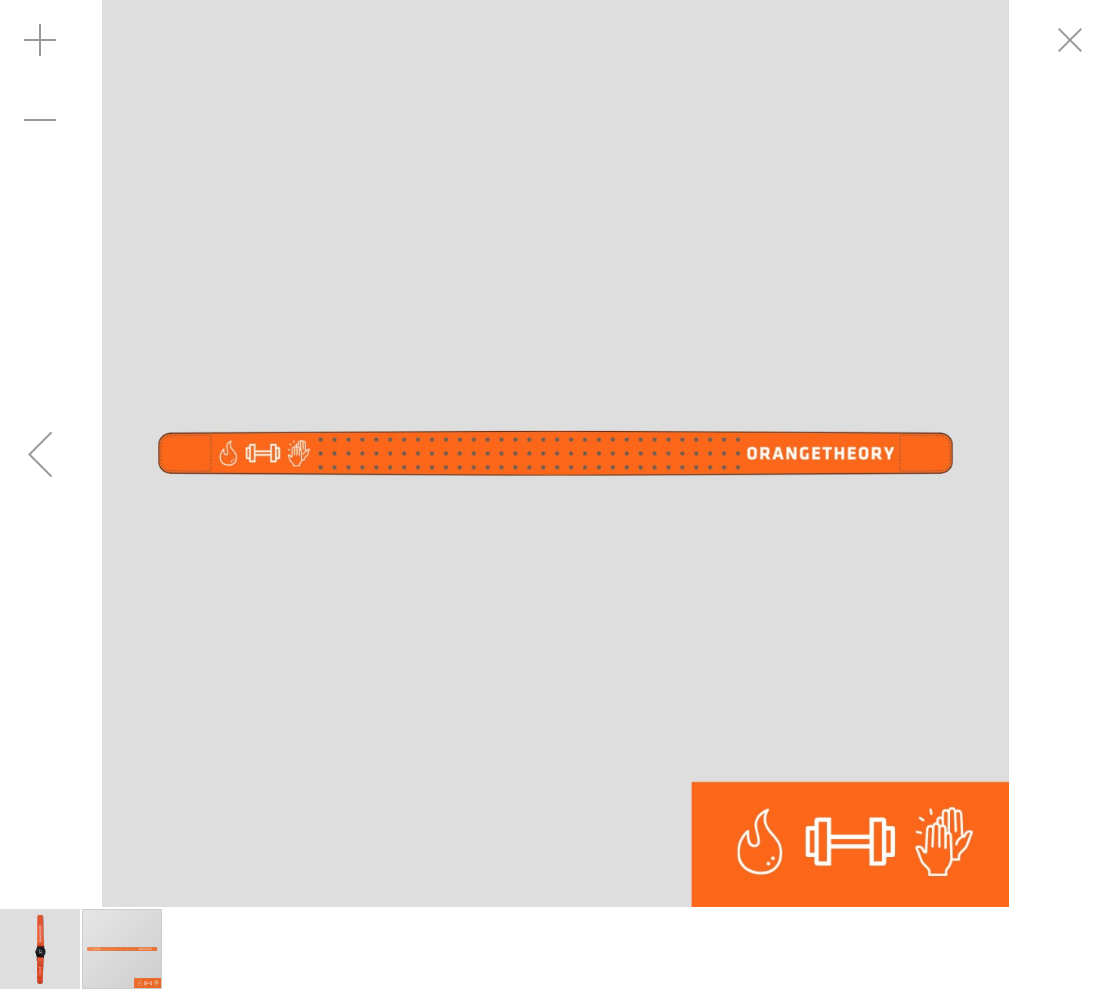 click at bounding box center (40, 454) 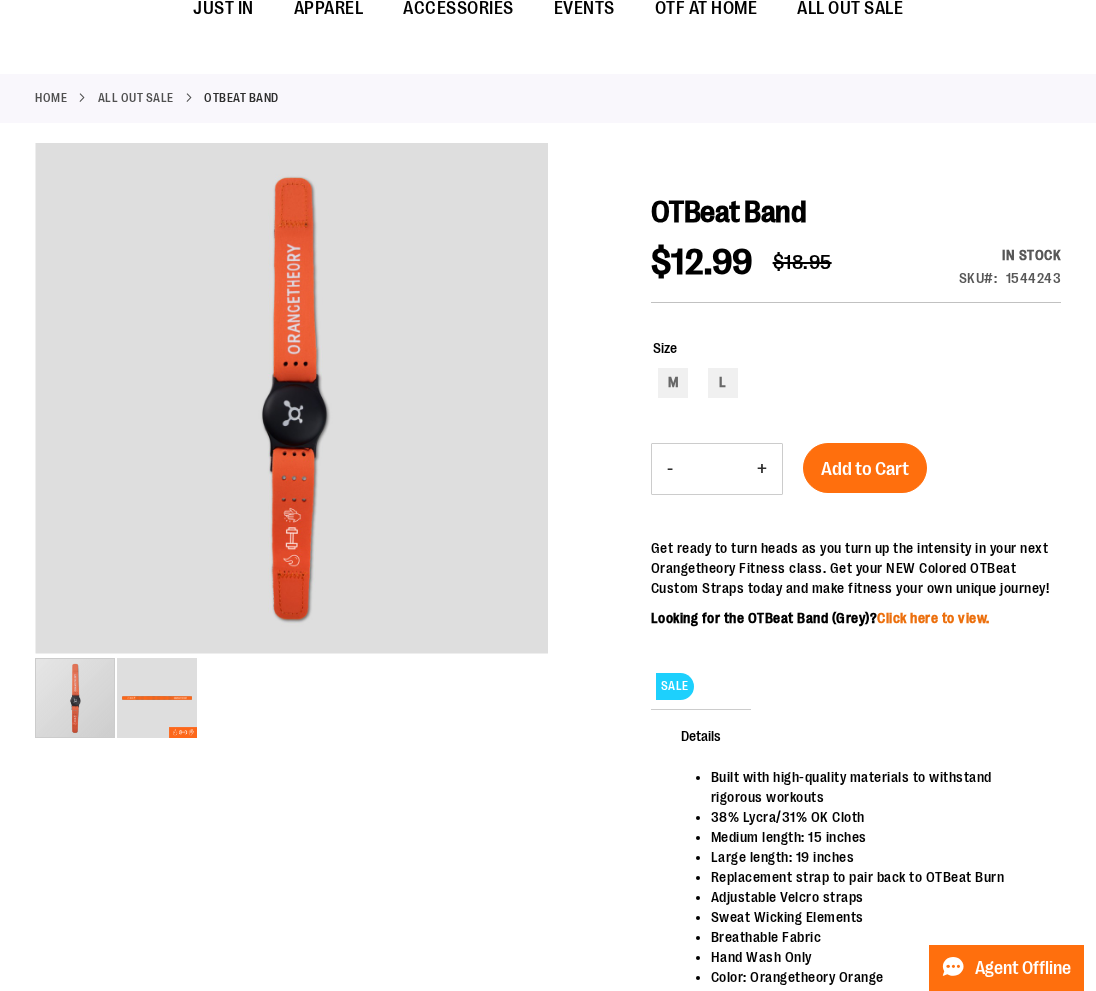 scroll, scrollTop: 0, scrollLeft: 0, axis: both 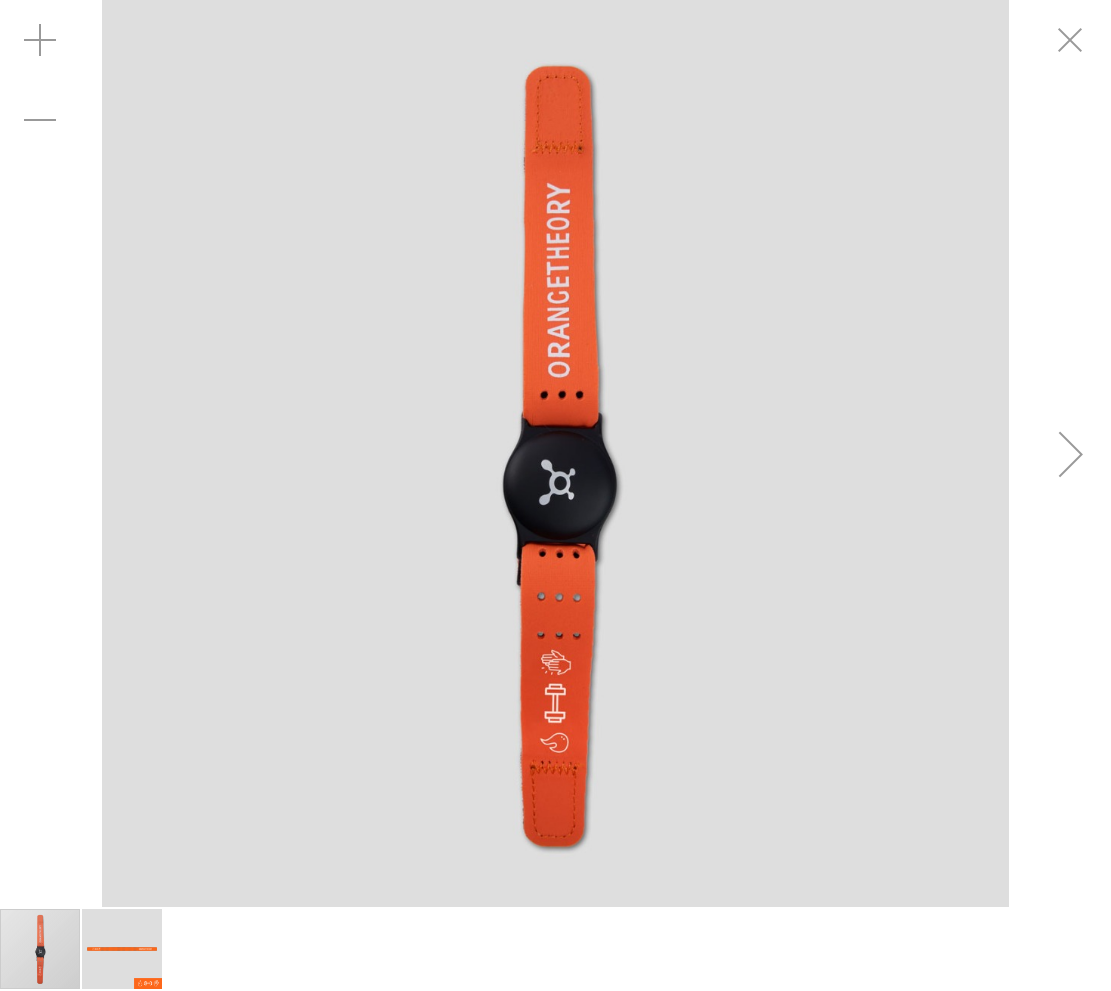 click at bounding box center [1071, 454] 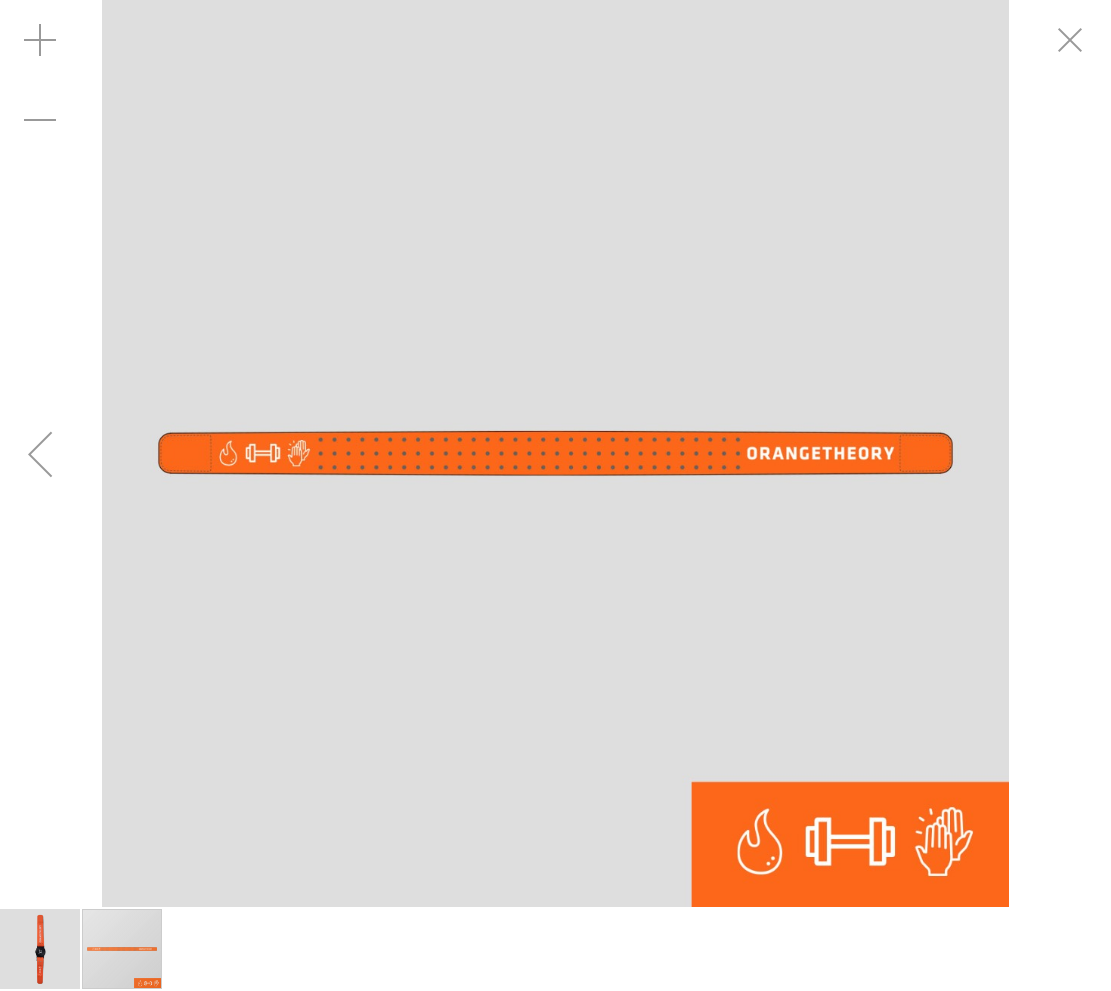 click at bounding box center [40, 454] 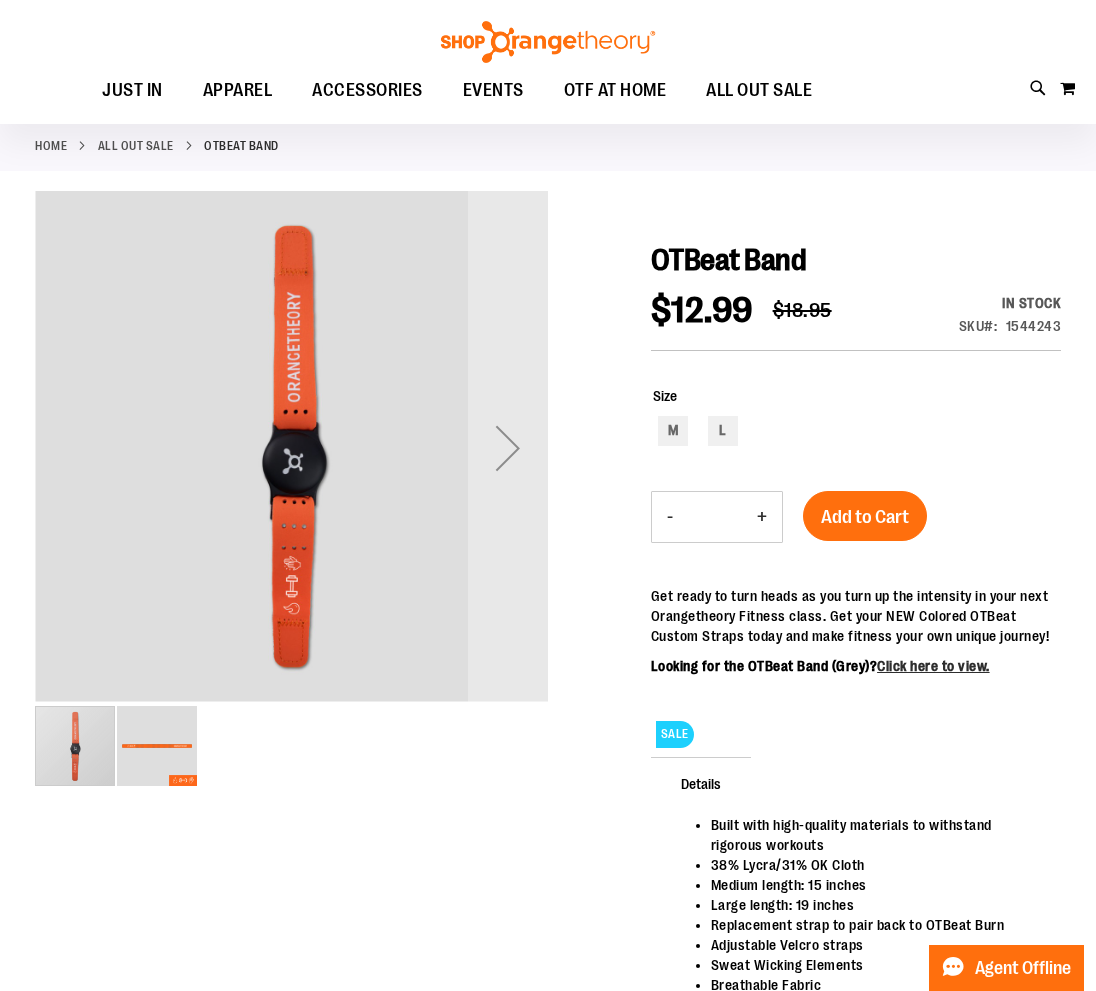 scroll, scrollTop: 171, scrollLeft: 0, axis: vertical 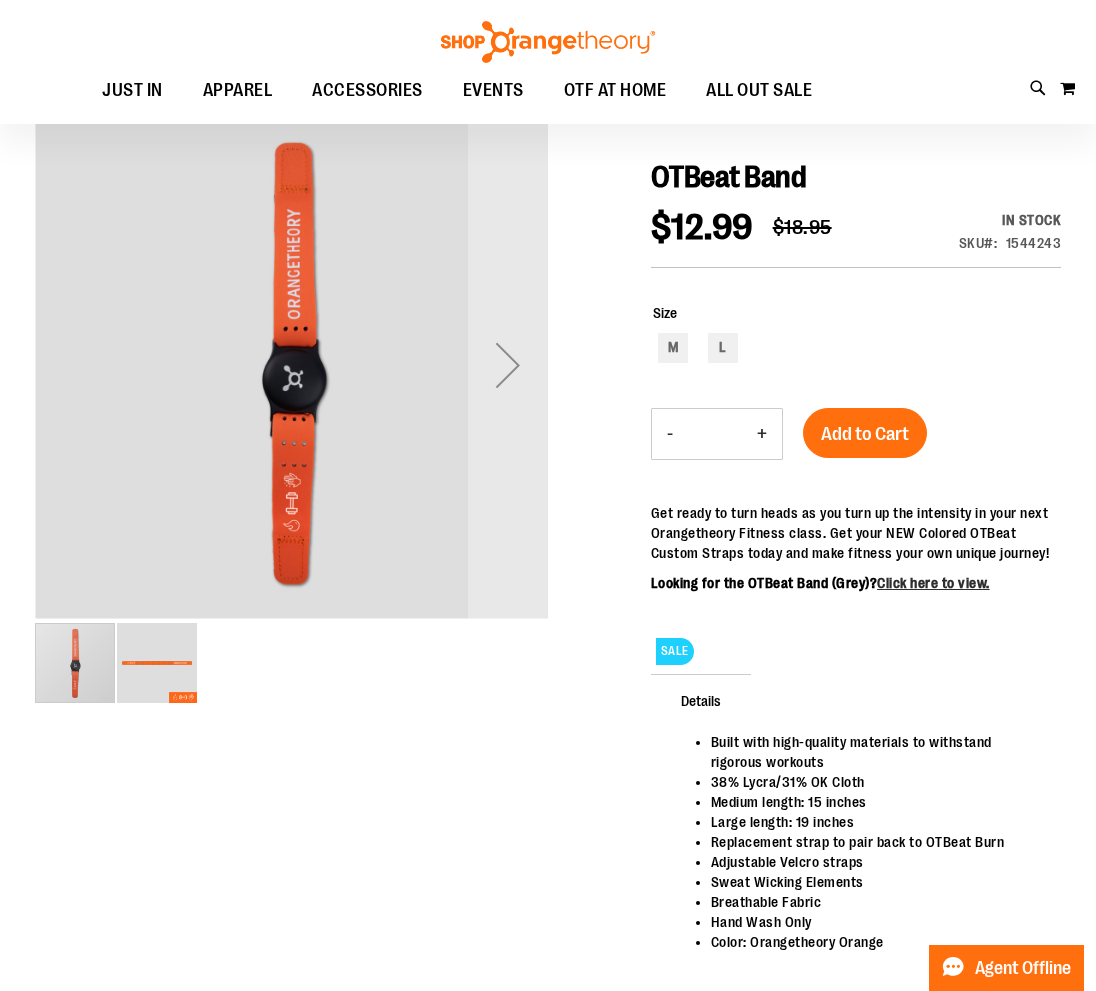 click at bounding box center [157, 663] 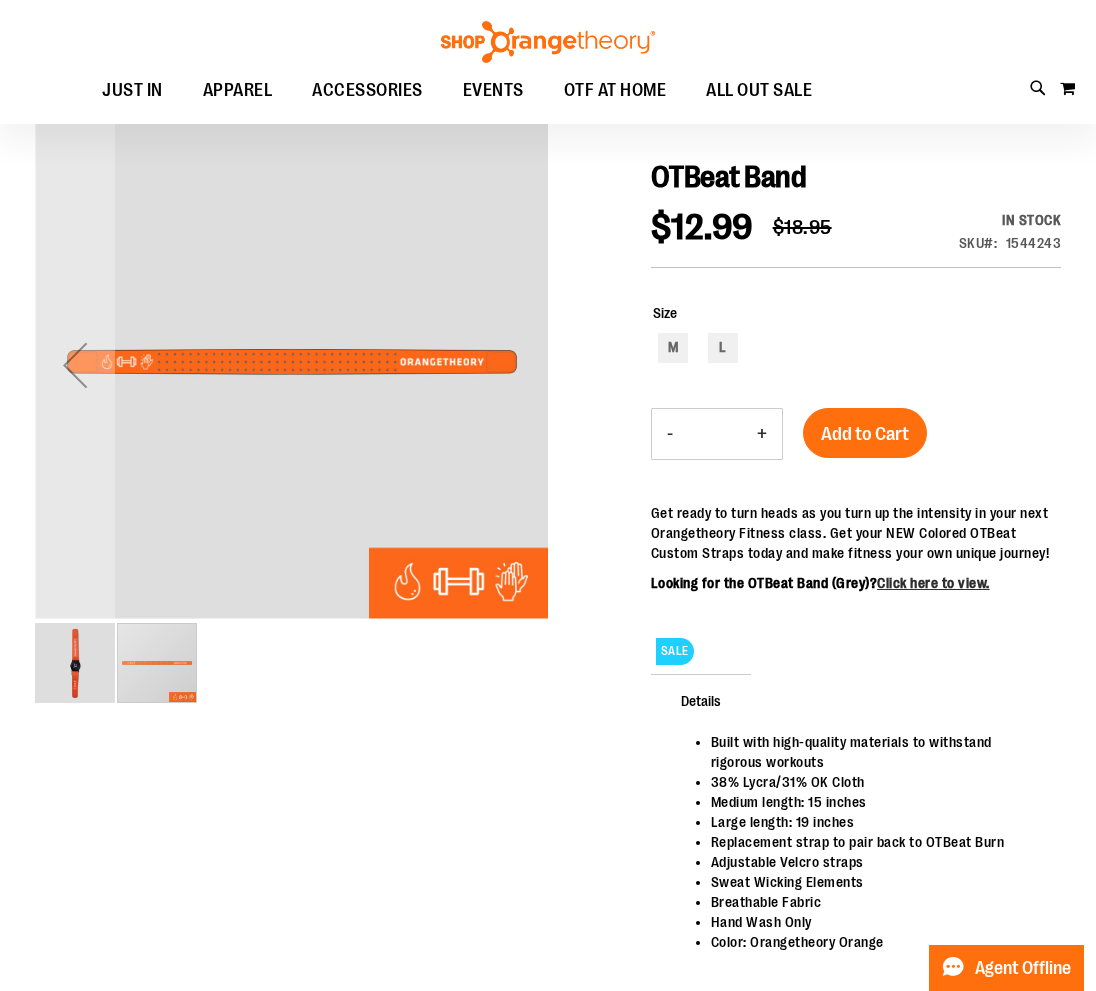 click at bounding box center (75, 663) 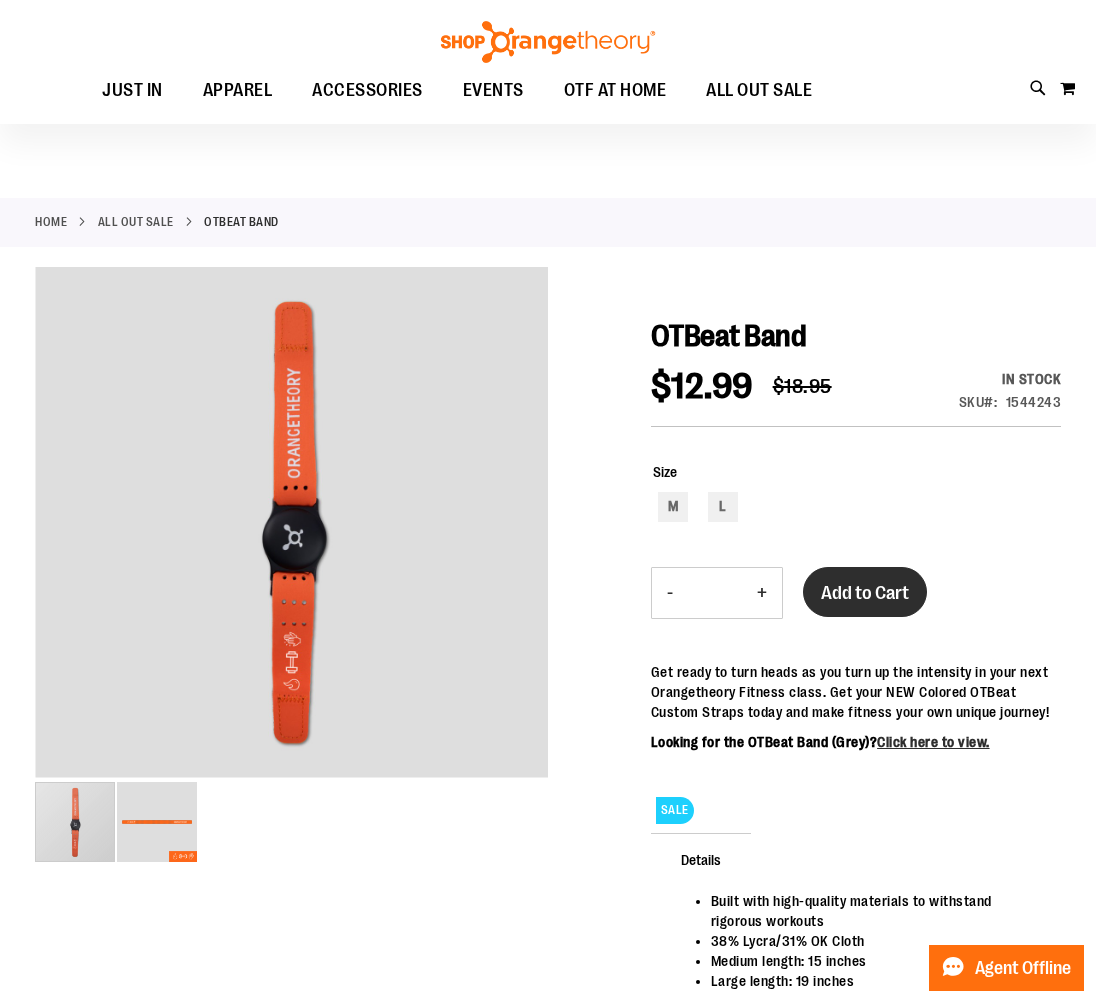 scroll, scrollTop: 147, scrollLeft: 0, axis: vertical 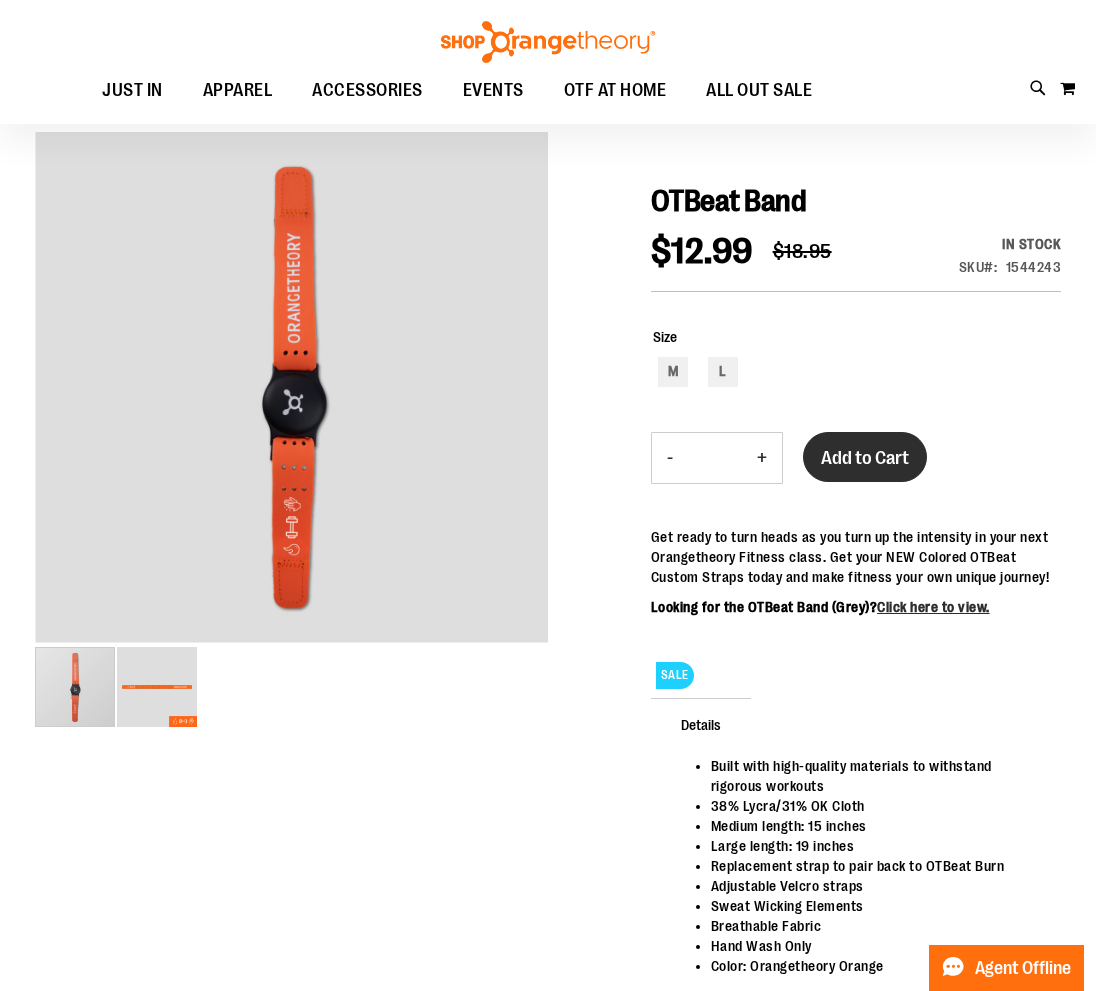 click on "Add to Cart" at bounding box center (865, 457) 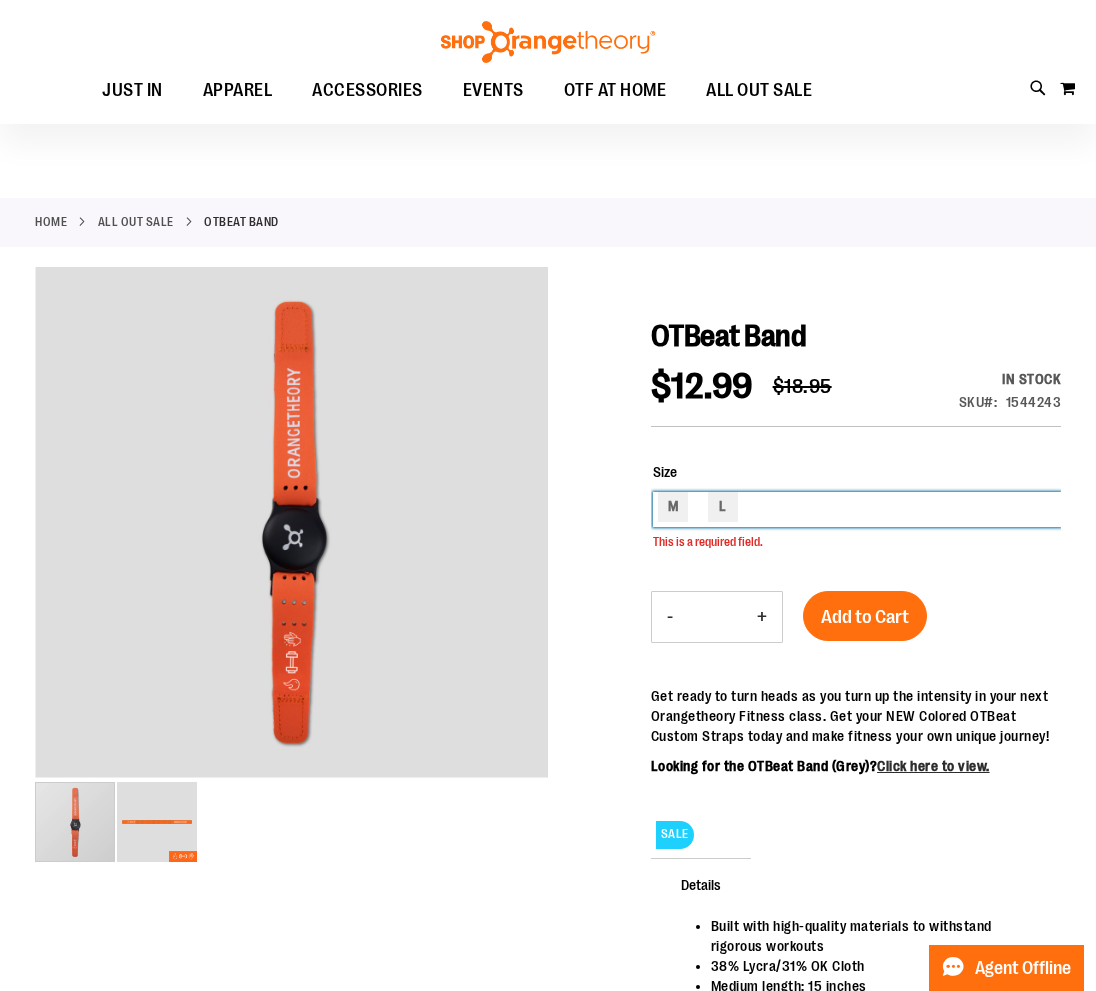 scroll, scrollTop: 0, scrollLeft: 0, axis: both 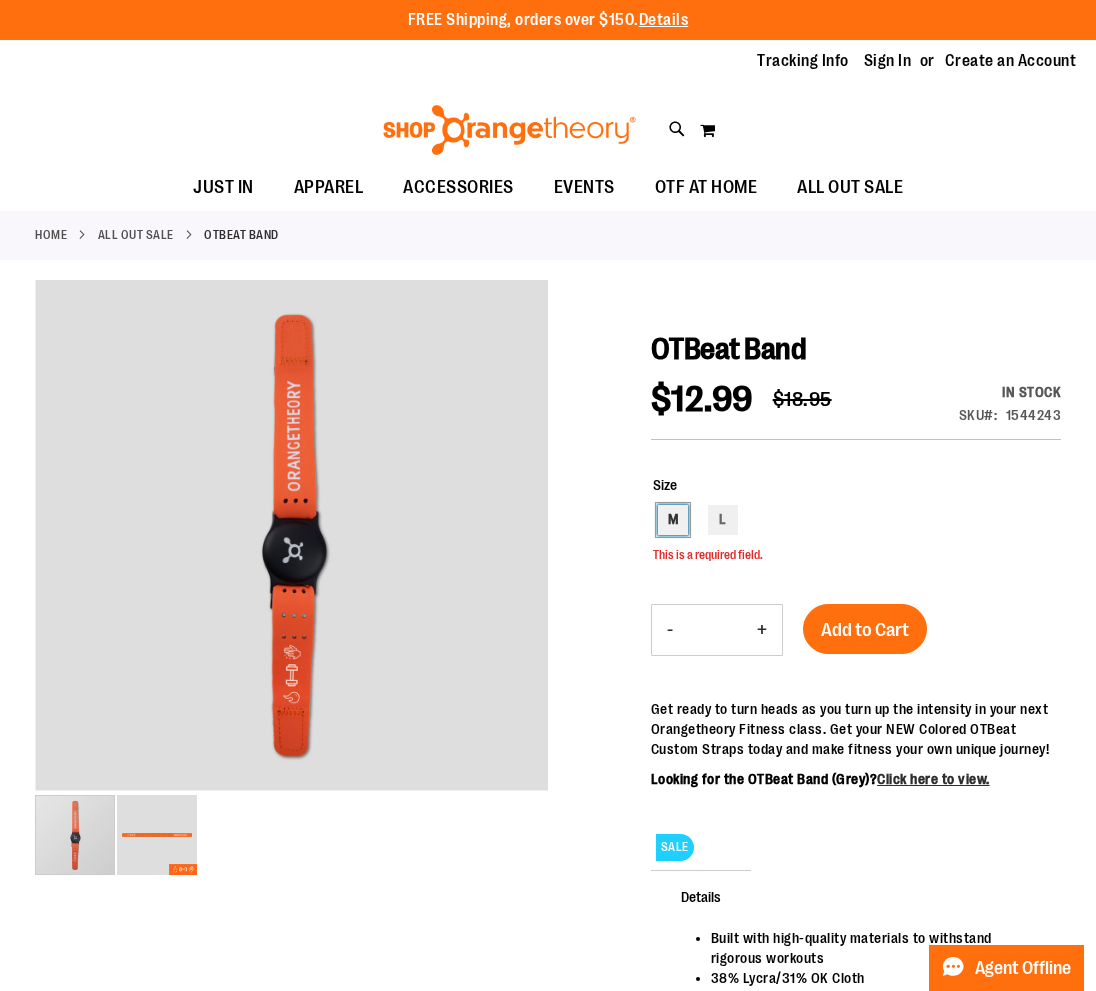 click on "M" at bounding box center (673, 520) 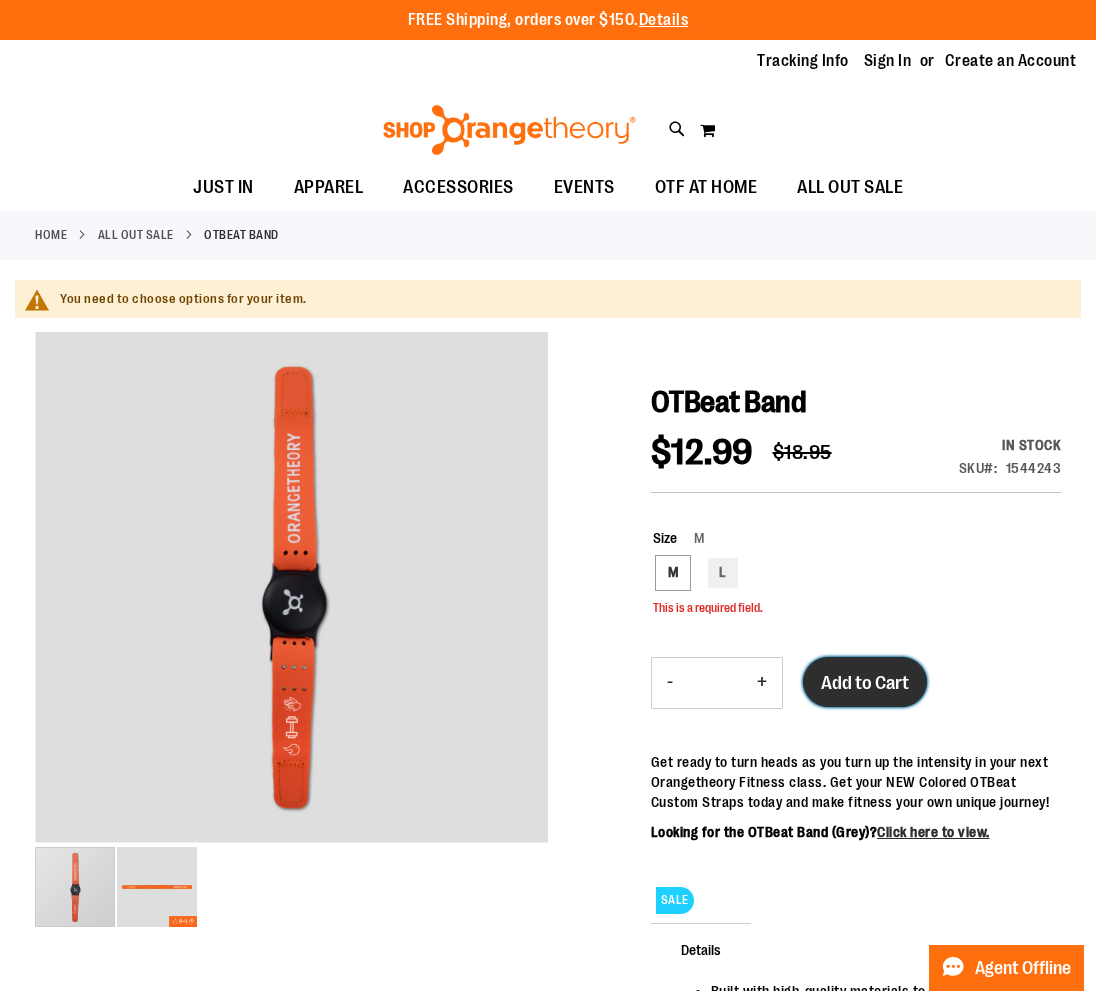 click on "Add to Cart" at bounding box center [865, 683] 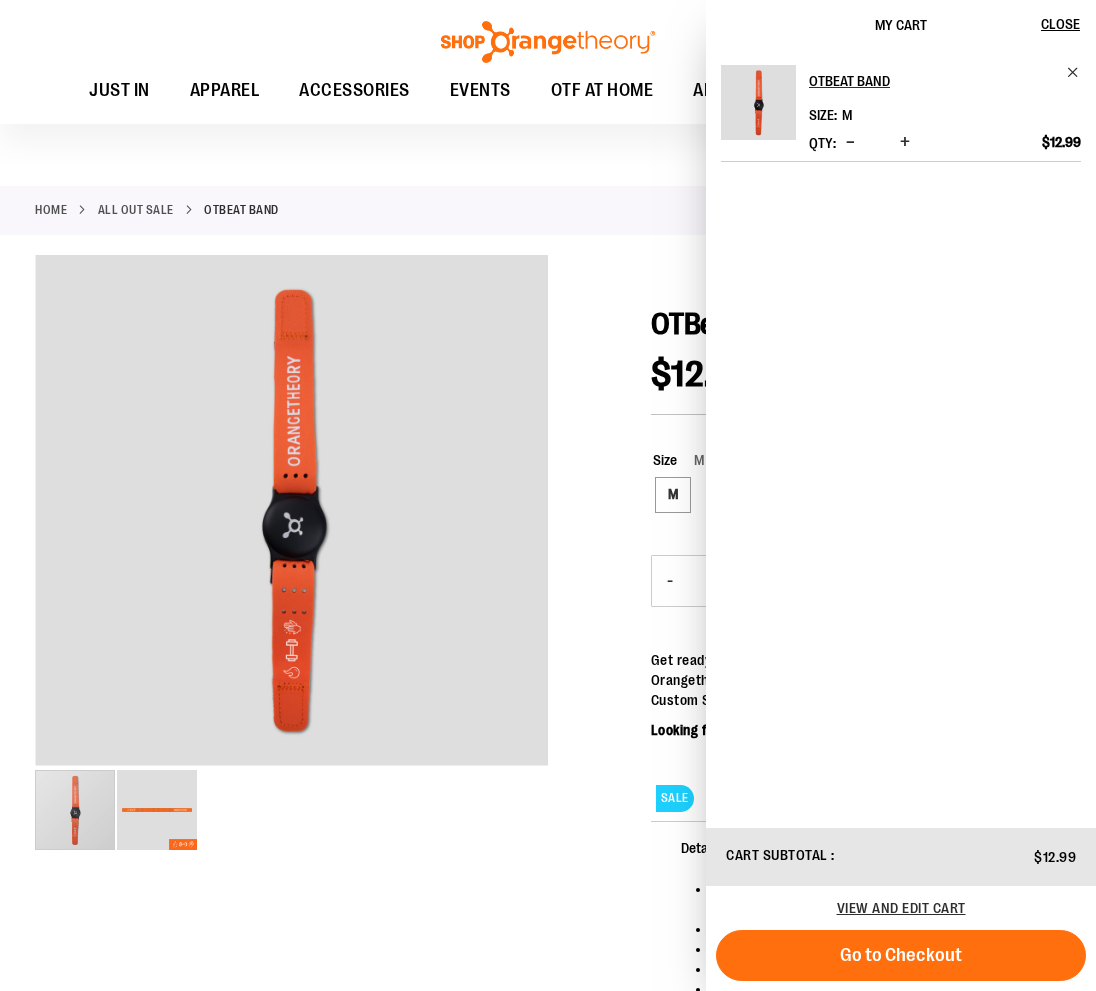 scroll, scrollTop: 37, scrollLeft: 0, axis: vertical 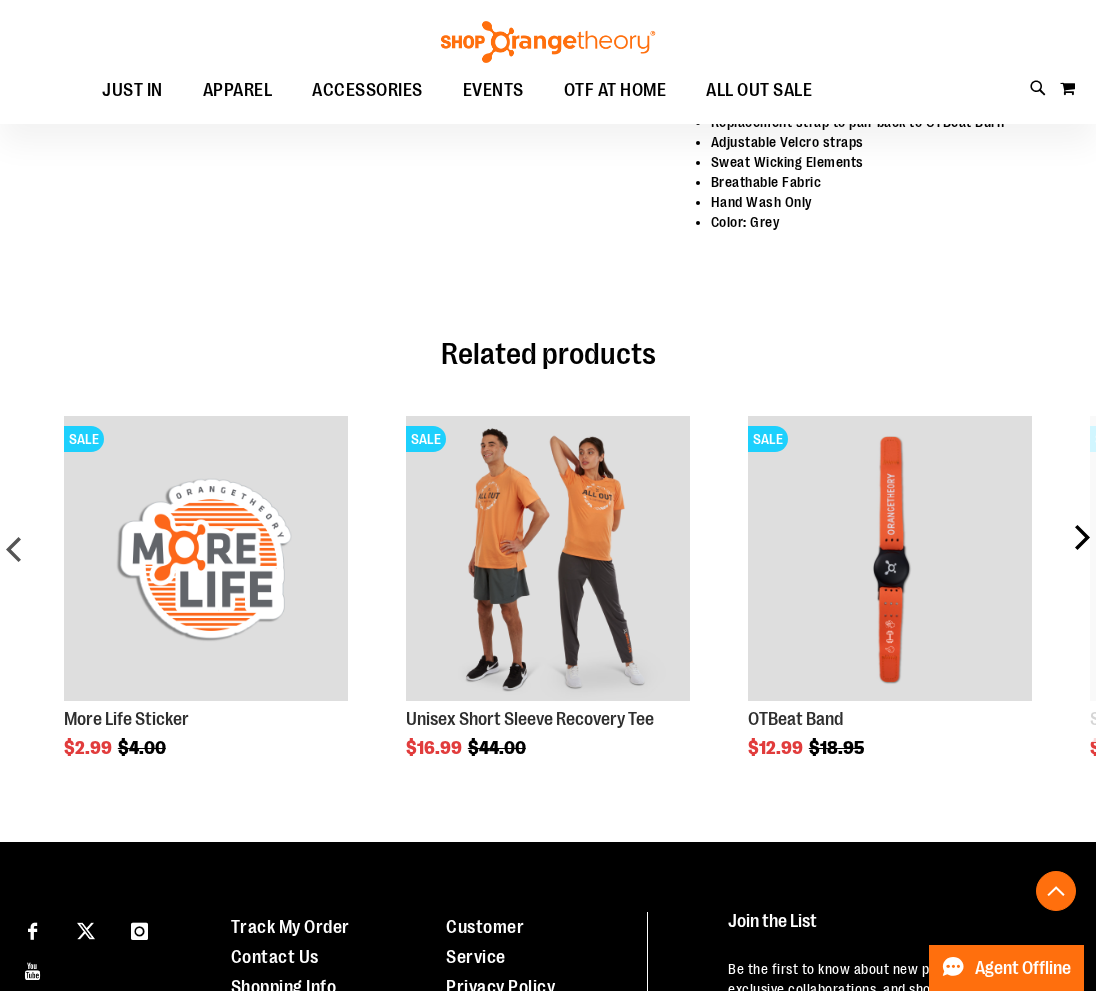 click on "next" at bounding box center [1361, 556] 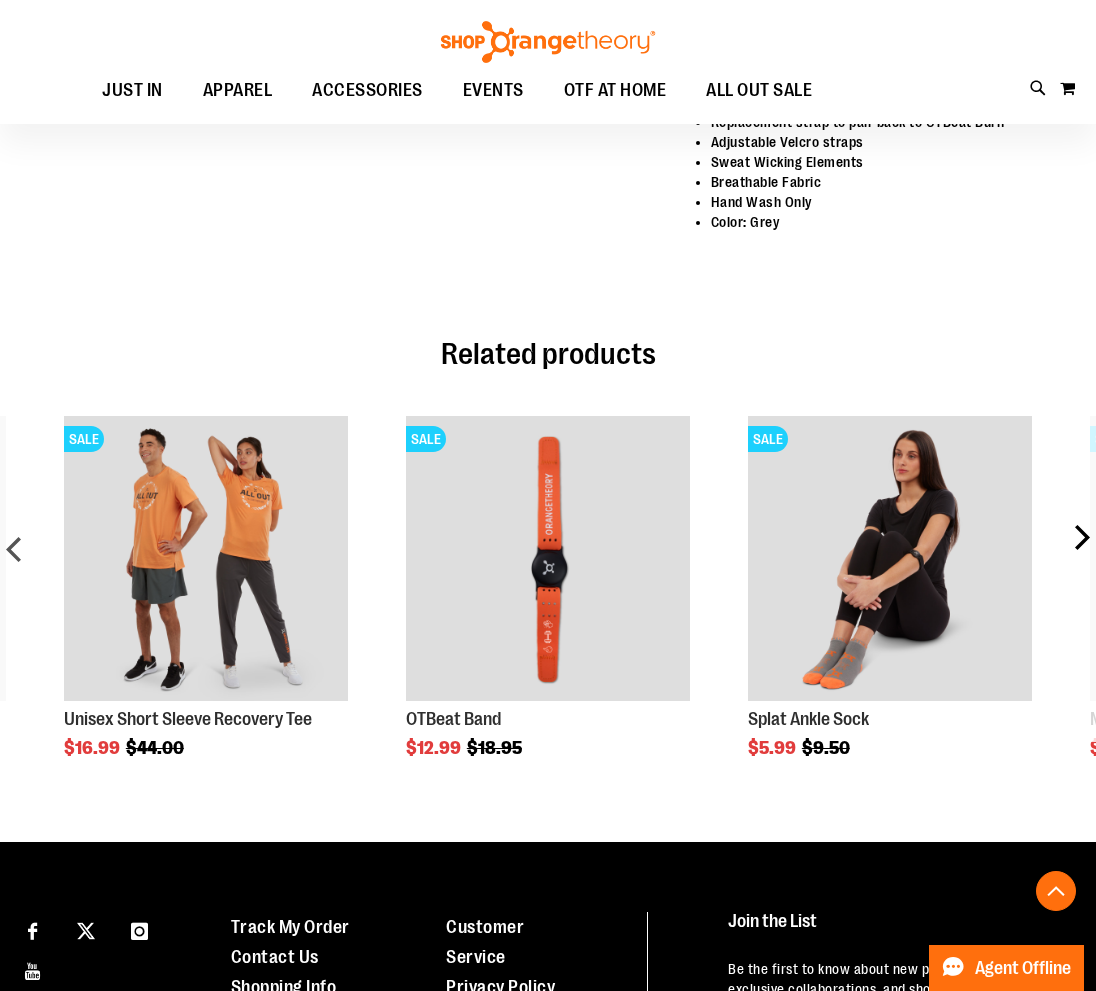 click on "next" at bounding box center (1361, 556) 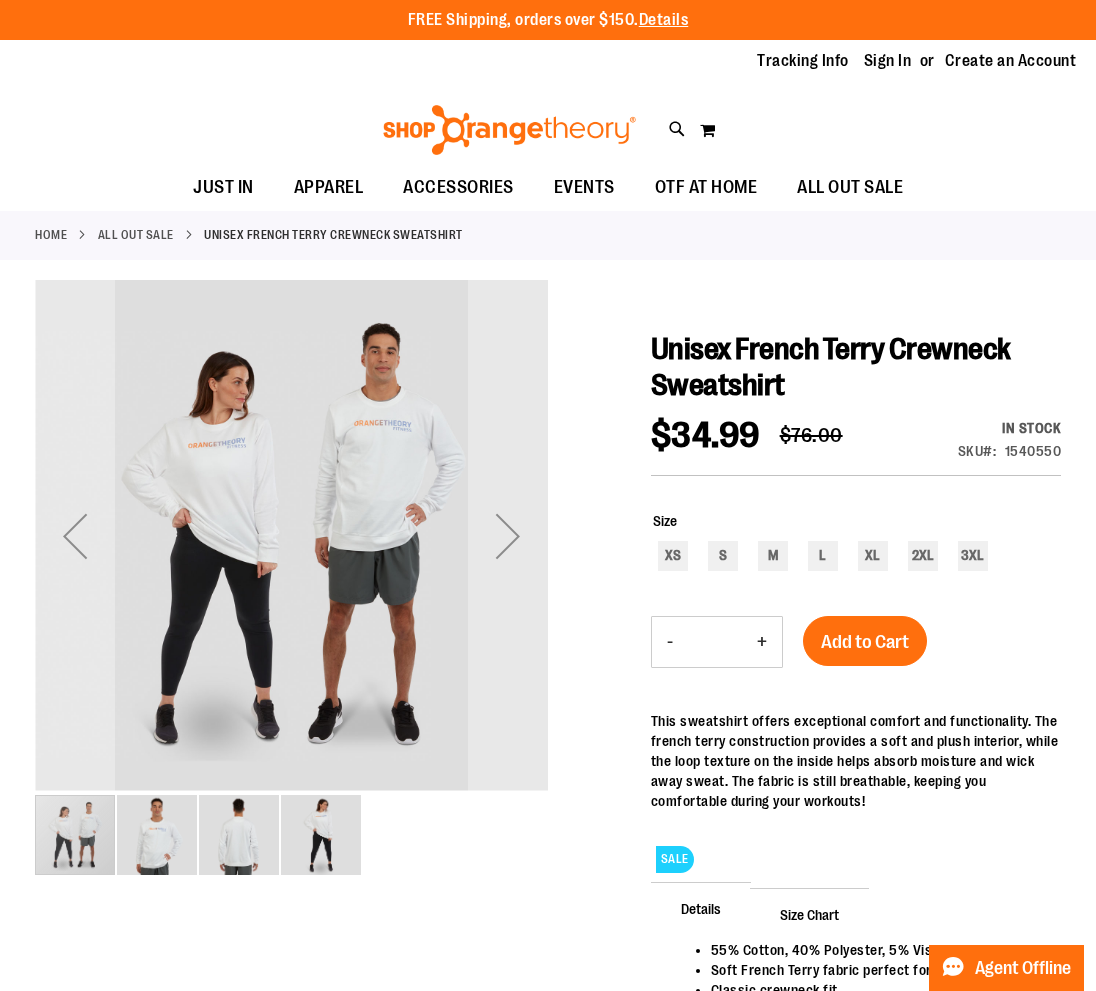 scroll, scrollTop: 0, scrollLeft: 0, axis: both 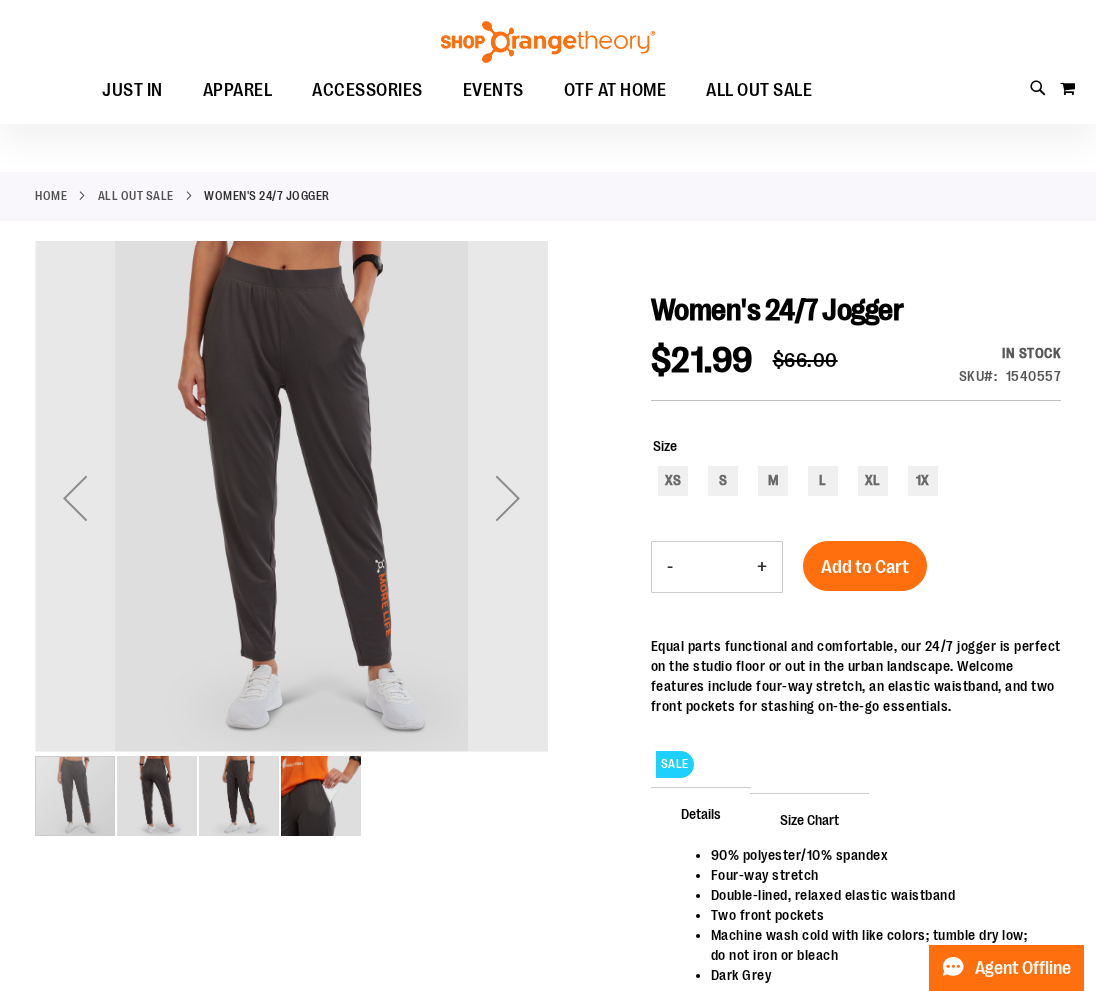 click at bounding box center [157, 796] 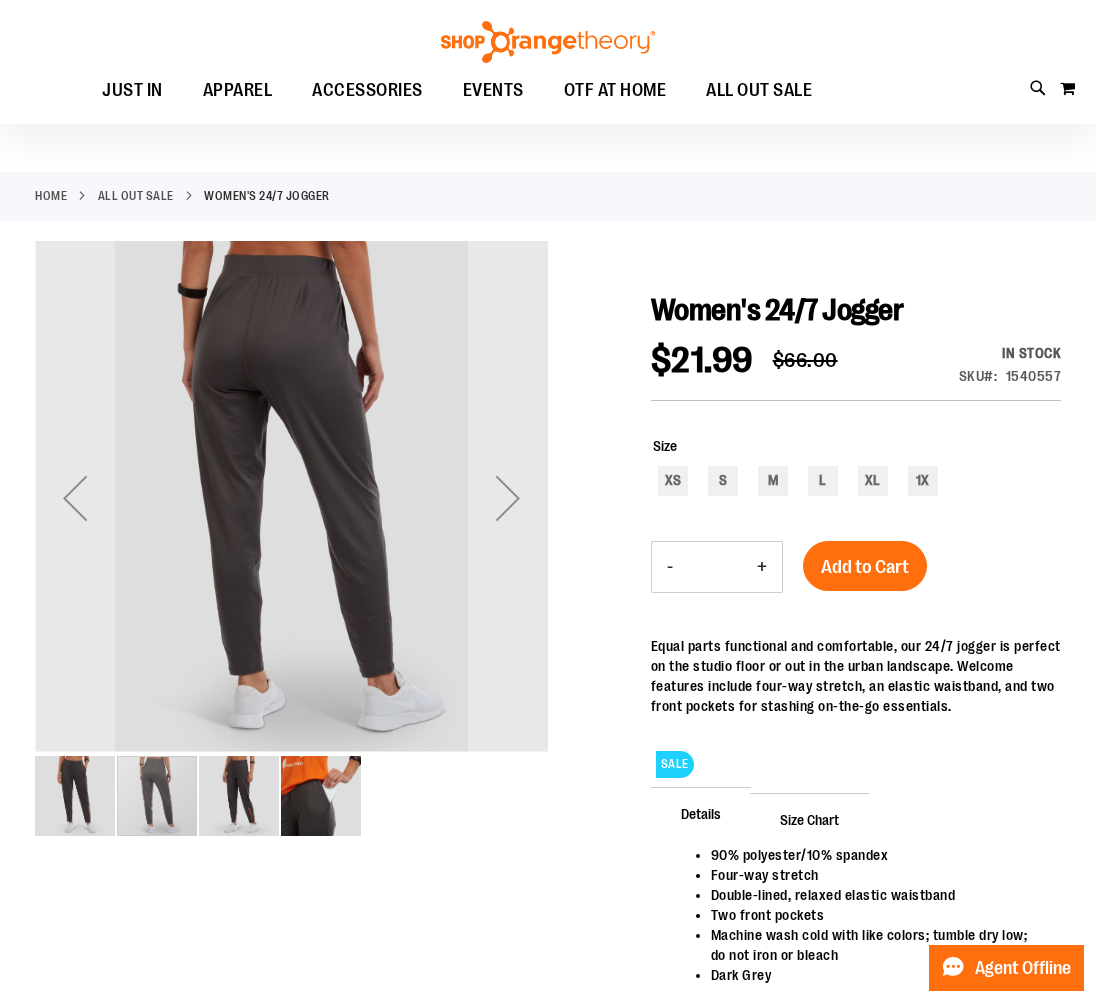 click at bounding box center [239, 796] 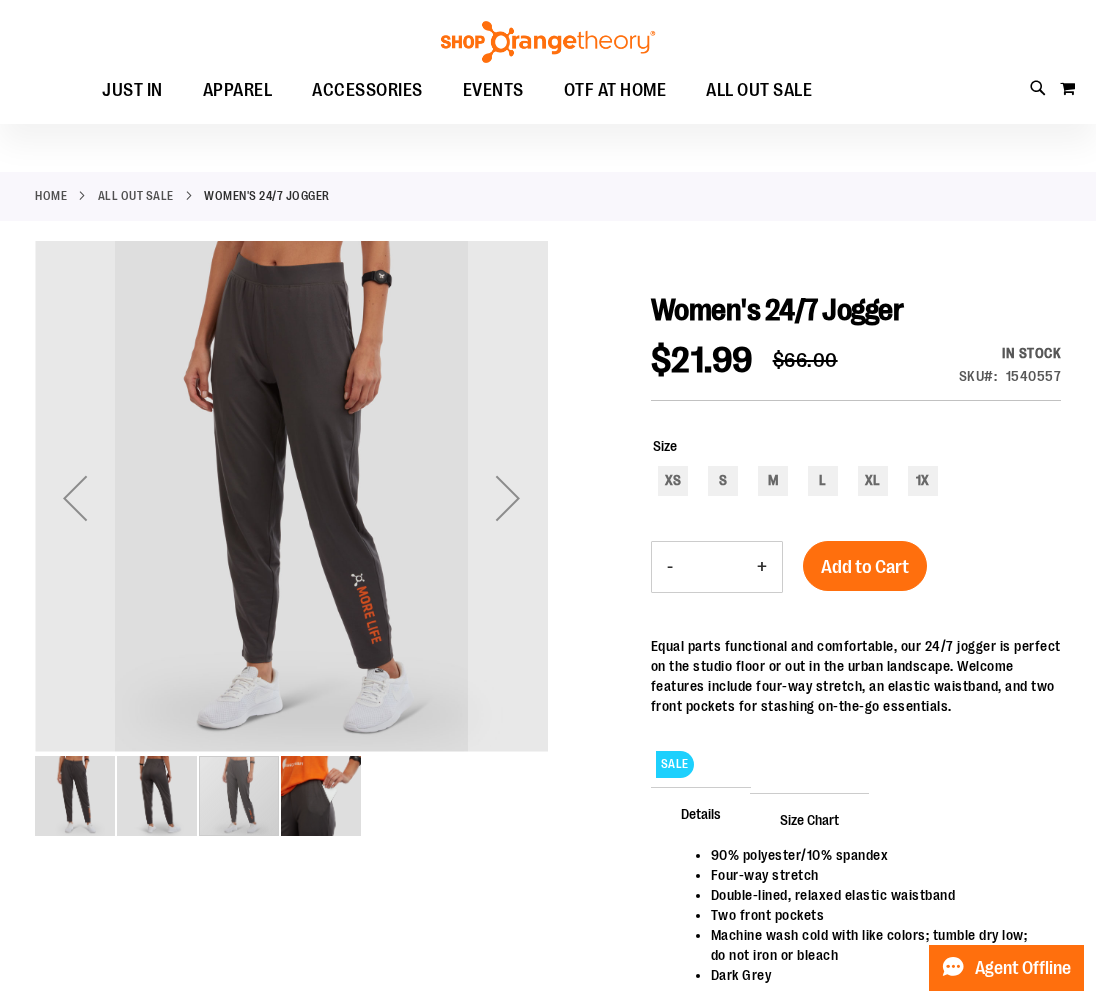 click at bounding box center [321, 796] 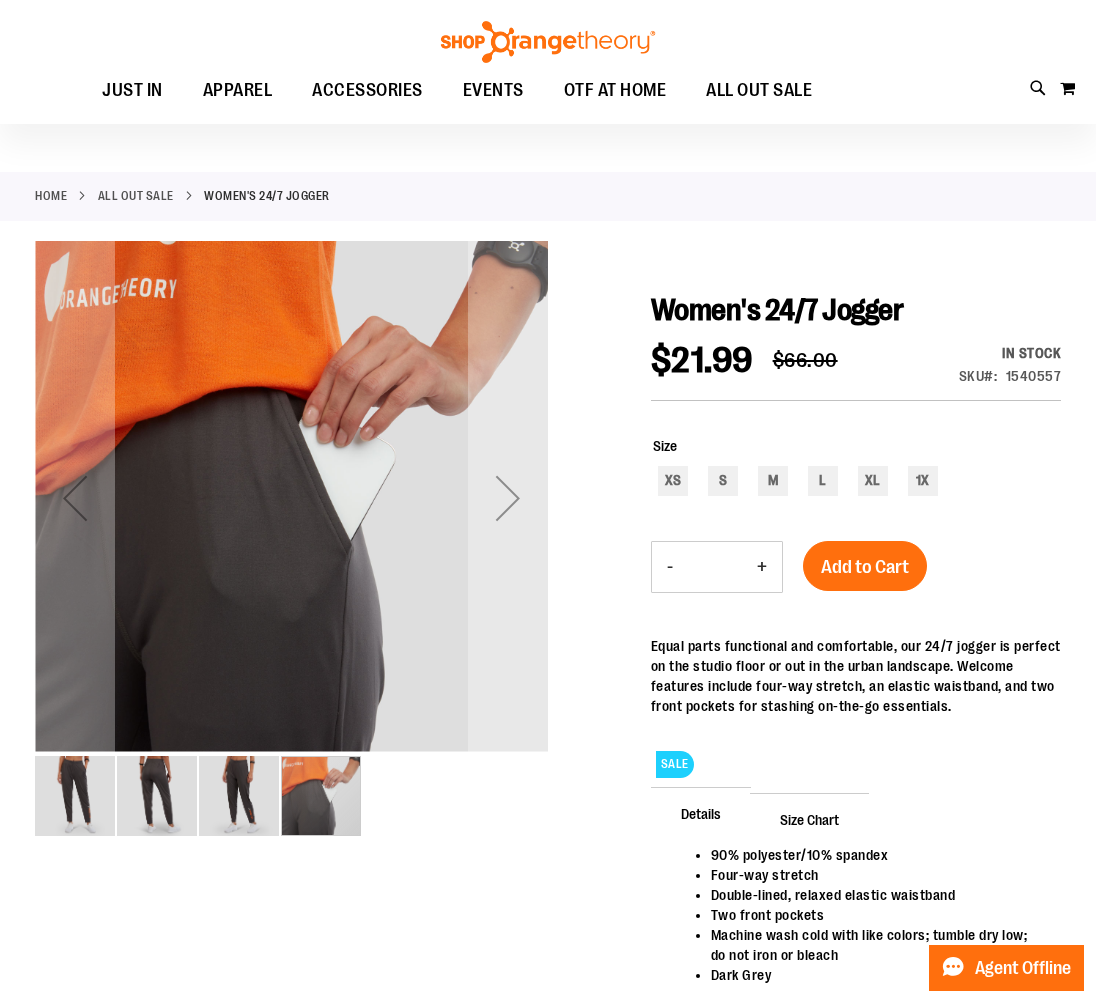 click at bounding box center (75, 796) 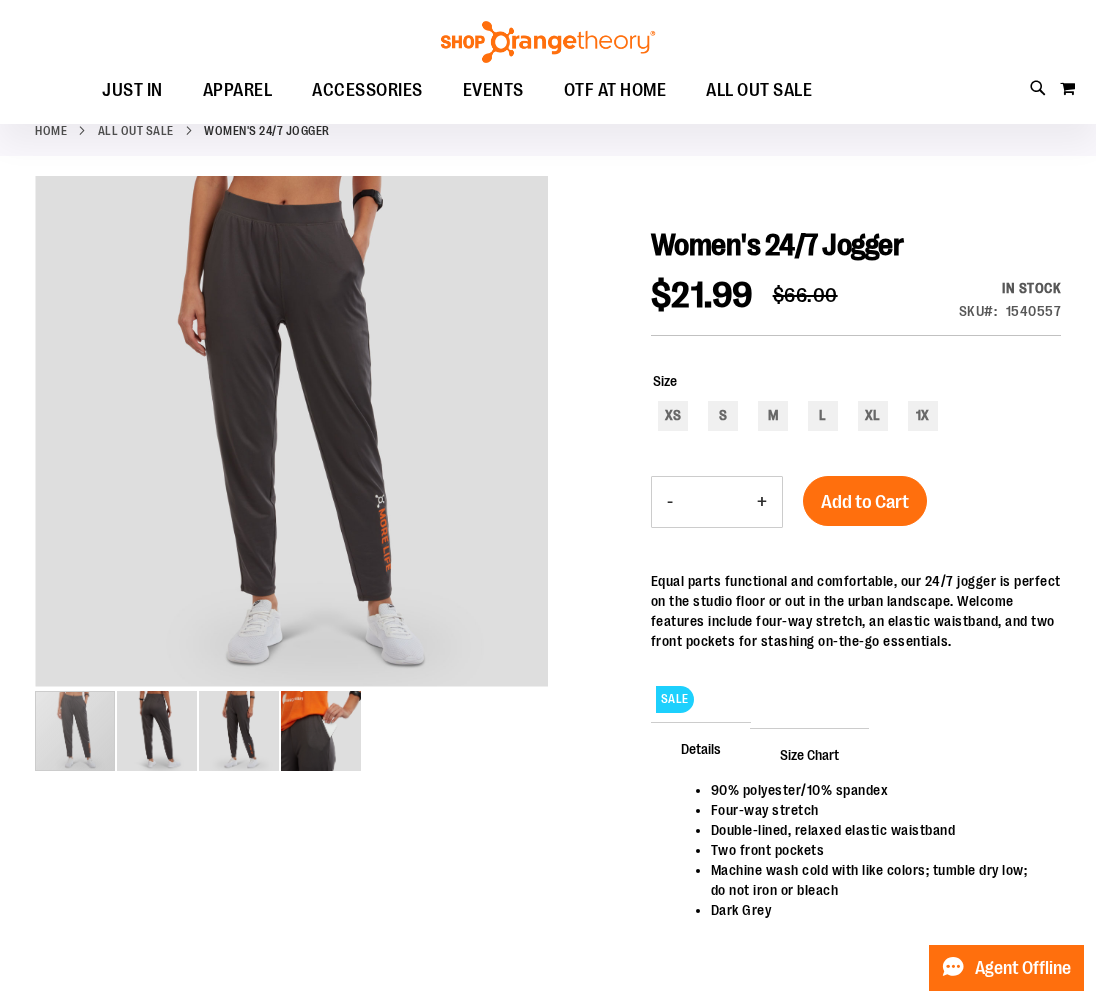 scroll, scrollTop: 116, scrollLeft: 0, axis: vertical 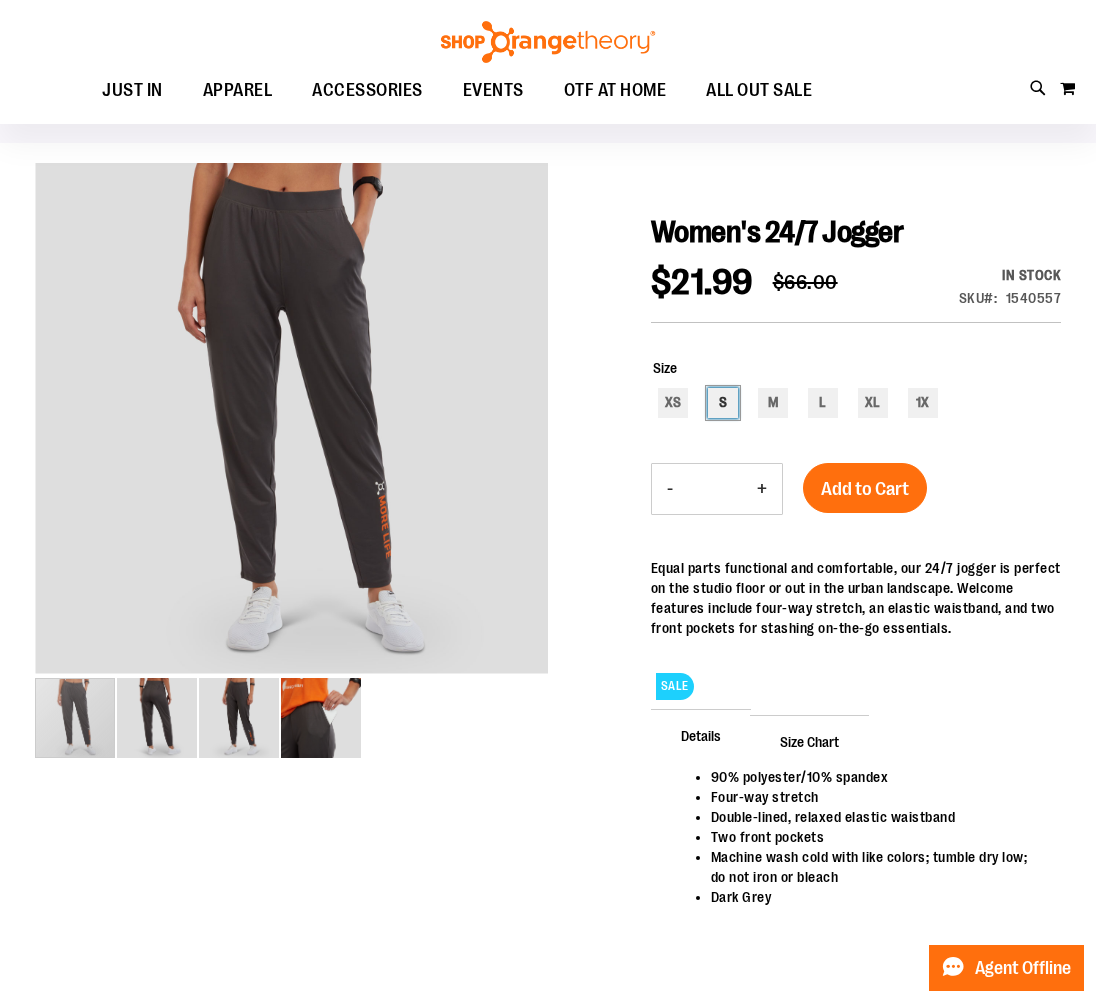 click on "S" at bounding box center (723, 403) 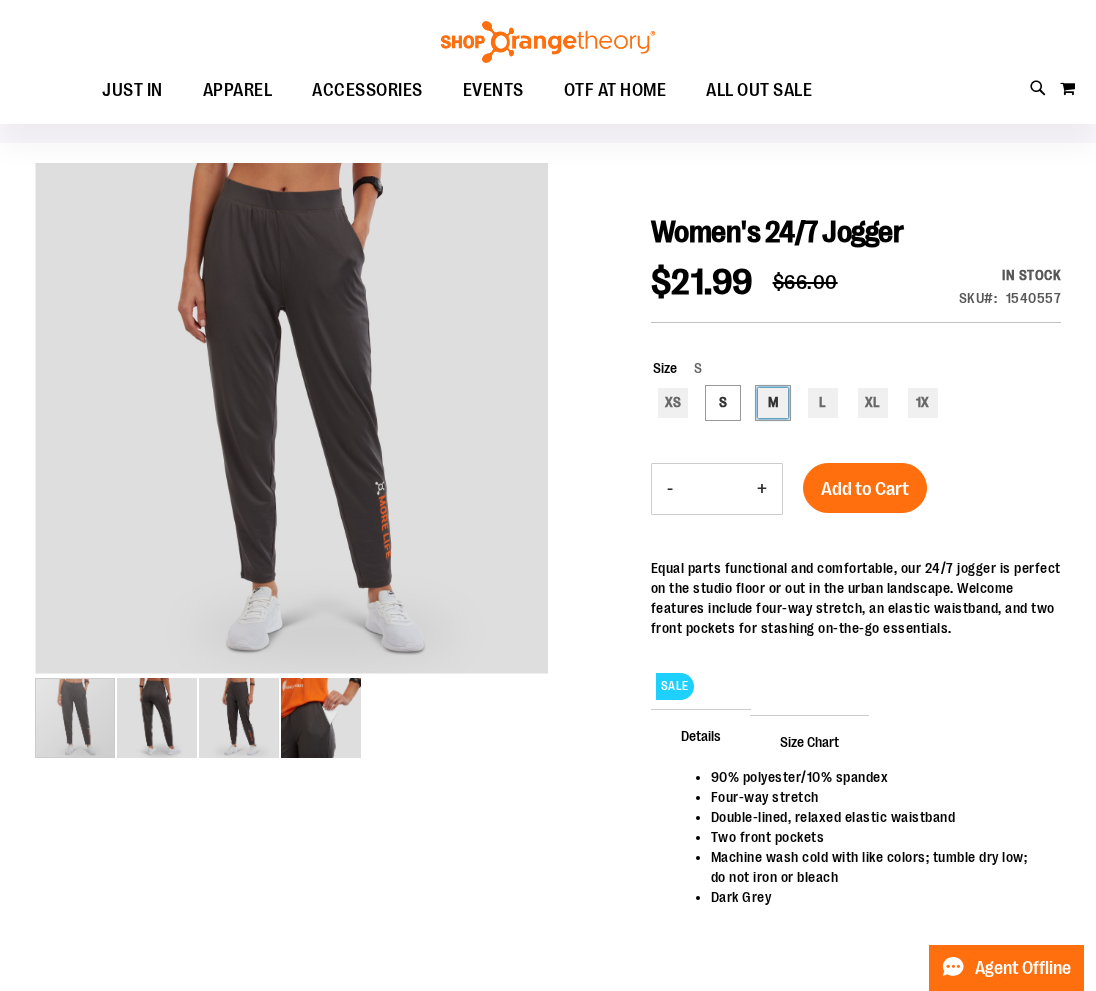 click on "M" at bounding box center (773, 403) 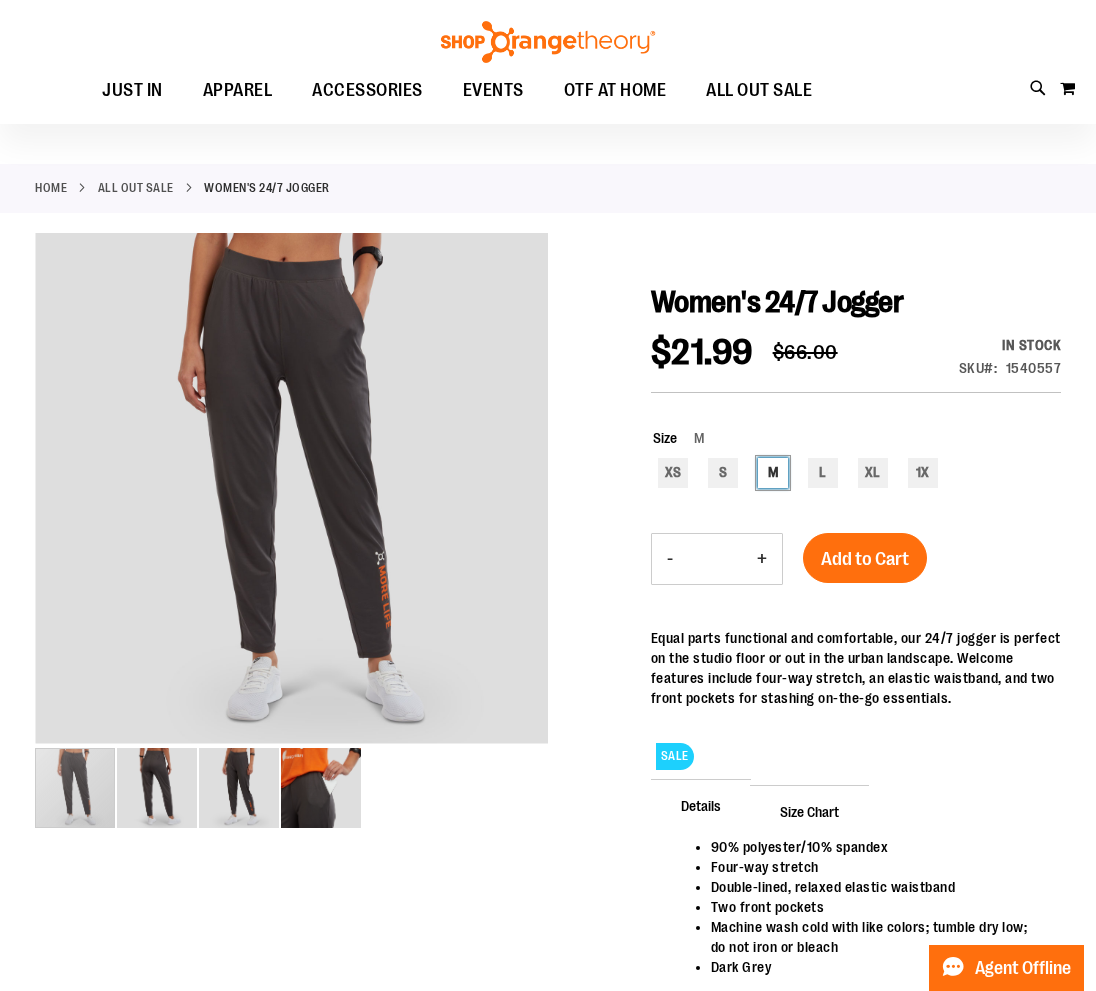 scroll, scrollTop: 367, scrollLeft: 0, axis: vertical 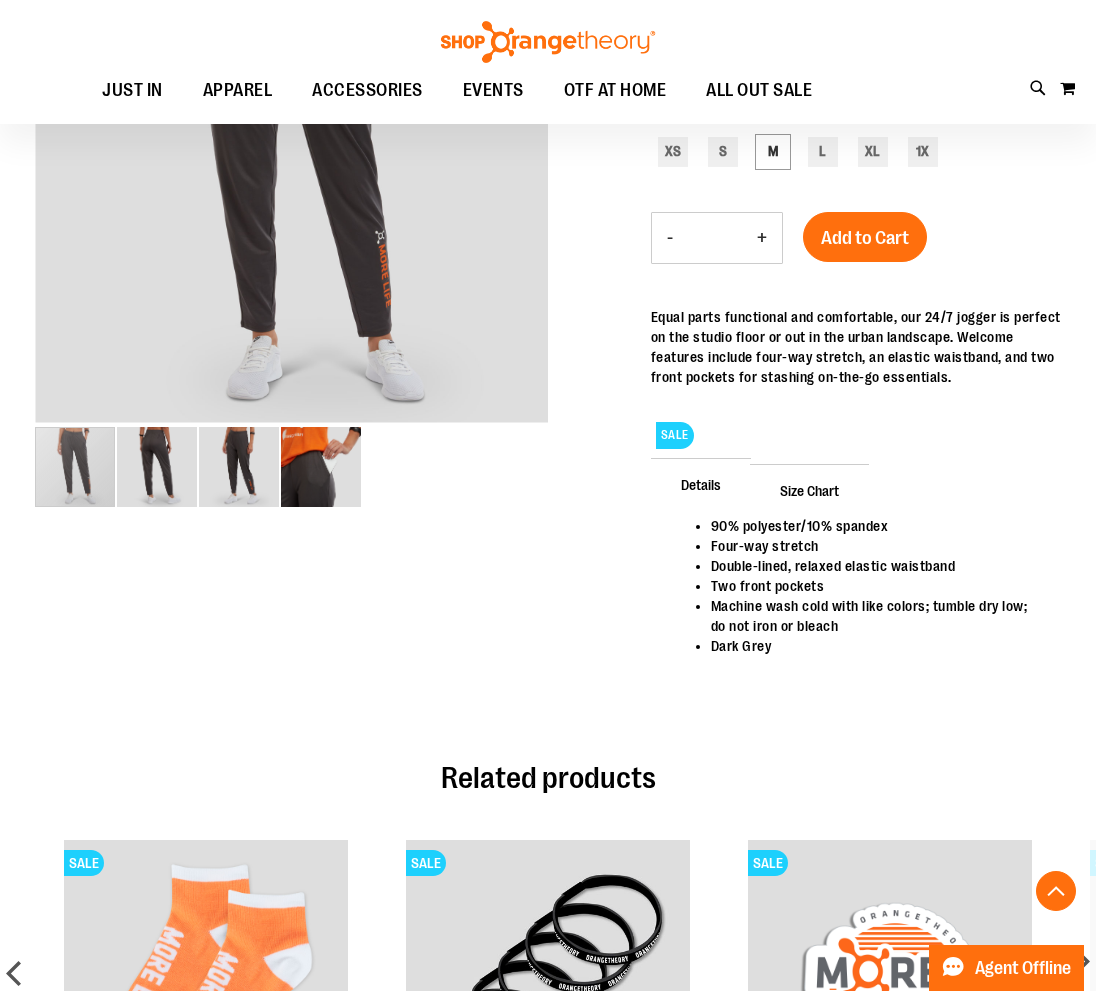 click on "Size Chart" at bounding box center (809, 490) 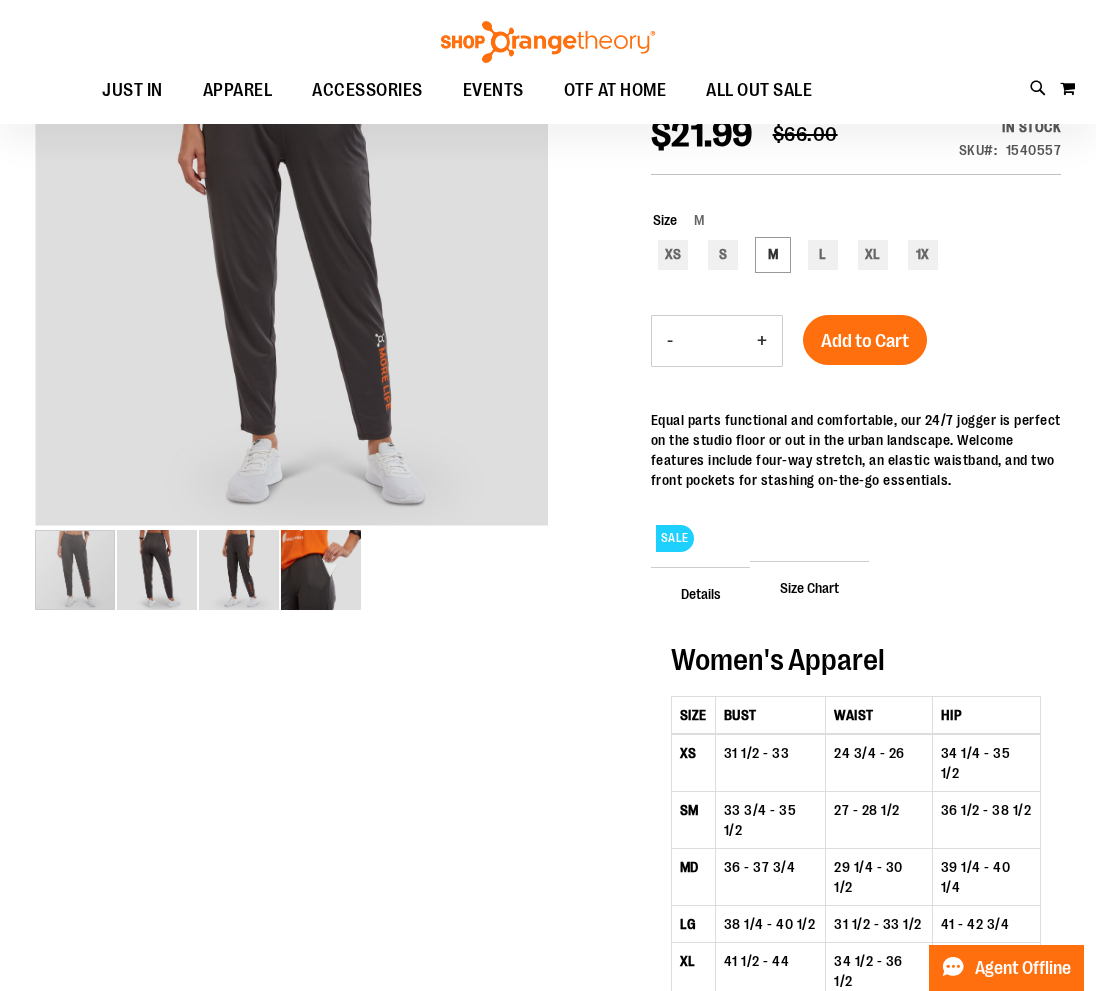 scroll, scrollTop: 251, scrollLeft: 0, axis: vertical 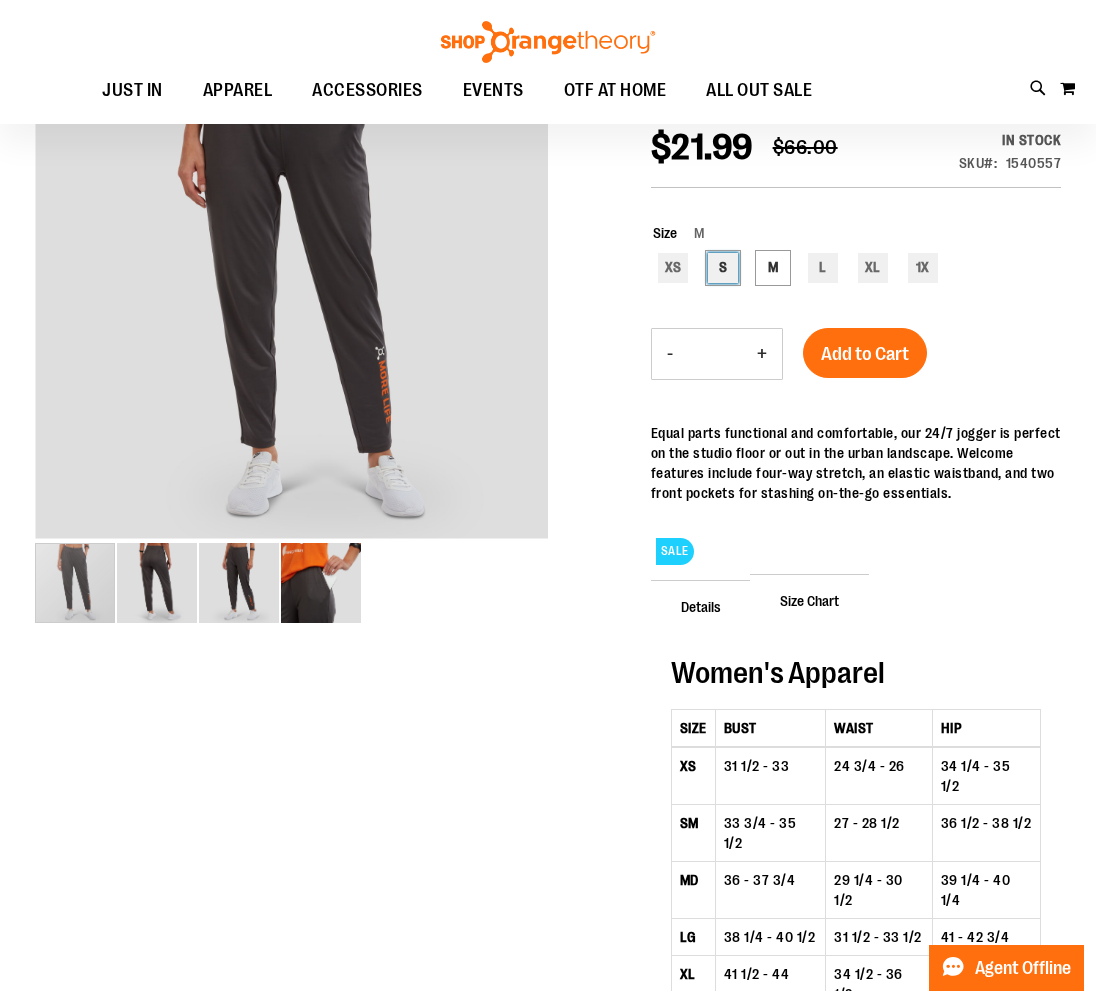 click on "S" at bounding box center (723, 268) 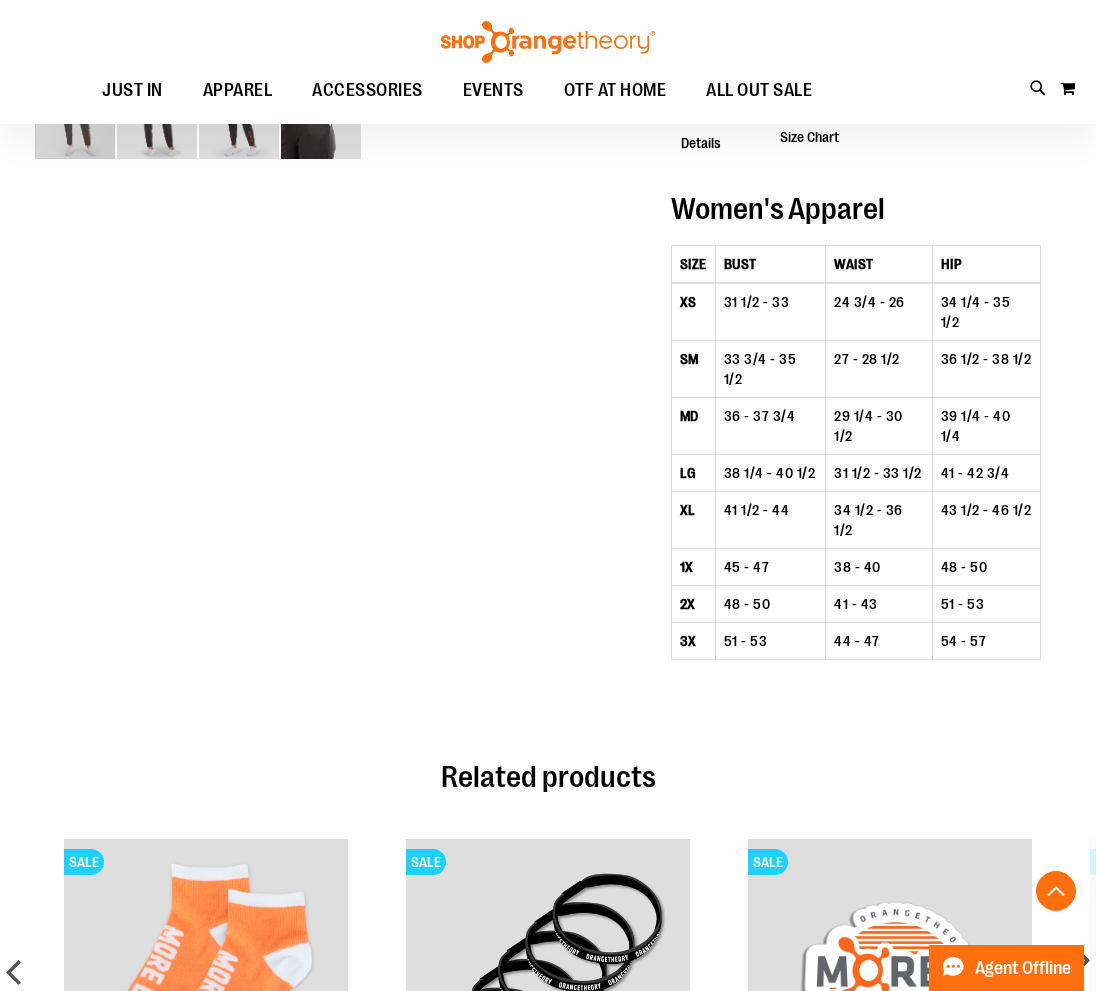 scroll, scrollTop: 0, scrollLeft: 0, axis: both 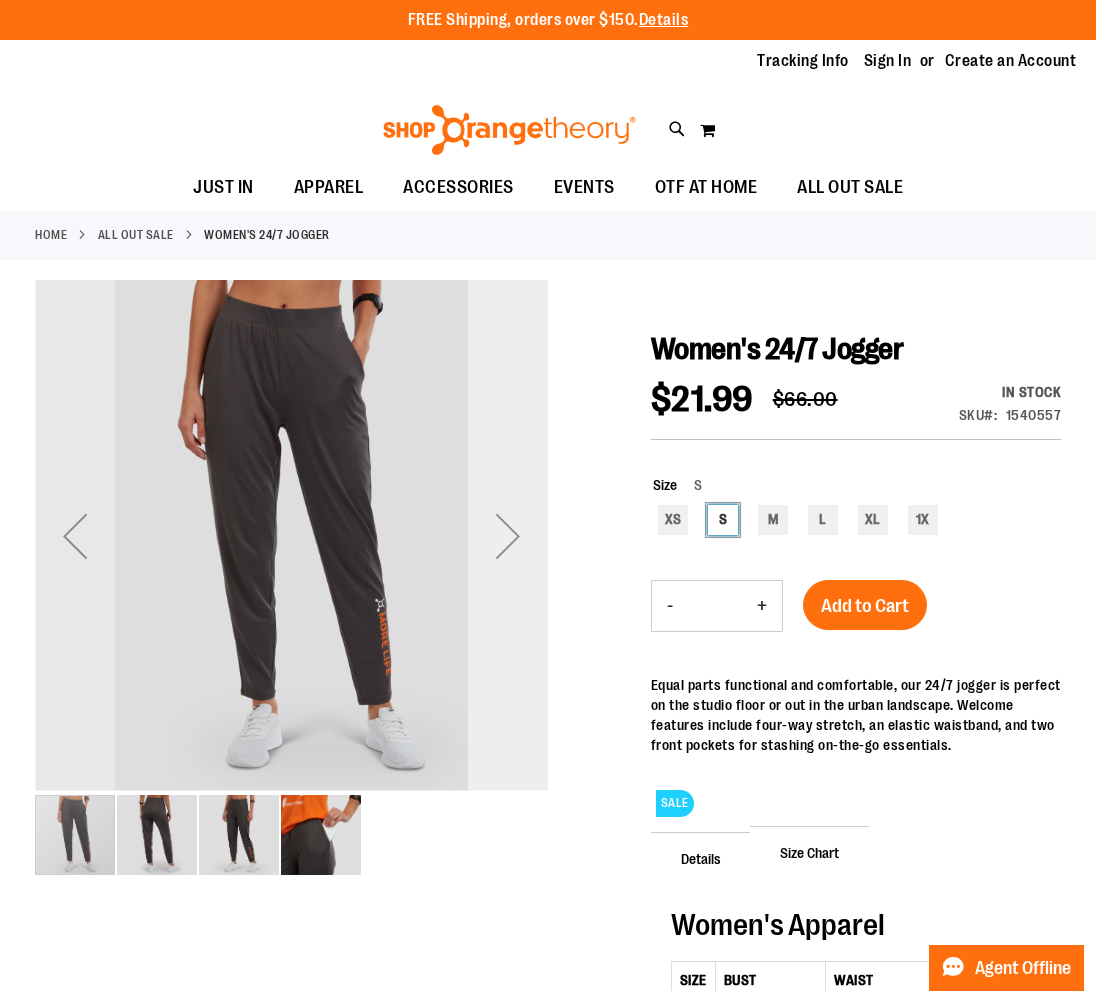 click at bounding box center (508, 536) 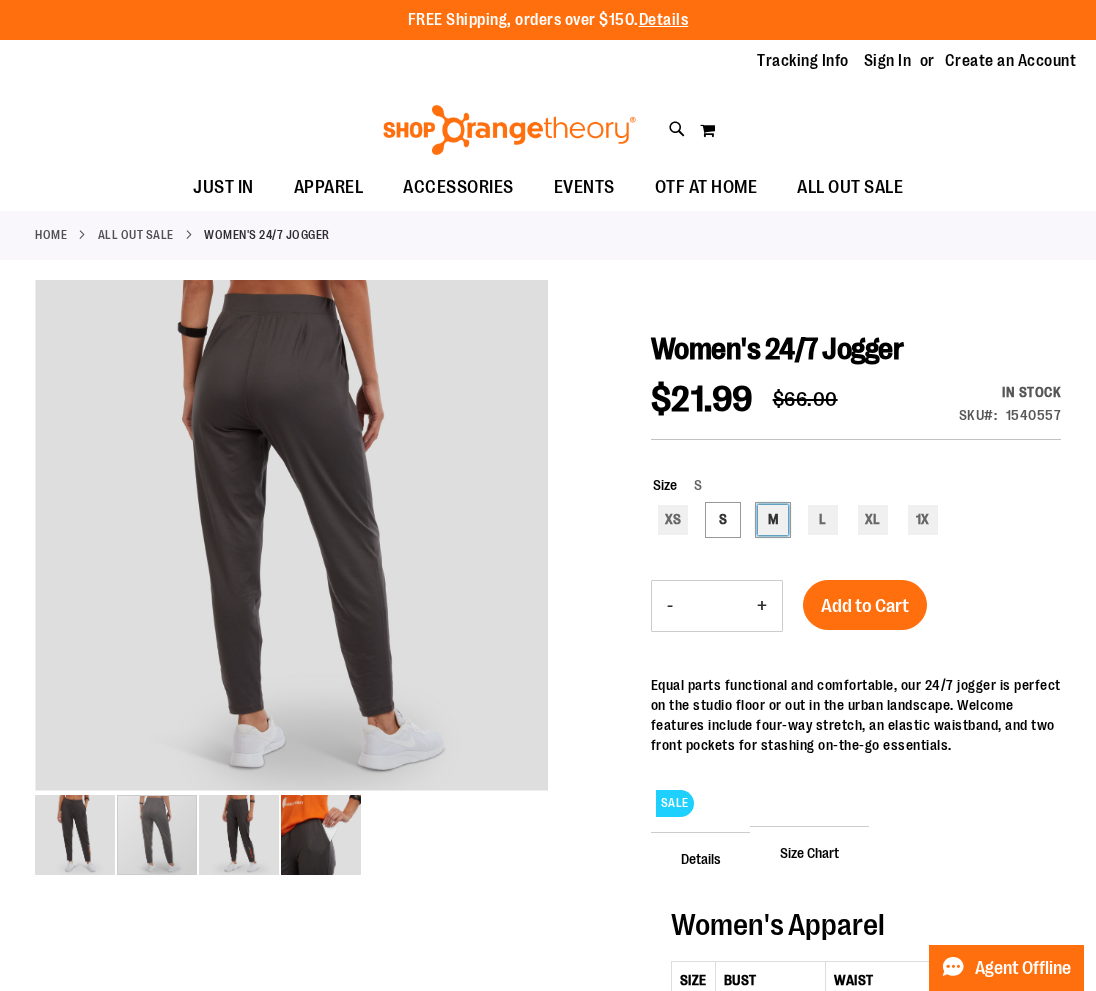 click on "M" at bounding box center (773, 520) 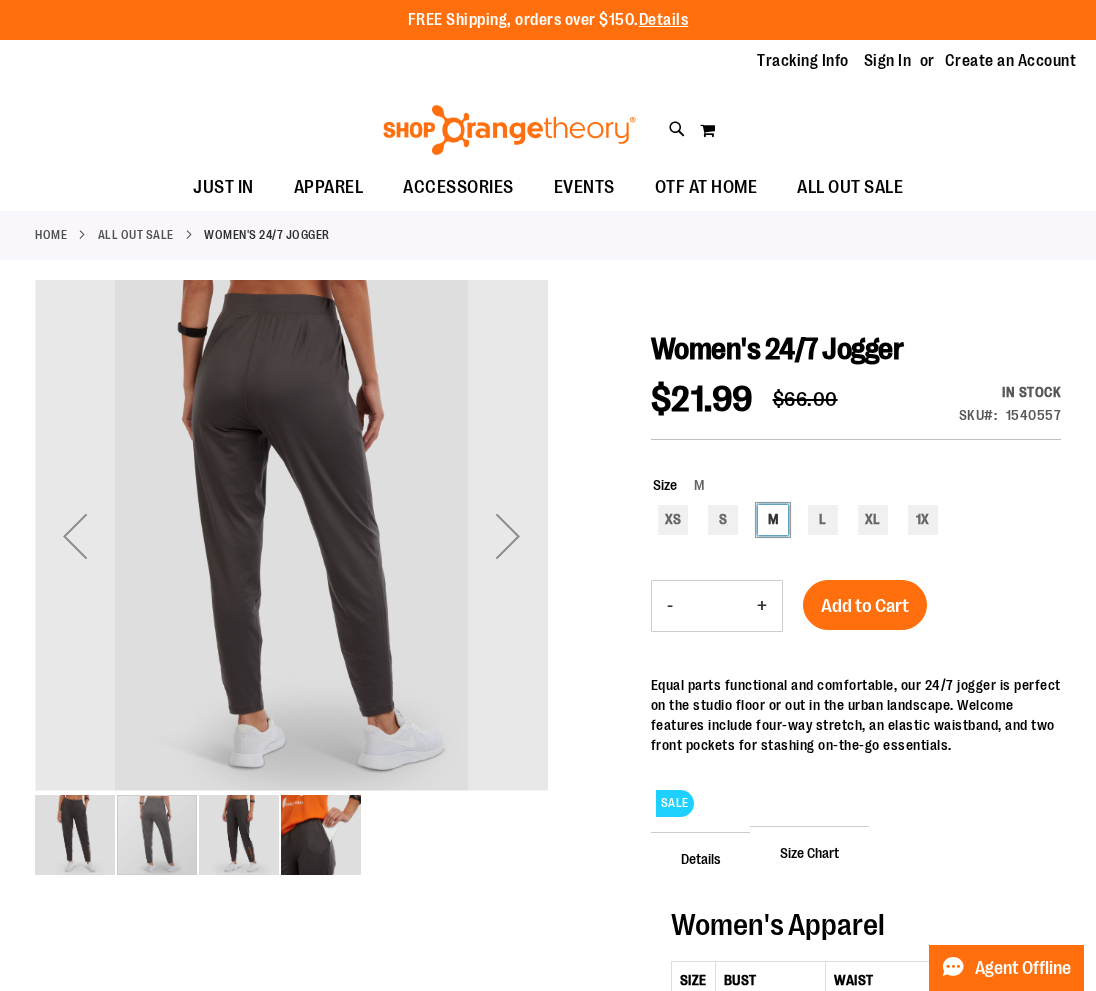 click at bounding box center (239, 835) 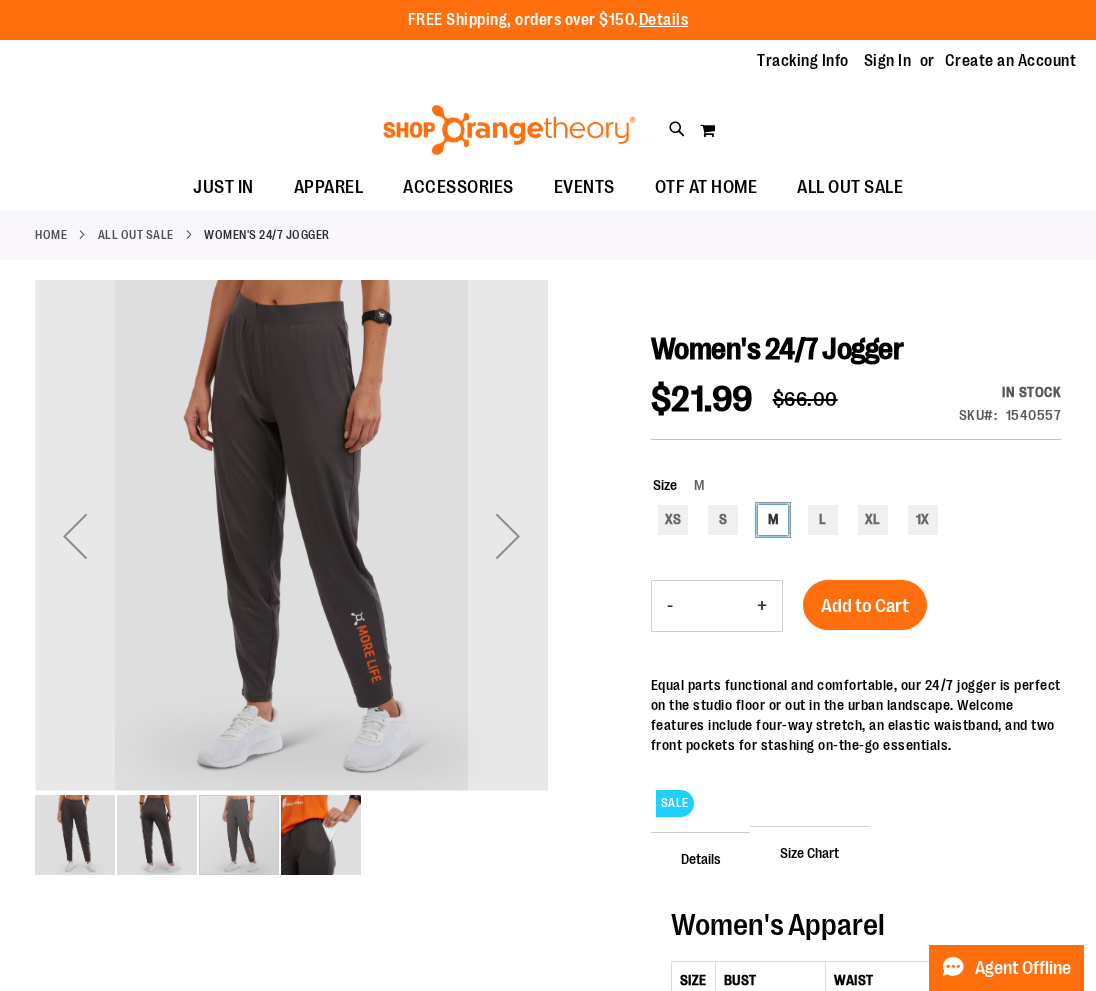 click at bounding box center [157, 835] 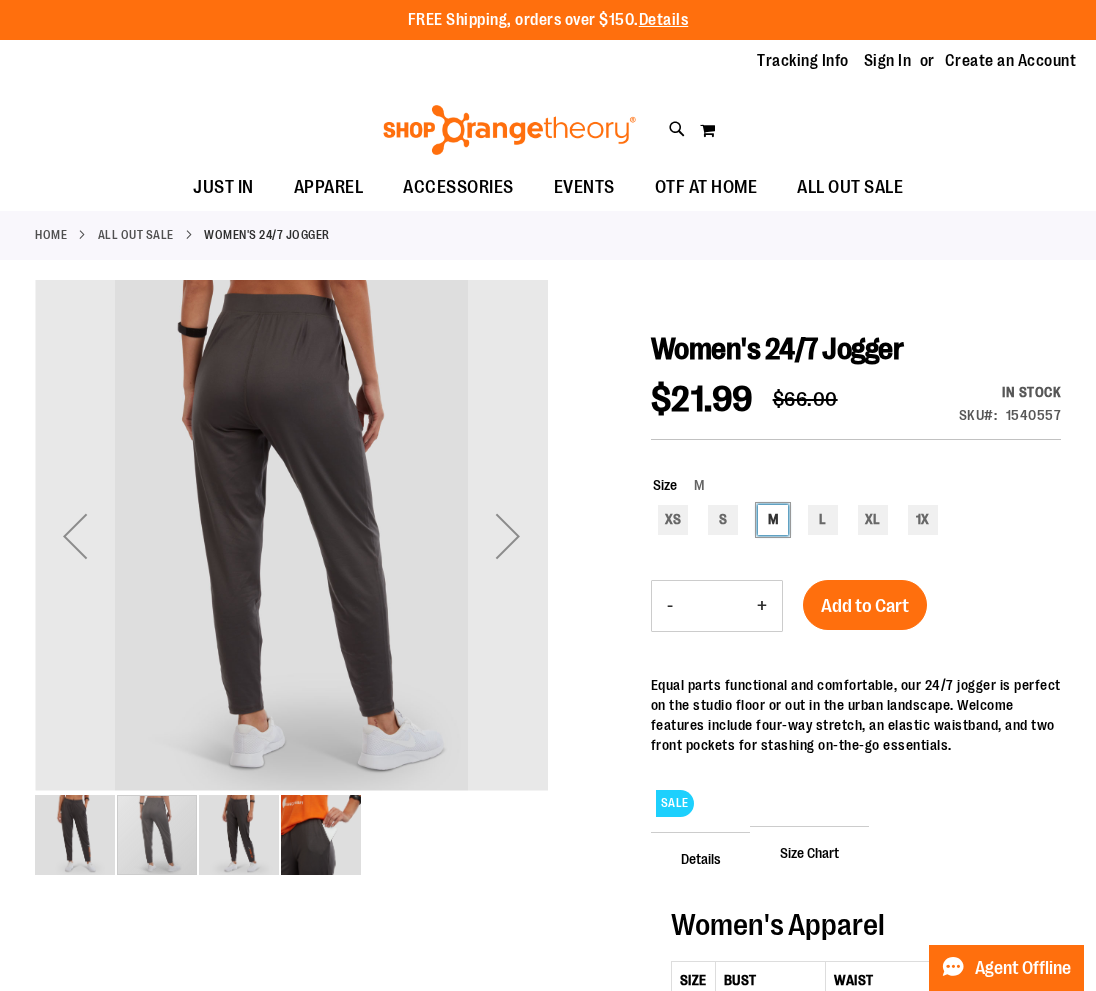 click at bounding box center [239, 835] 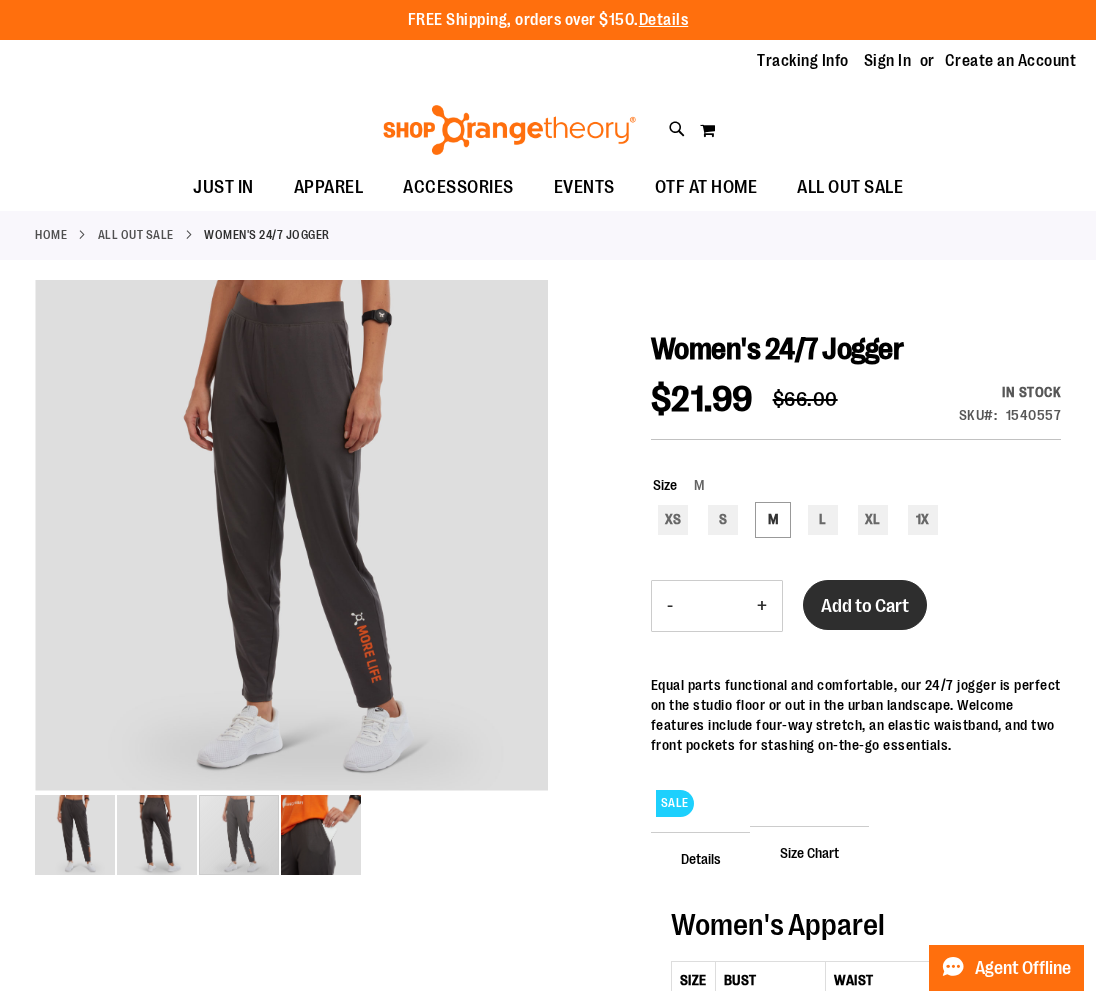click on "Add to Cart" at bounding box center (865, 605) 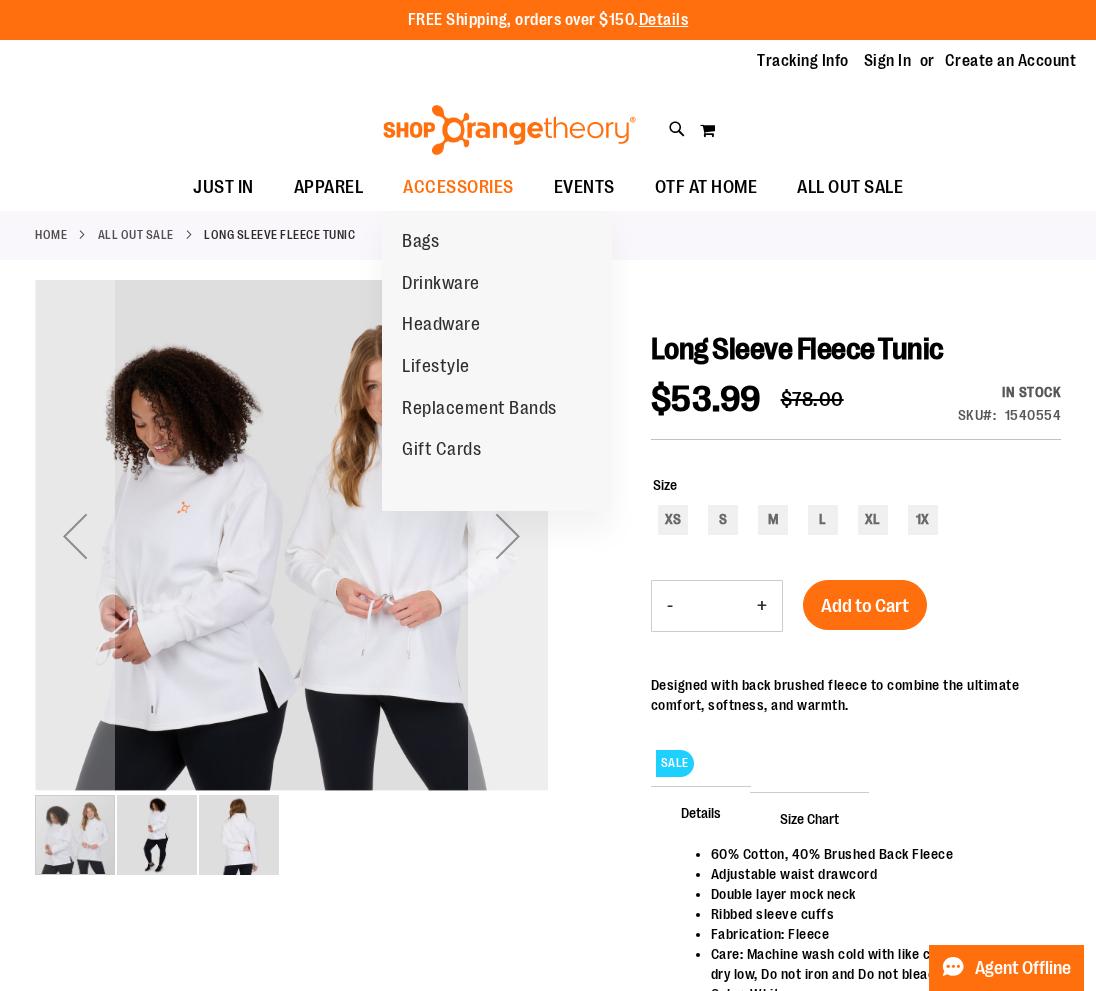 scroll, scrollTop: 42, scrollLeft: 0, axis: vertical 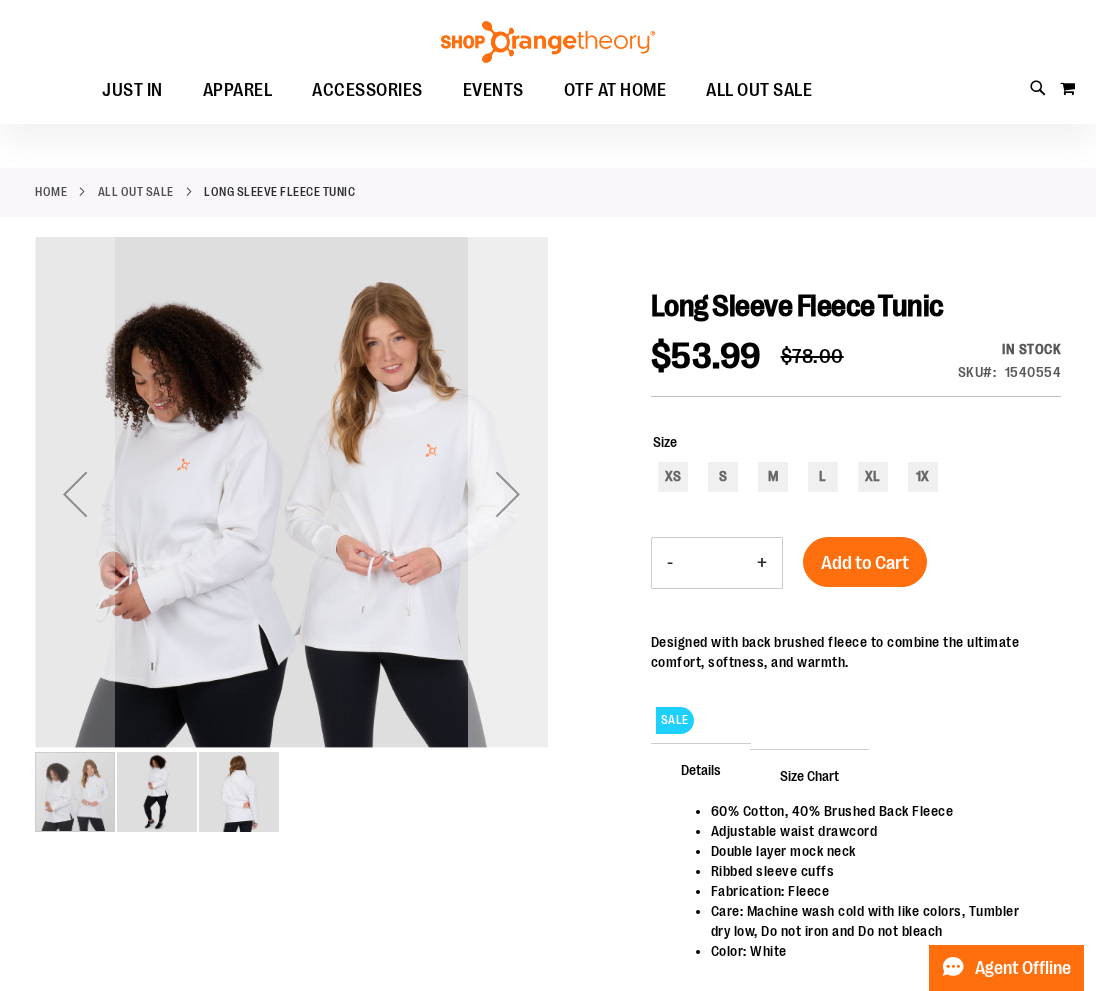 click at bounding box center (508, 494) 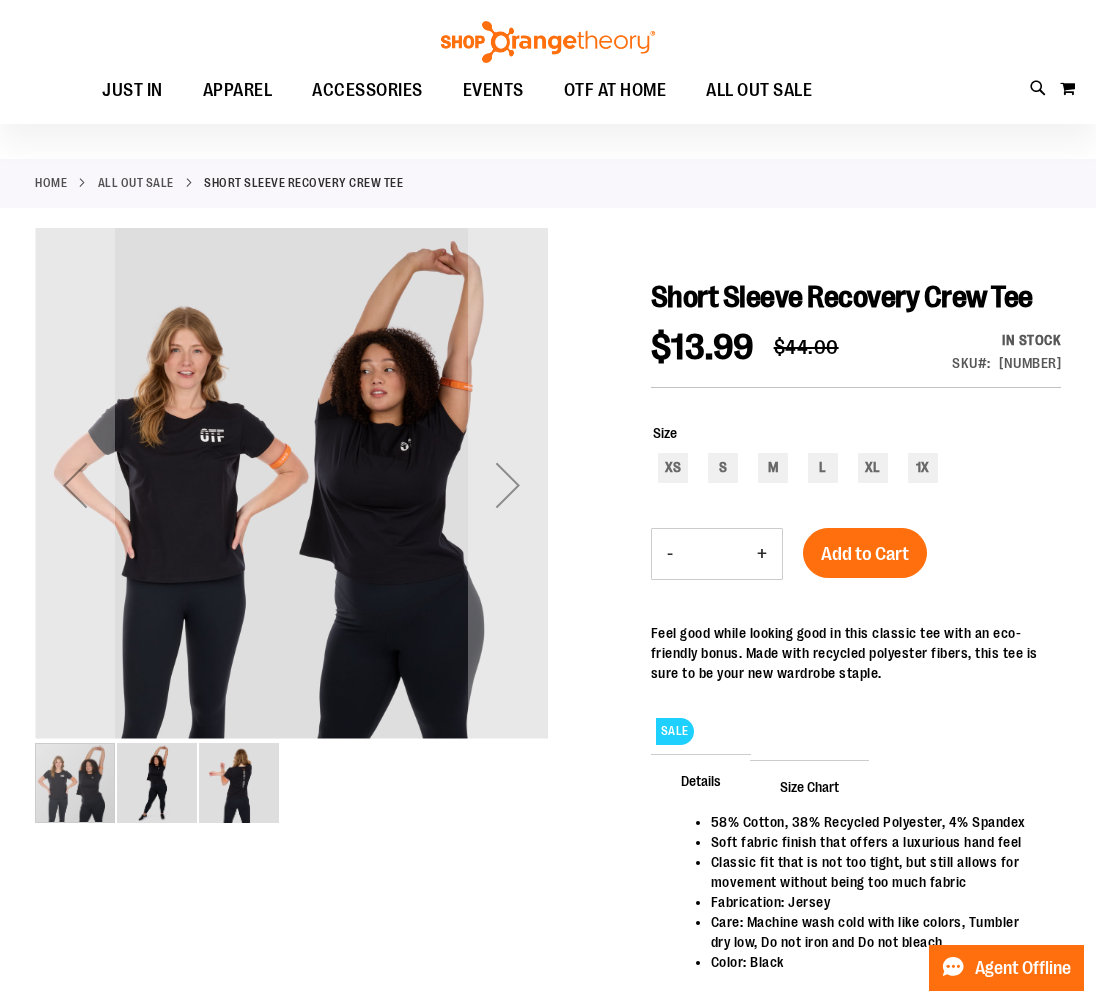 scroll, scrollTop: 64, scrollLeft: 0, axis: vertical 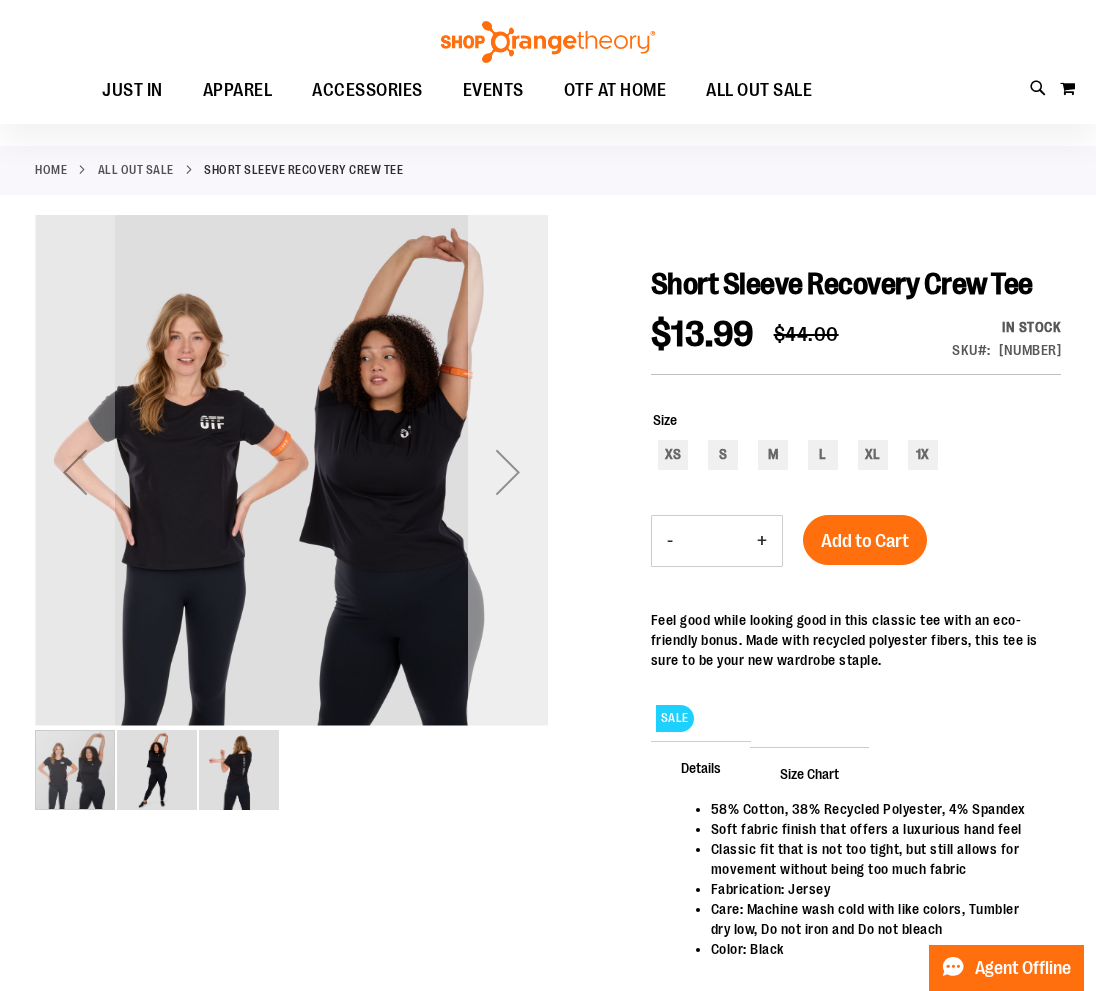 click at bounding box center (508, 472) 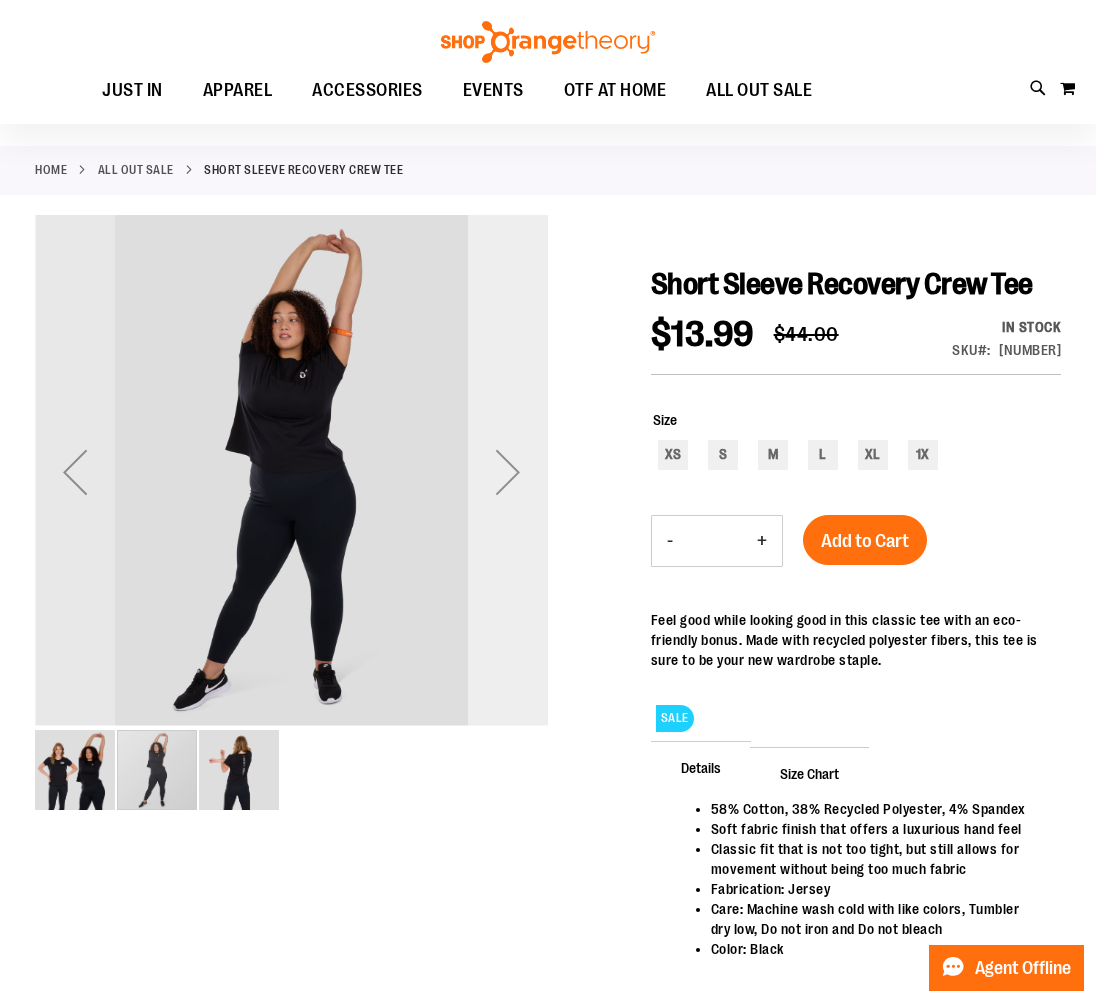 click at bounding box center (508, 472) 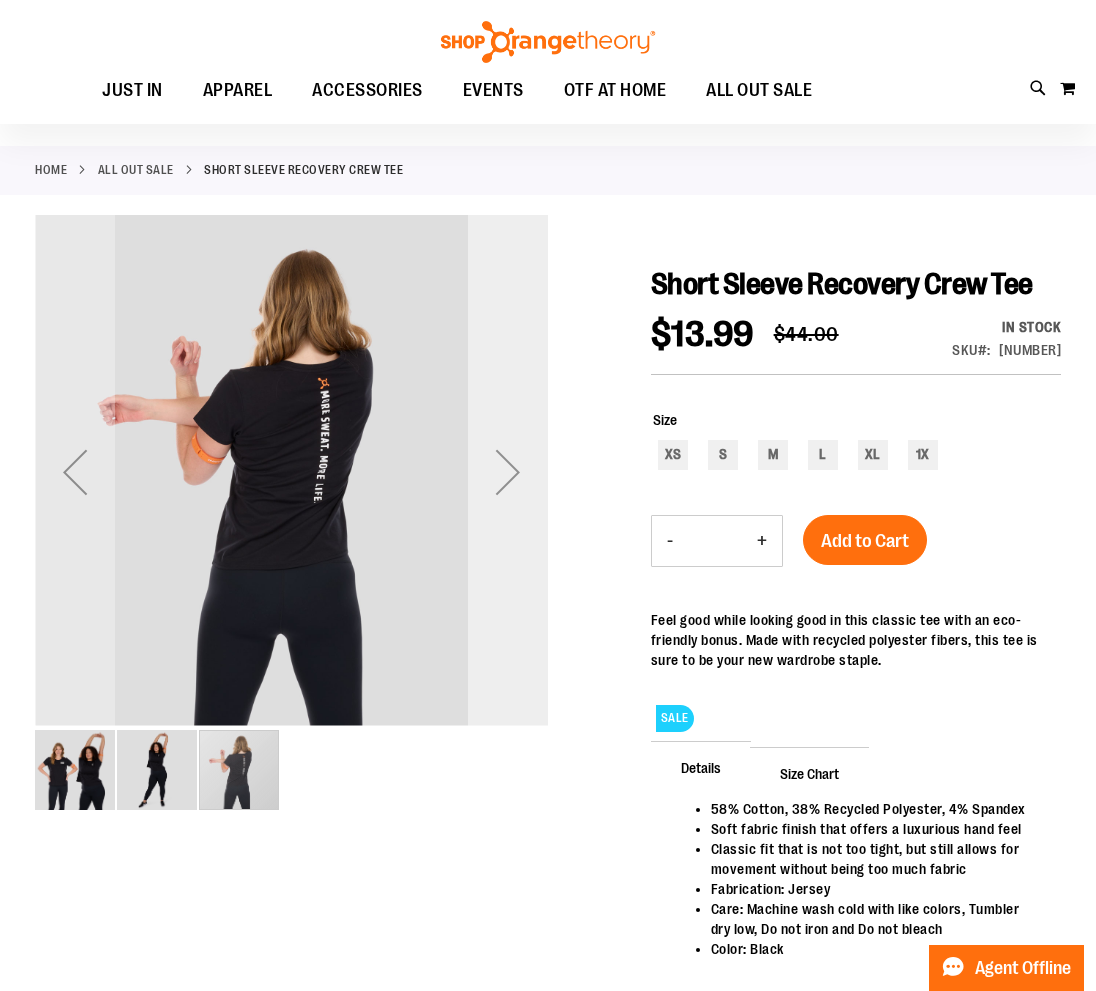 click at bounding box center (508, 472) 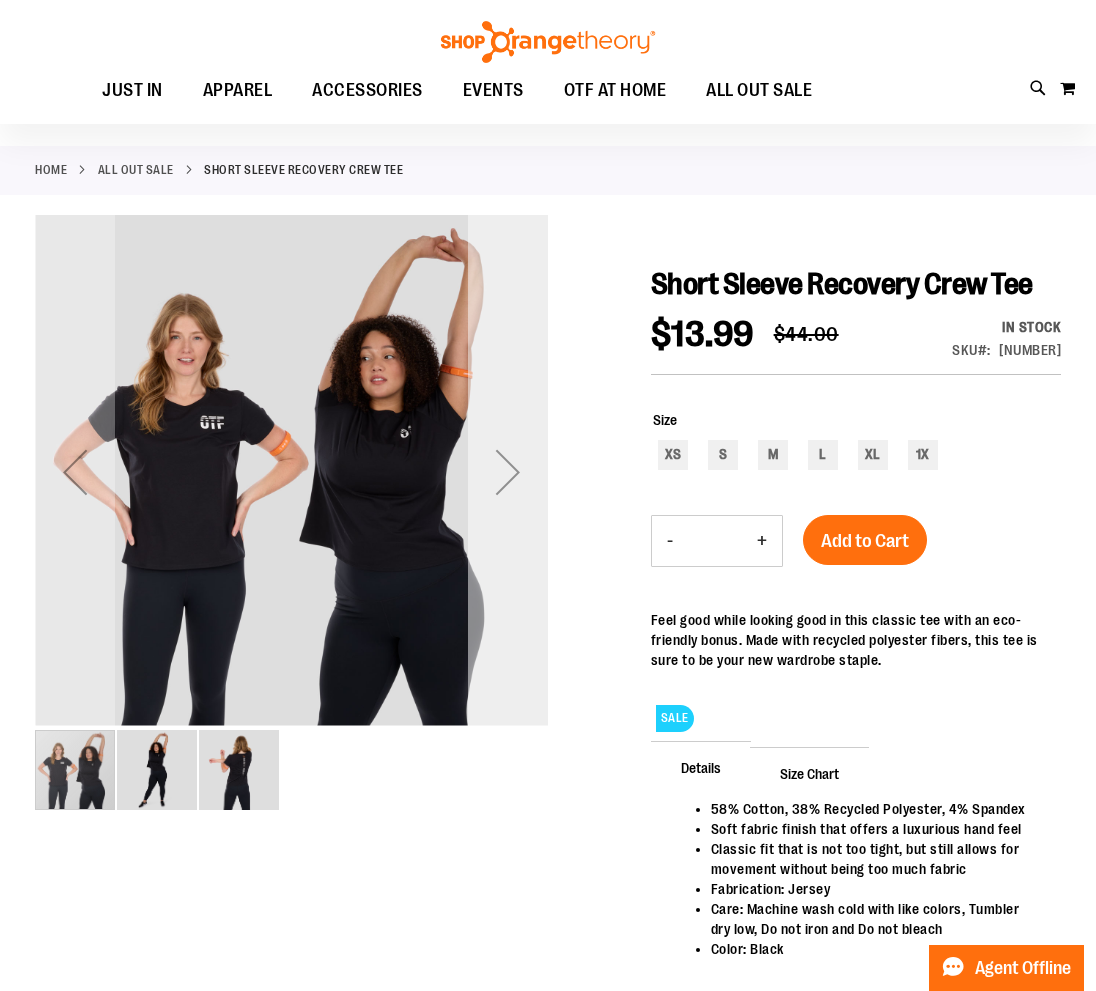 click at bounding box center (508, 472) 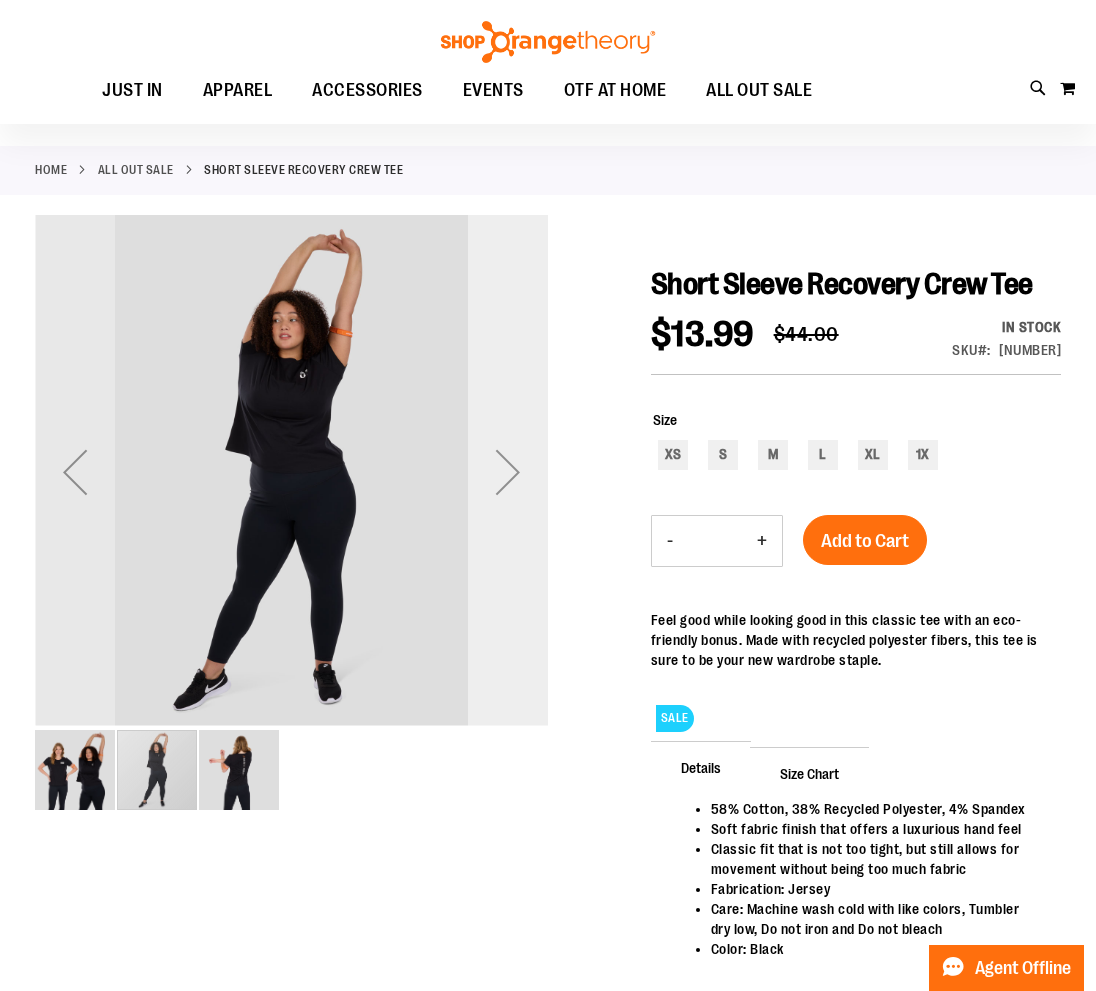 click at bounding box center [508, 472] 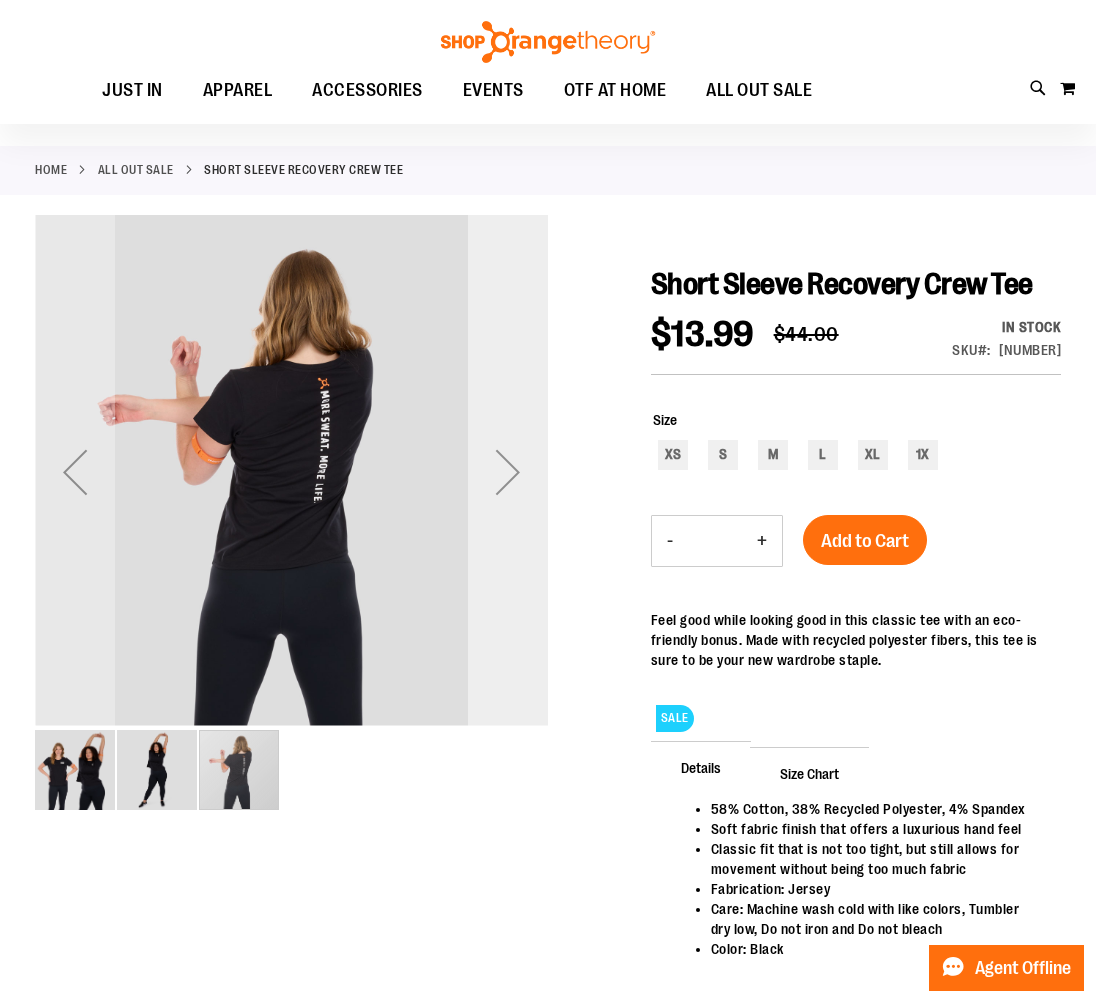 click at bounding box center [508, 472] 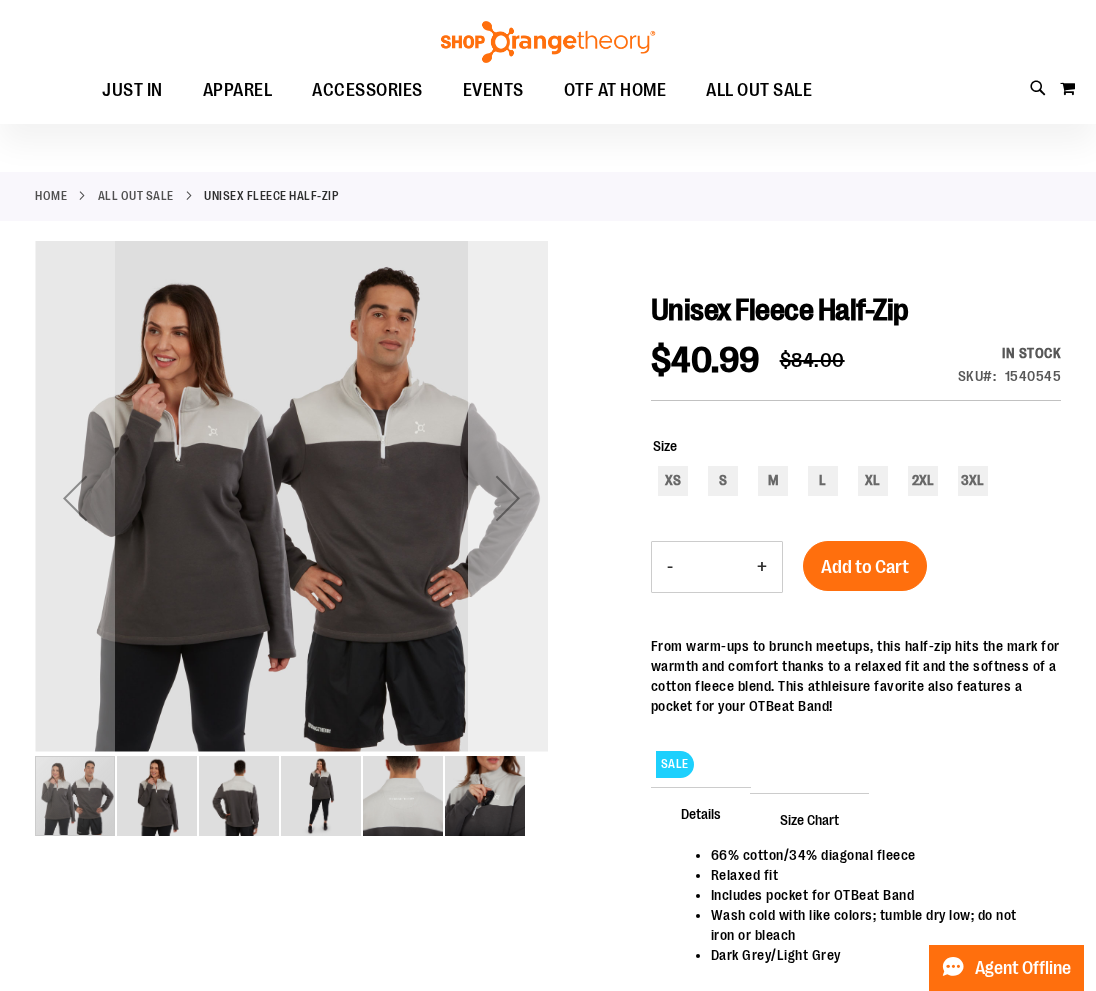 scroll, scrollTop: 107, scrollLeft: 0, axis: vertical 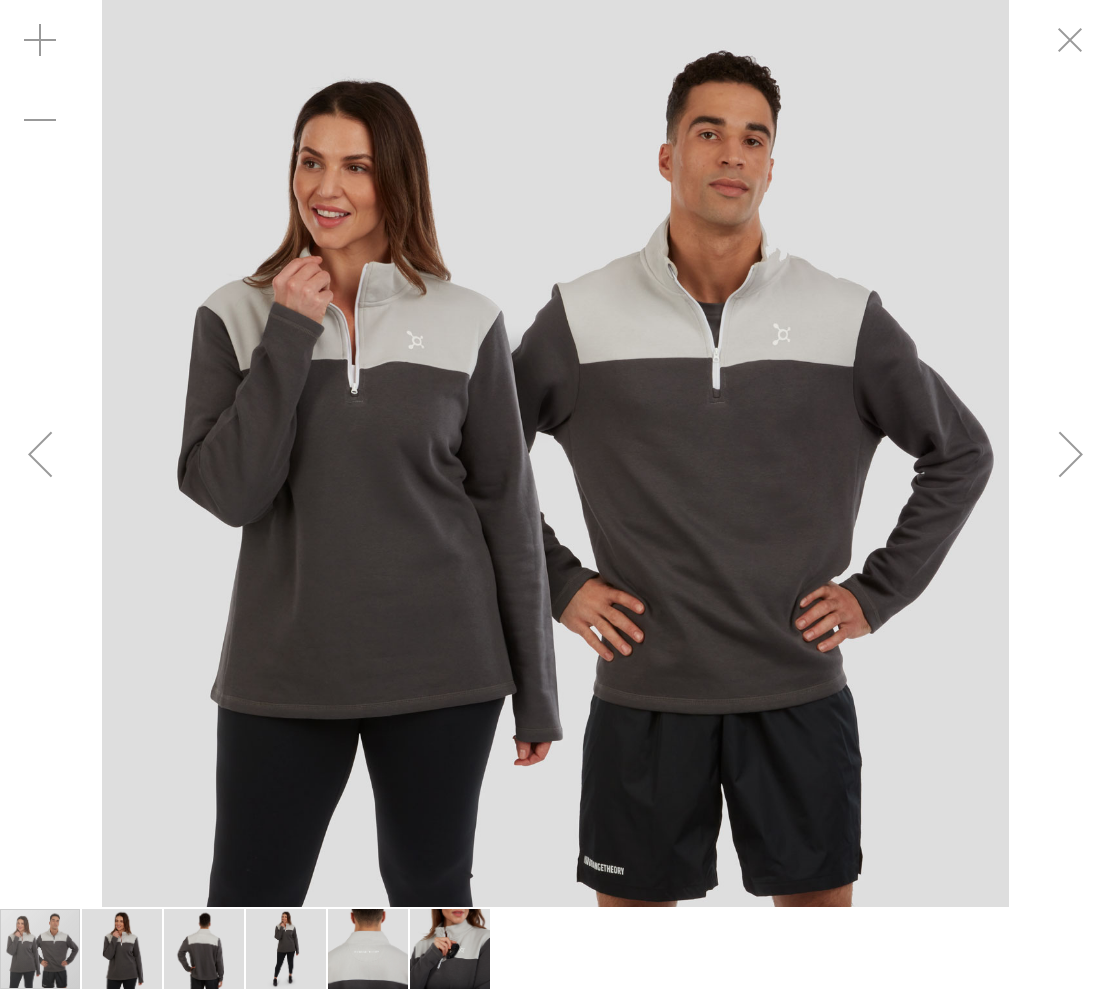 click at bounding box center (1071, 454) 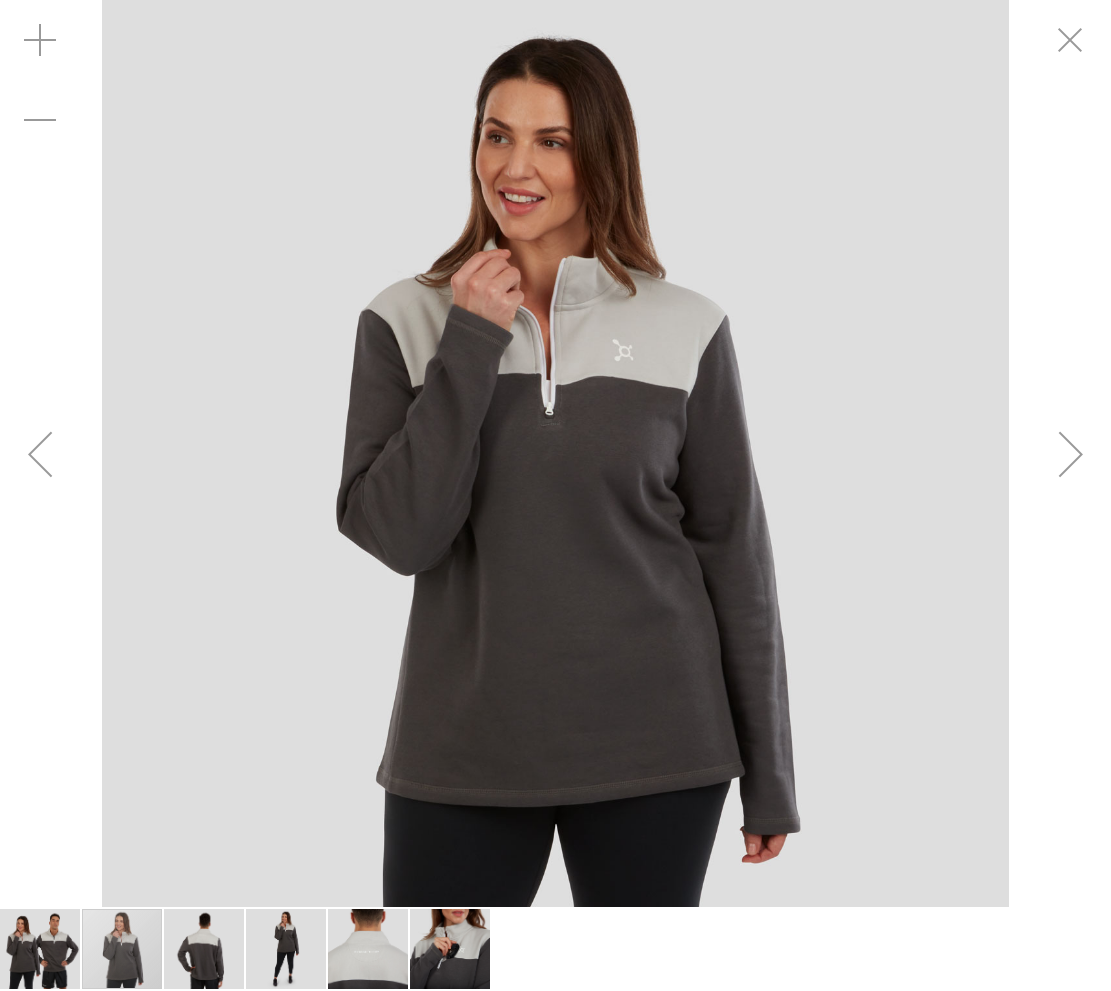 click at bounding box center (1071, 454) 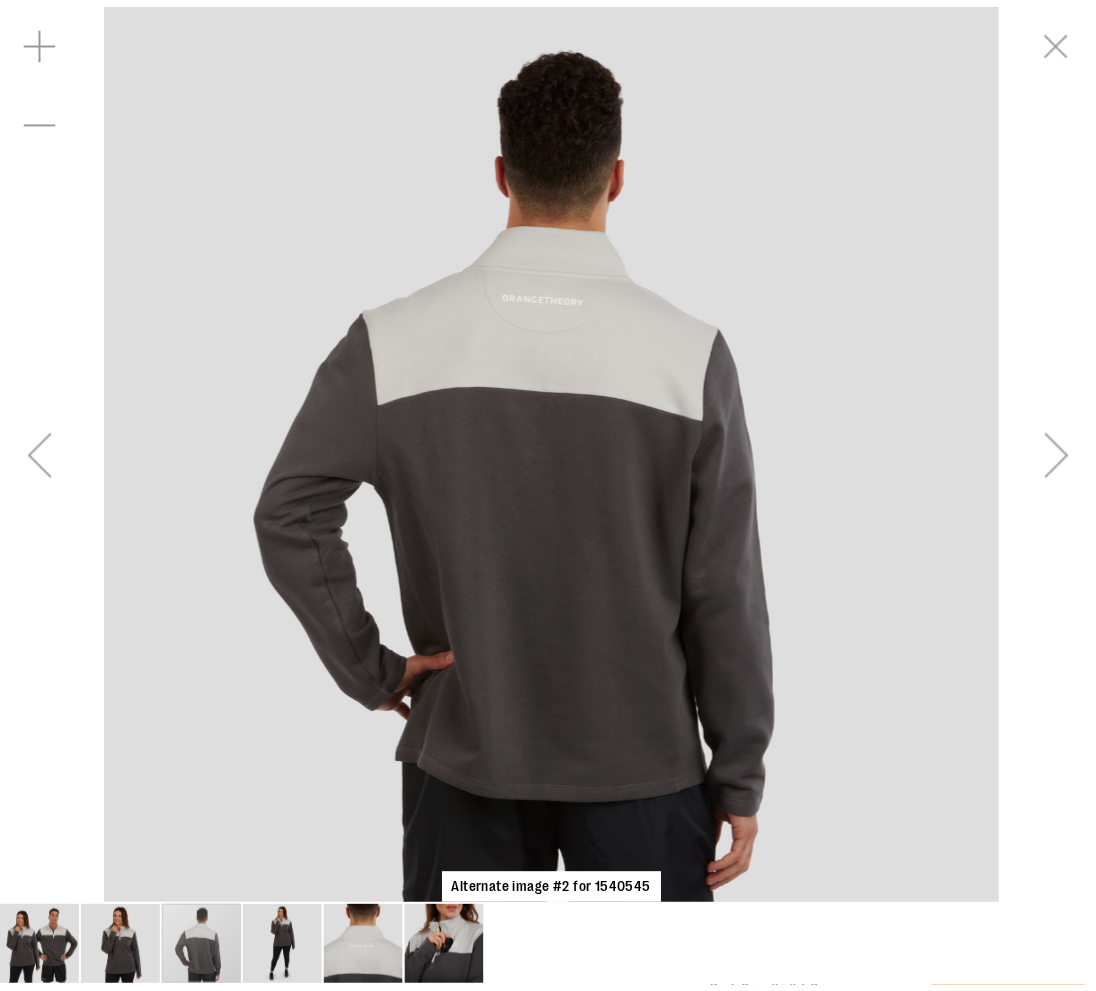 scroll, scrollTop: 106, scrollLeft: 0, axis: vertical 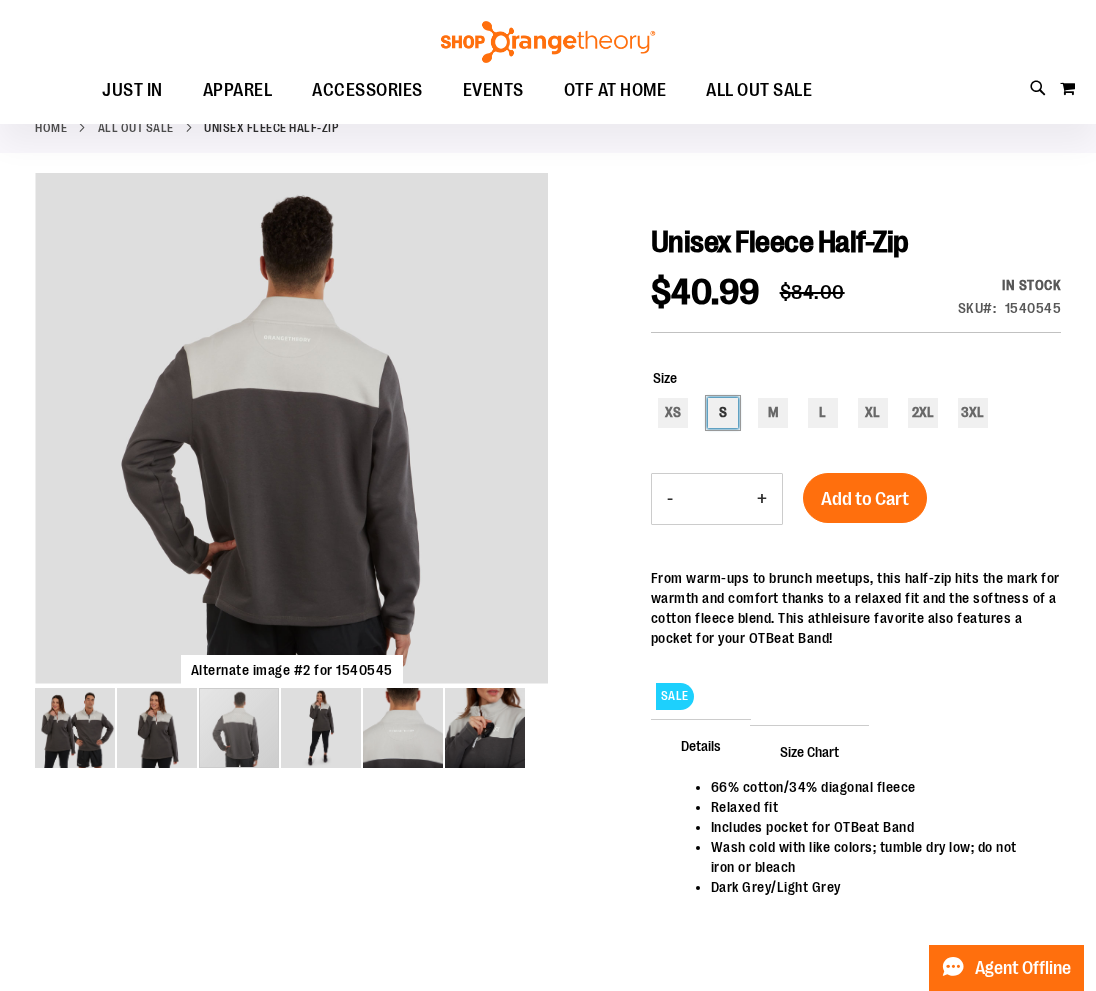 click on "S" at bounding box center [723, 413] 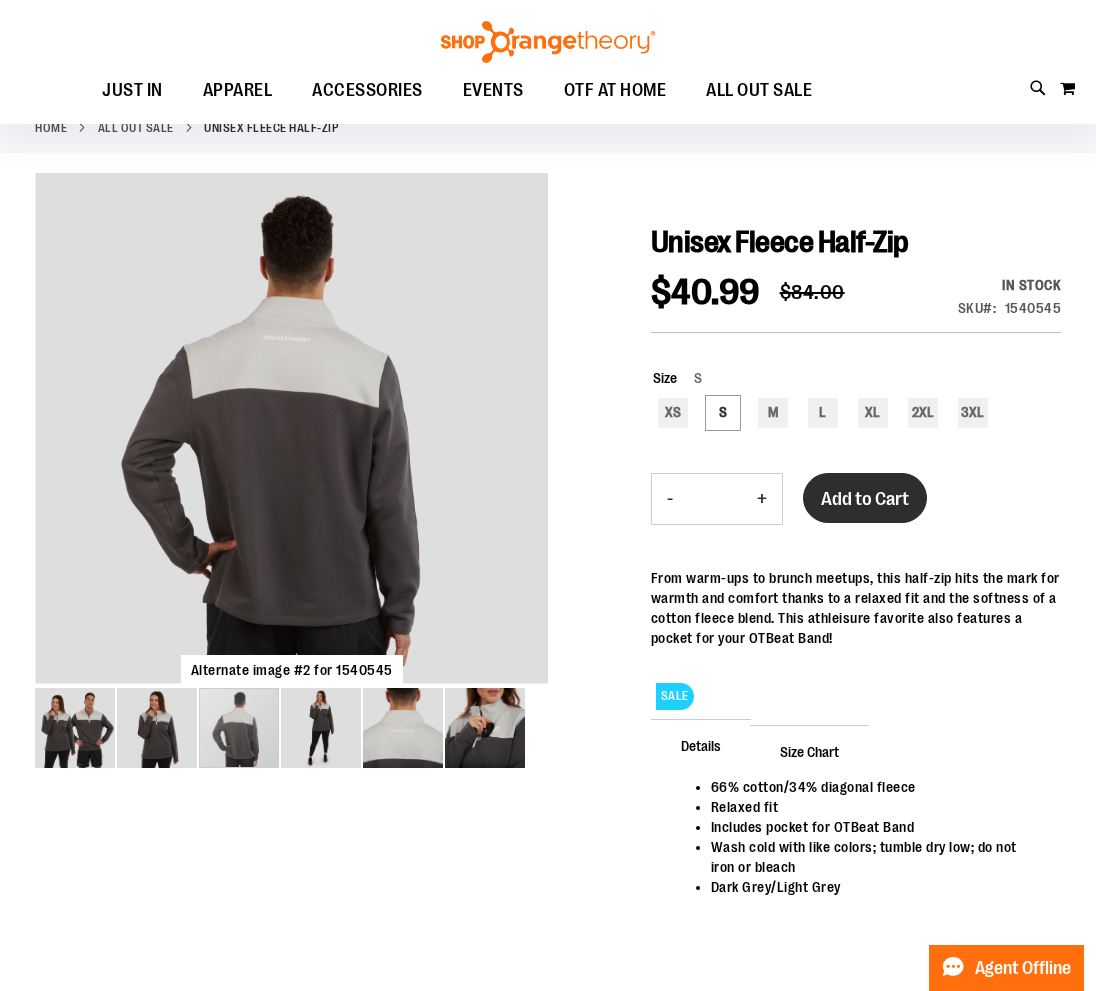 click on "Add to Cart" at bounding box center [865, 499] 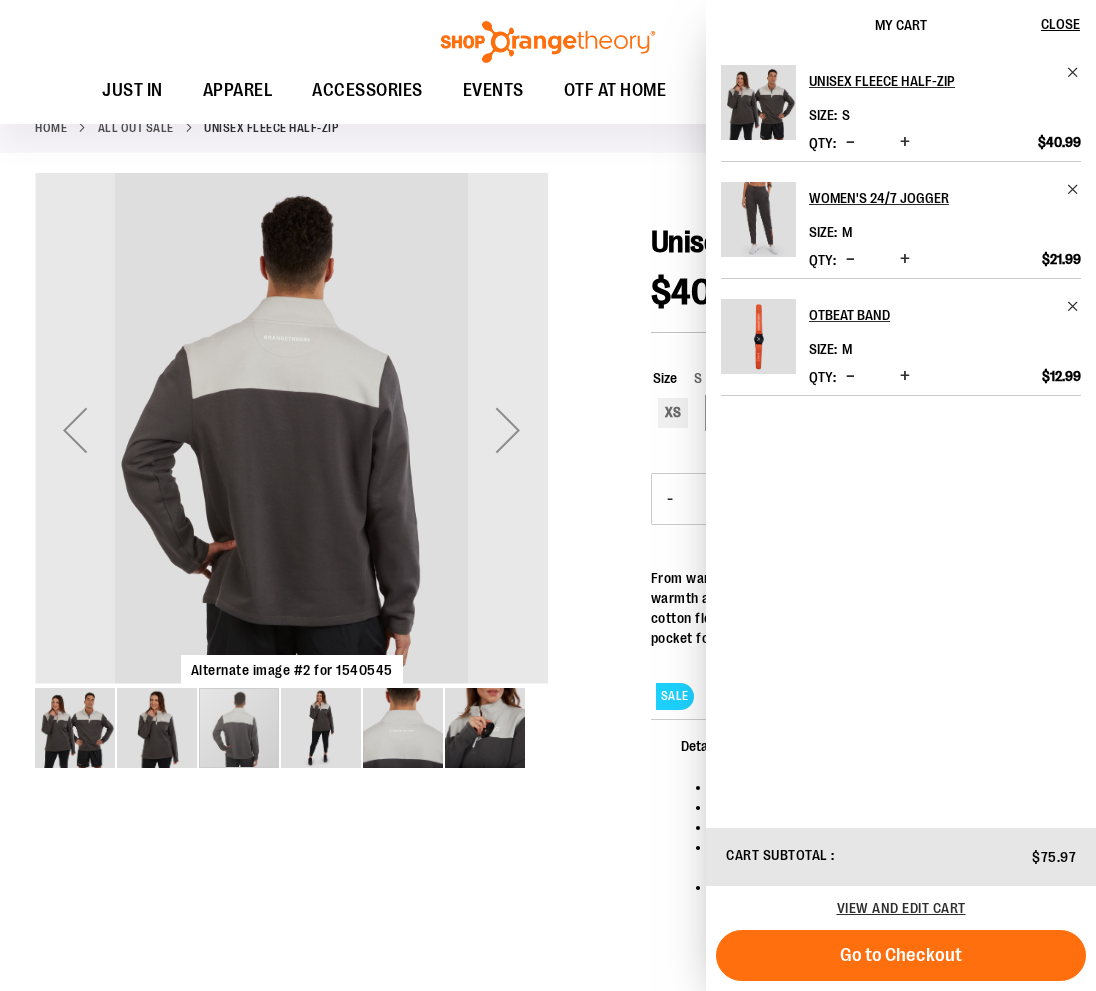 click at bounding box center (75, 728) 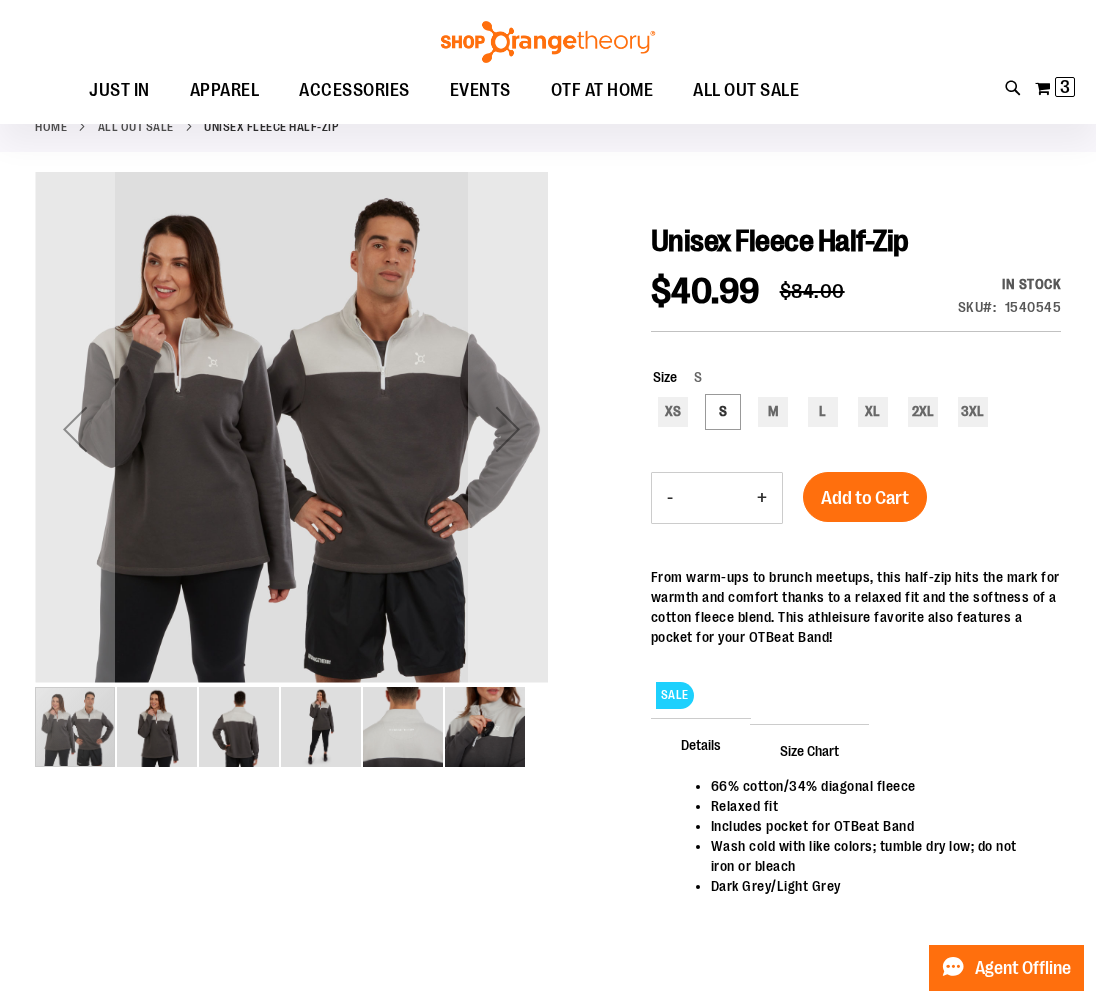 scroll, scrollTop: 94, scrollLeft: 0, axis: vertical 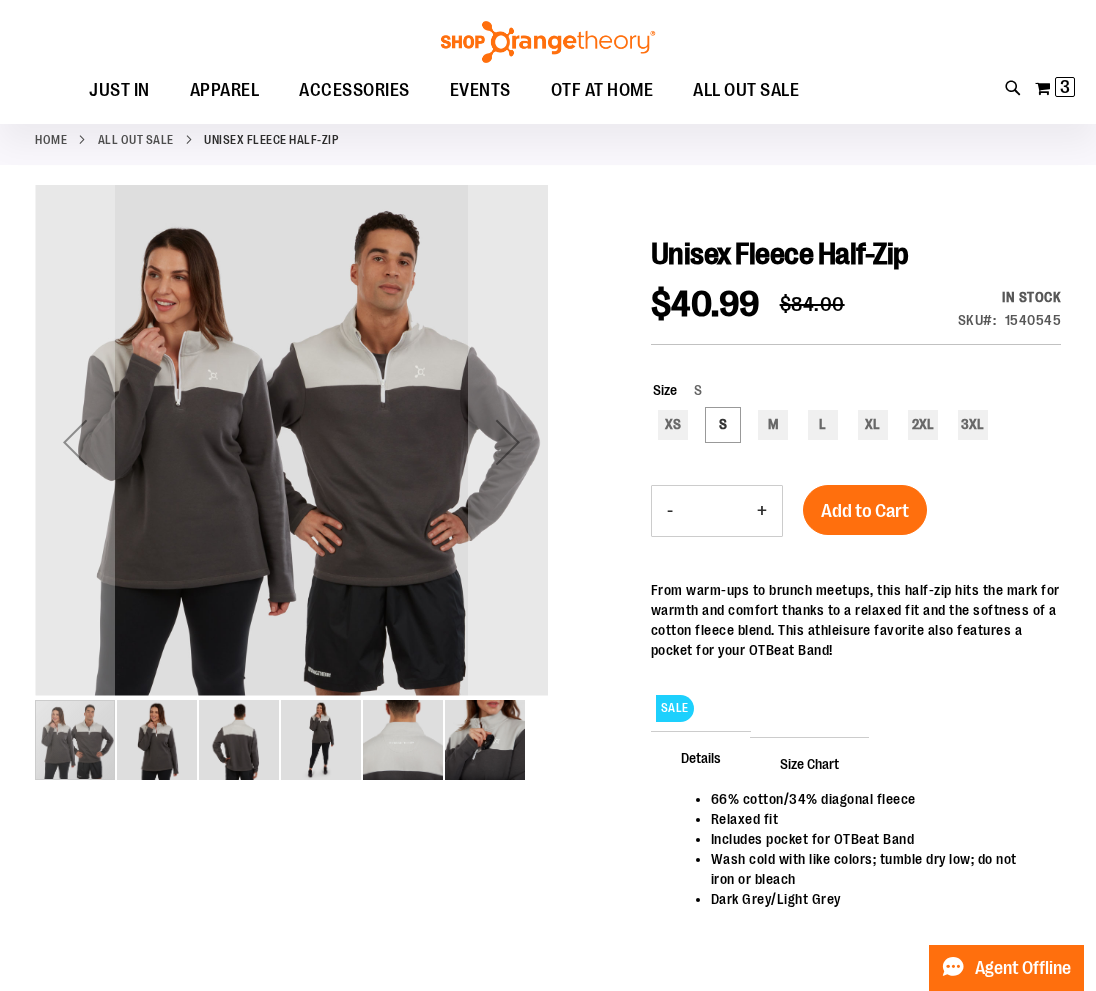 click at bounding box center [157, 740] 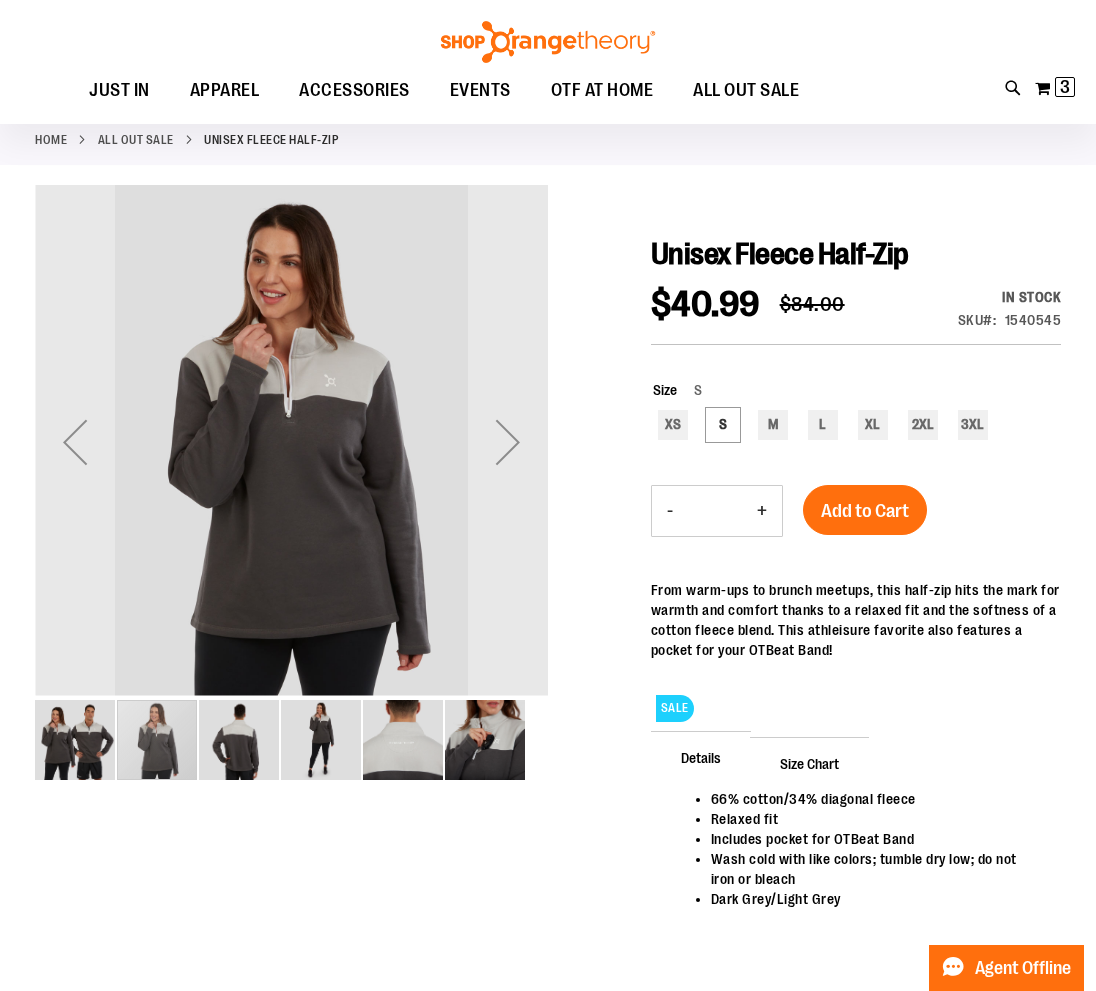 click at bounding box center (239, 740) 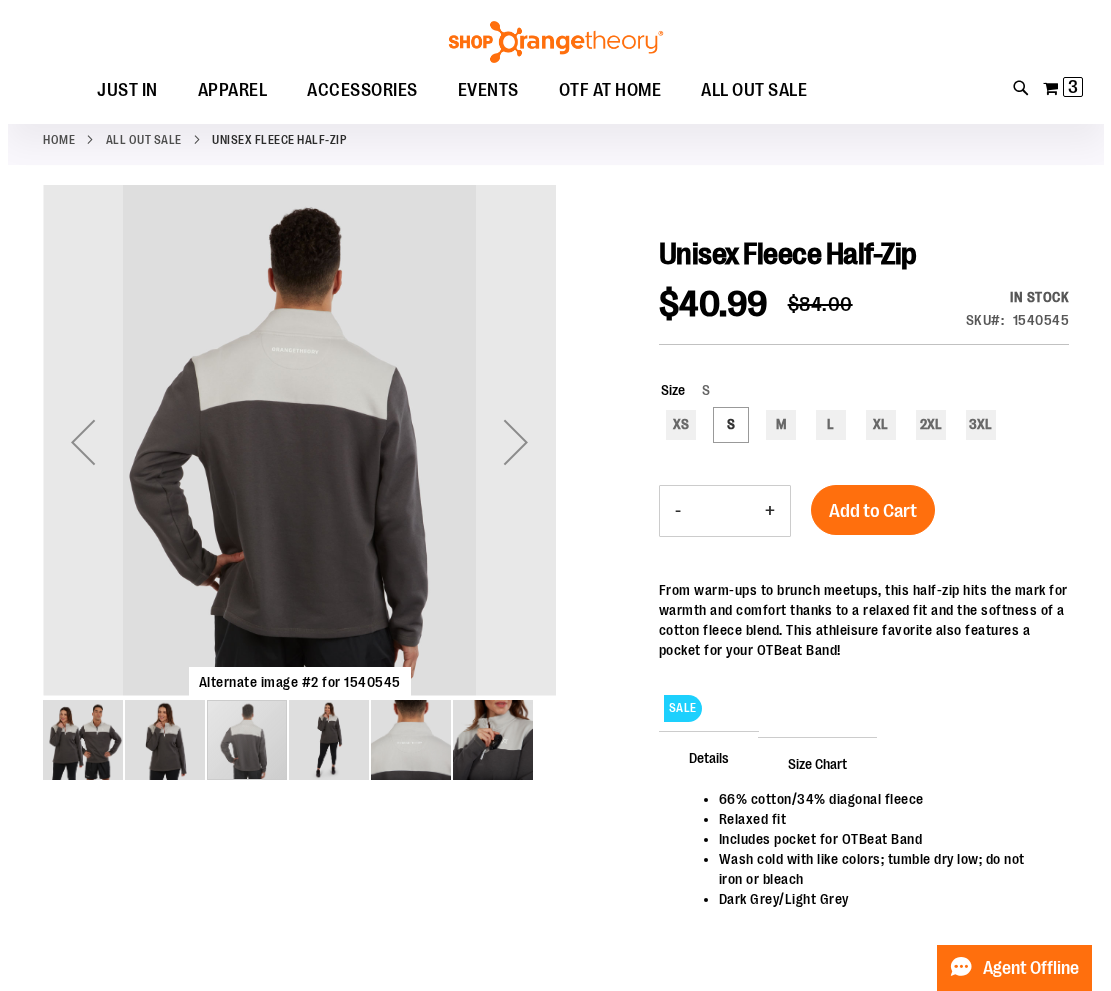 scroll, scrollTop: 0, scrollLeft: 0, axis: both 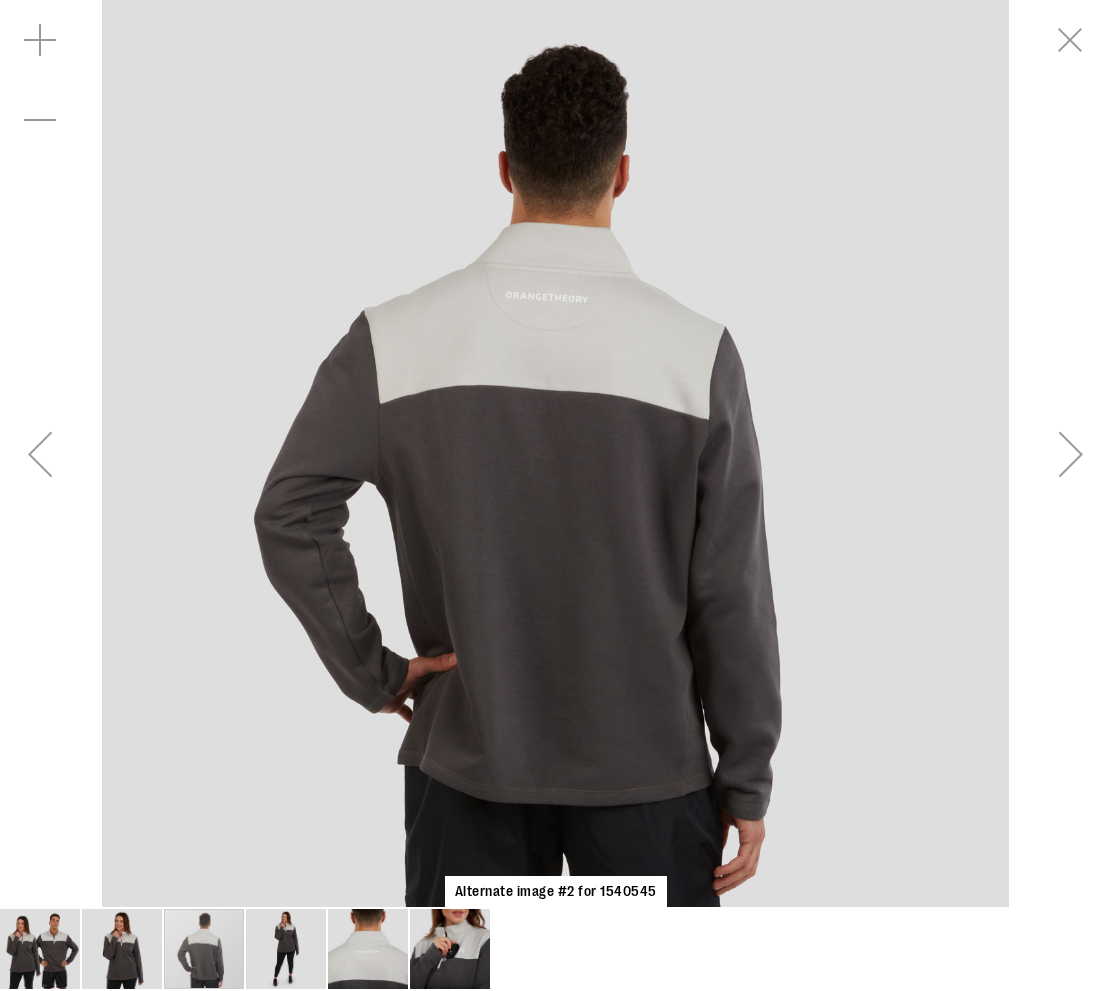 click at bounding box center [40, 454] 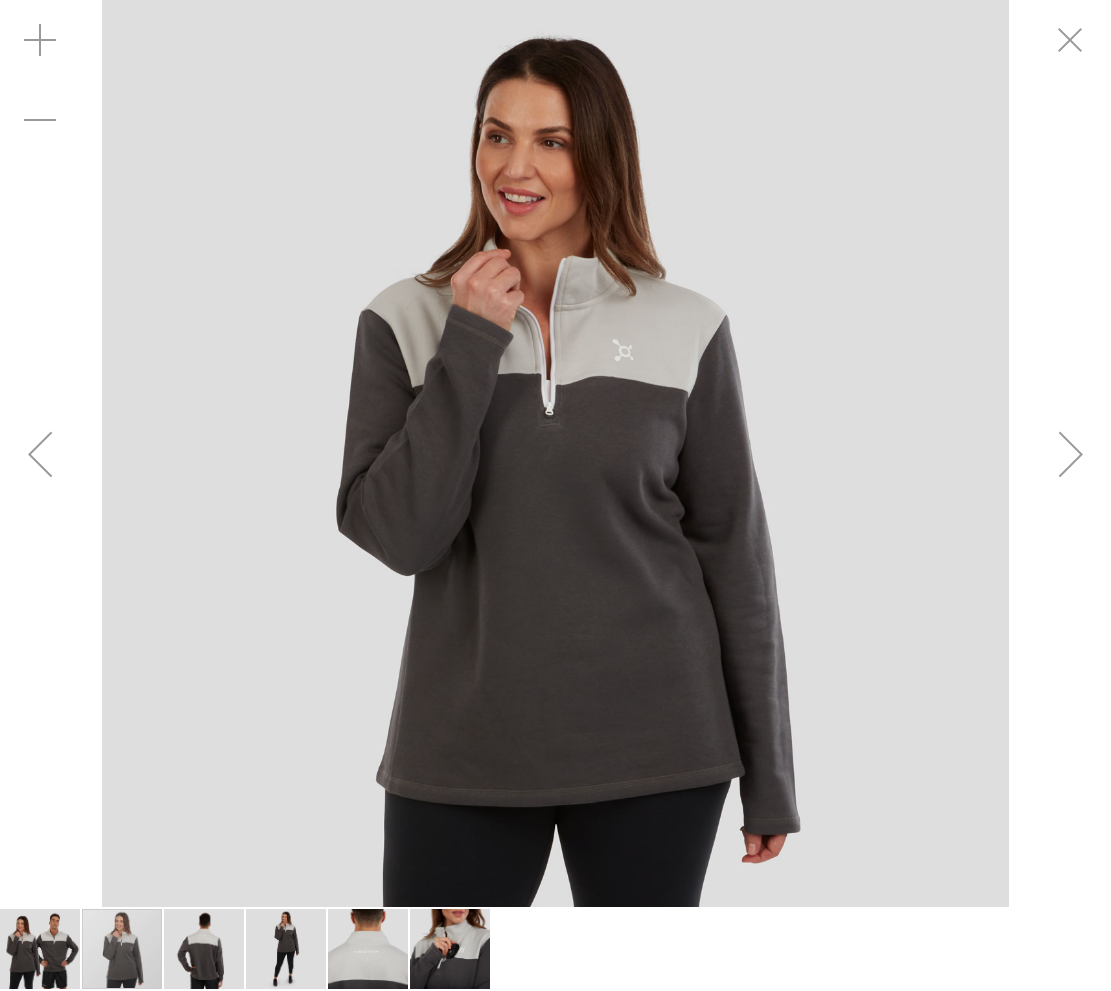click at bounding box center [1071, 454] 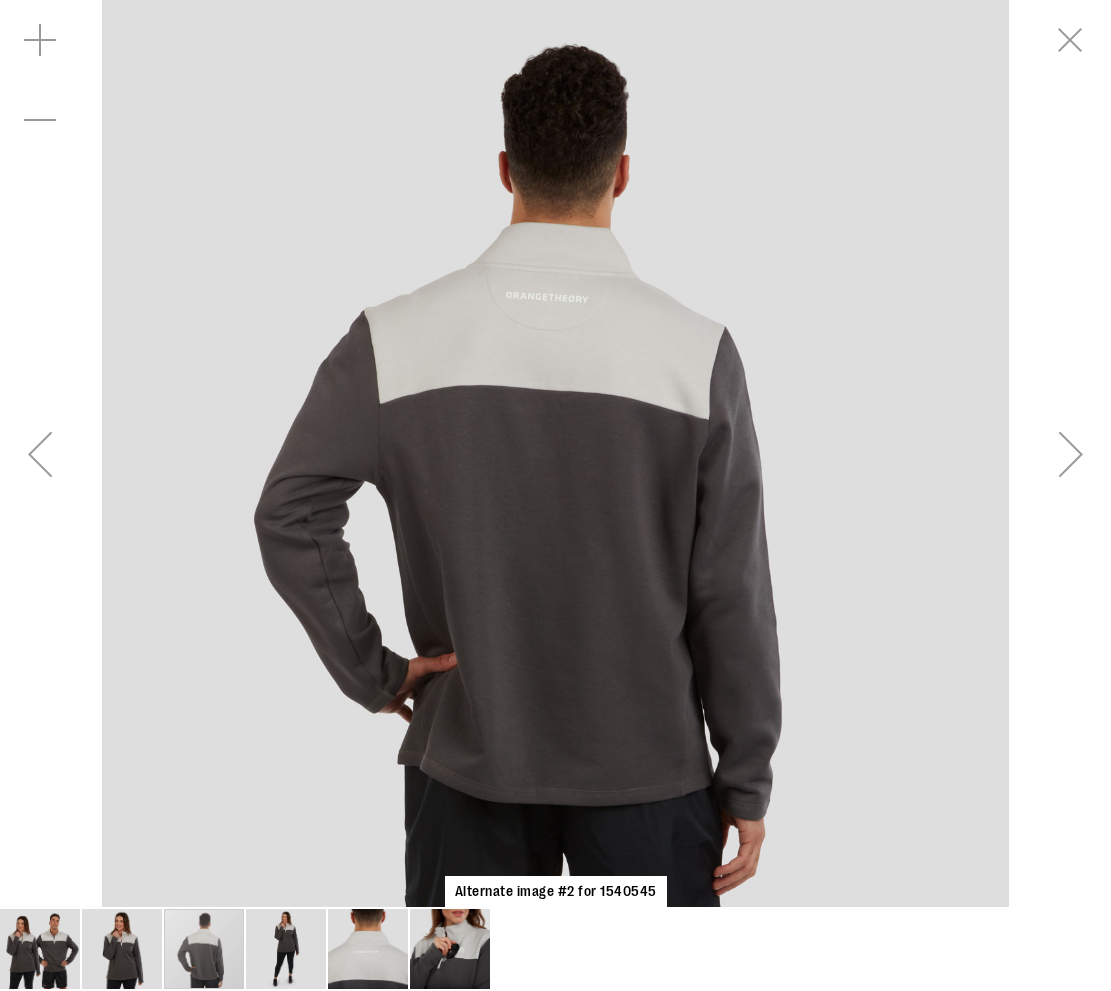 click at bounding box center [1071, 454] 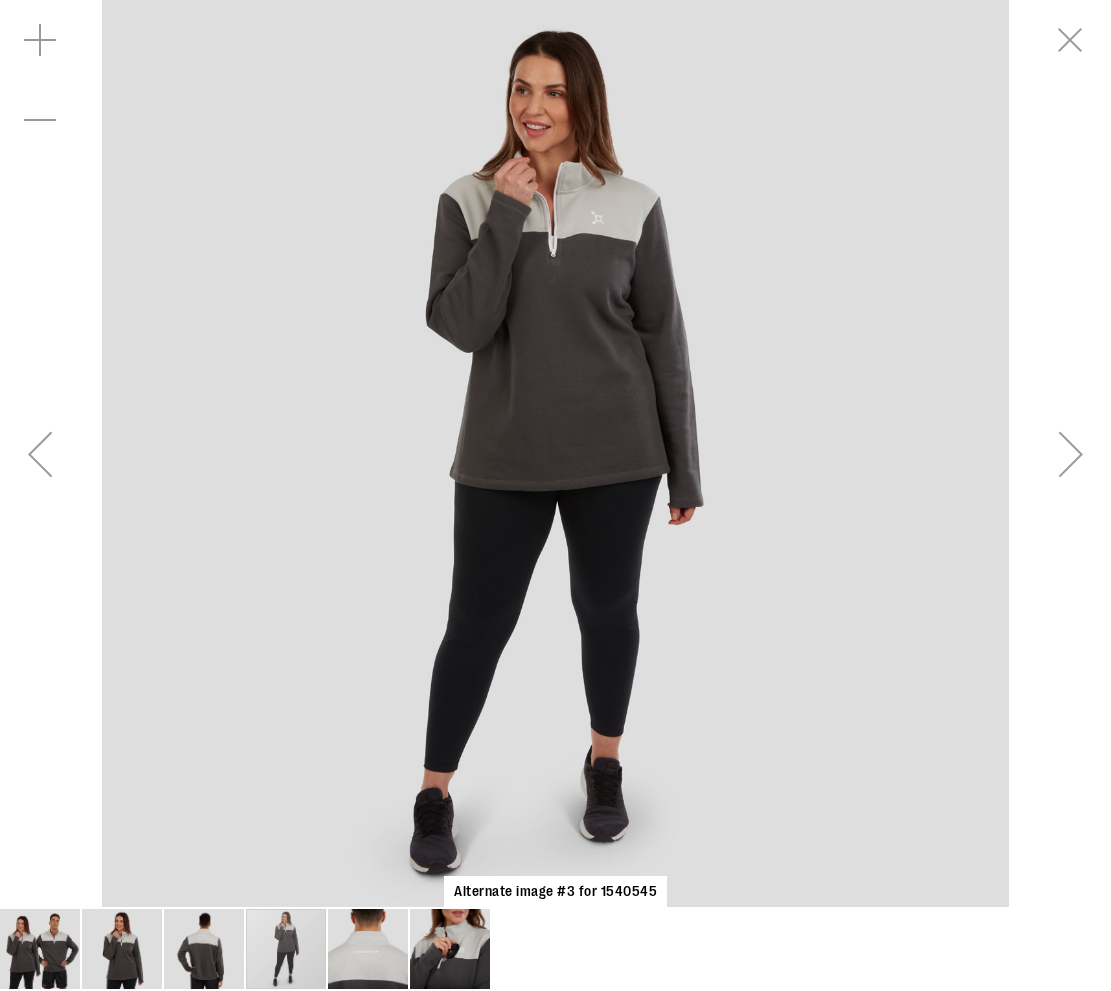 click at bounding box center (1071, 454) 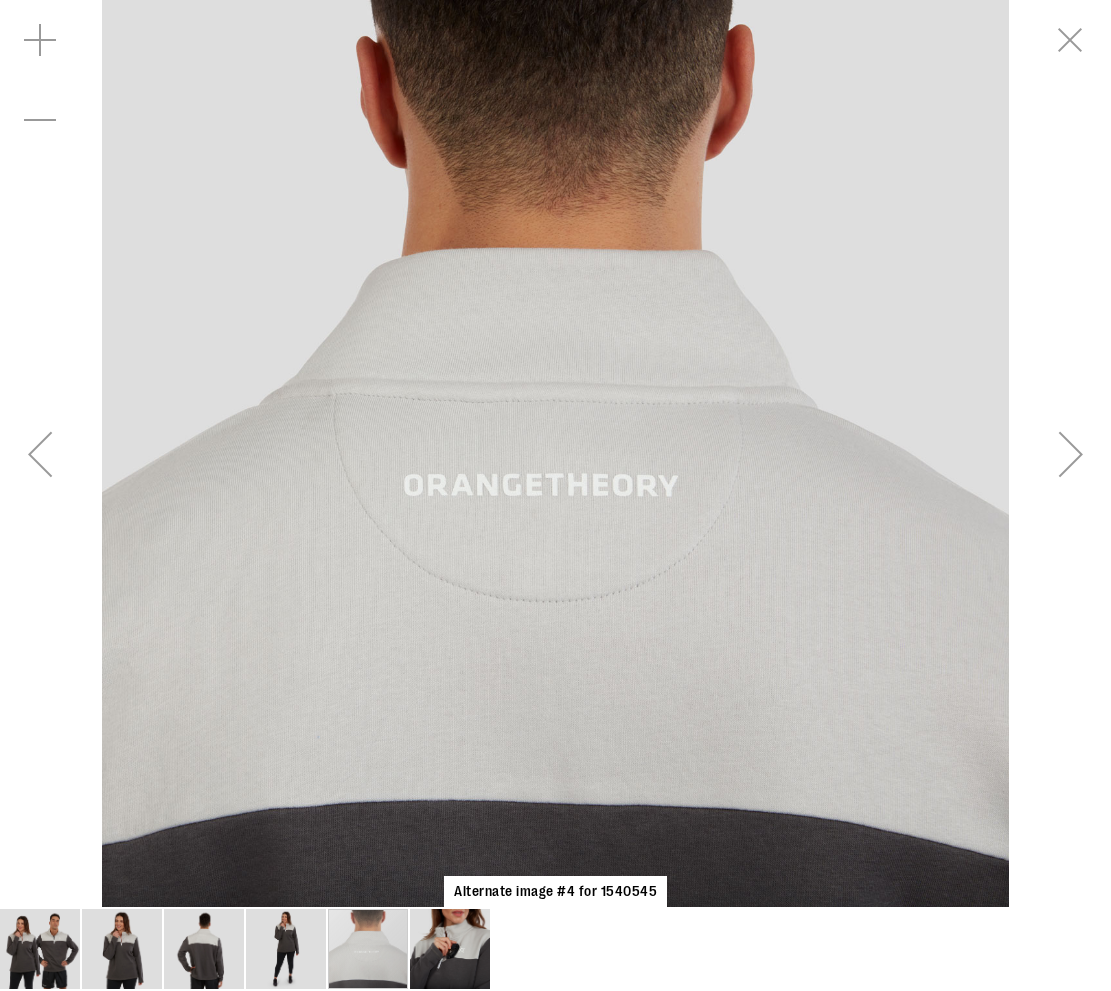 click at bounding box center (1071, 454) 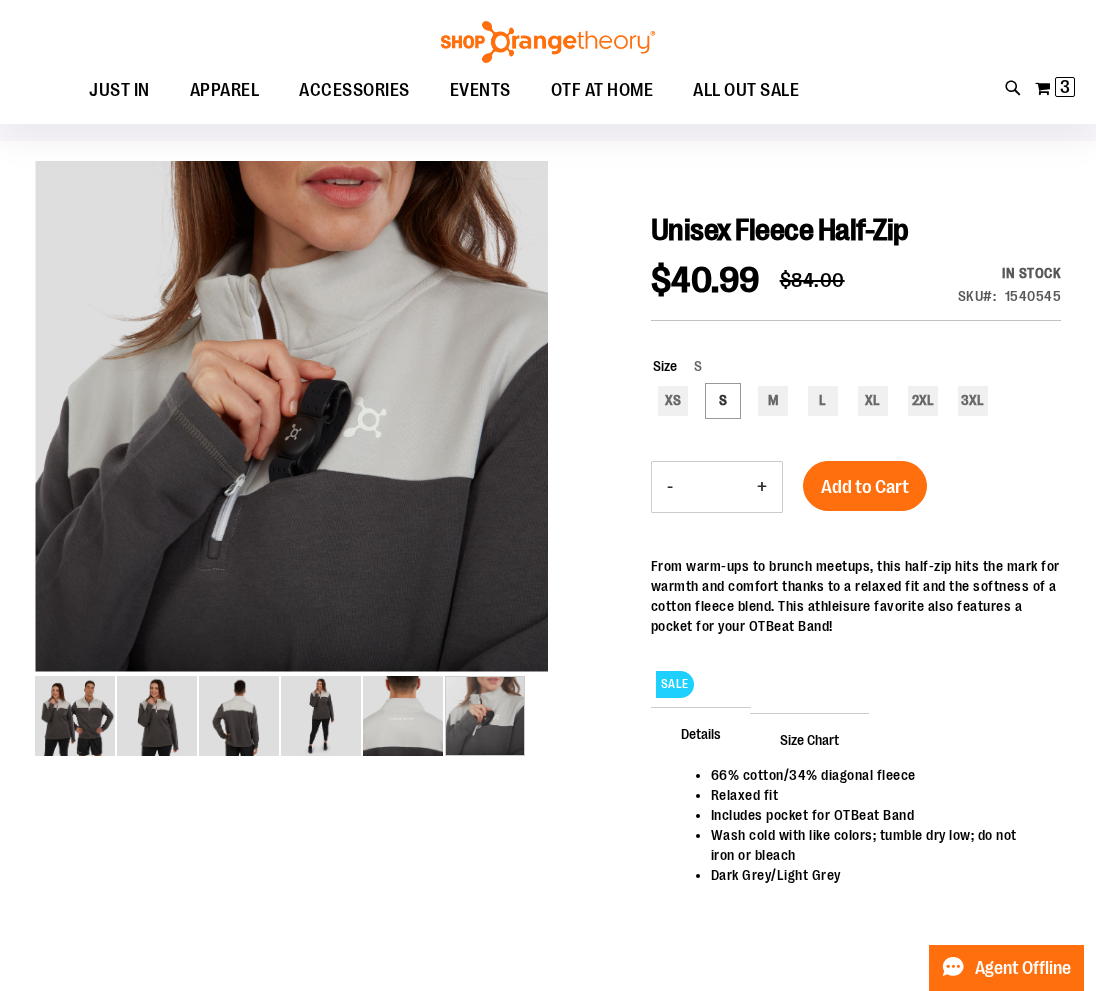 scroll, scrollTop: 144, scrollLeft: 0, axis: vertical 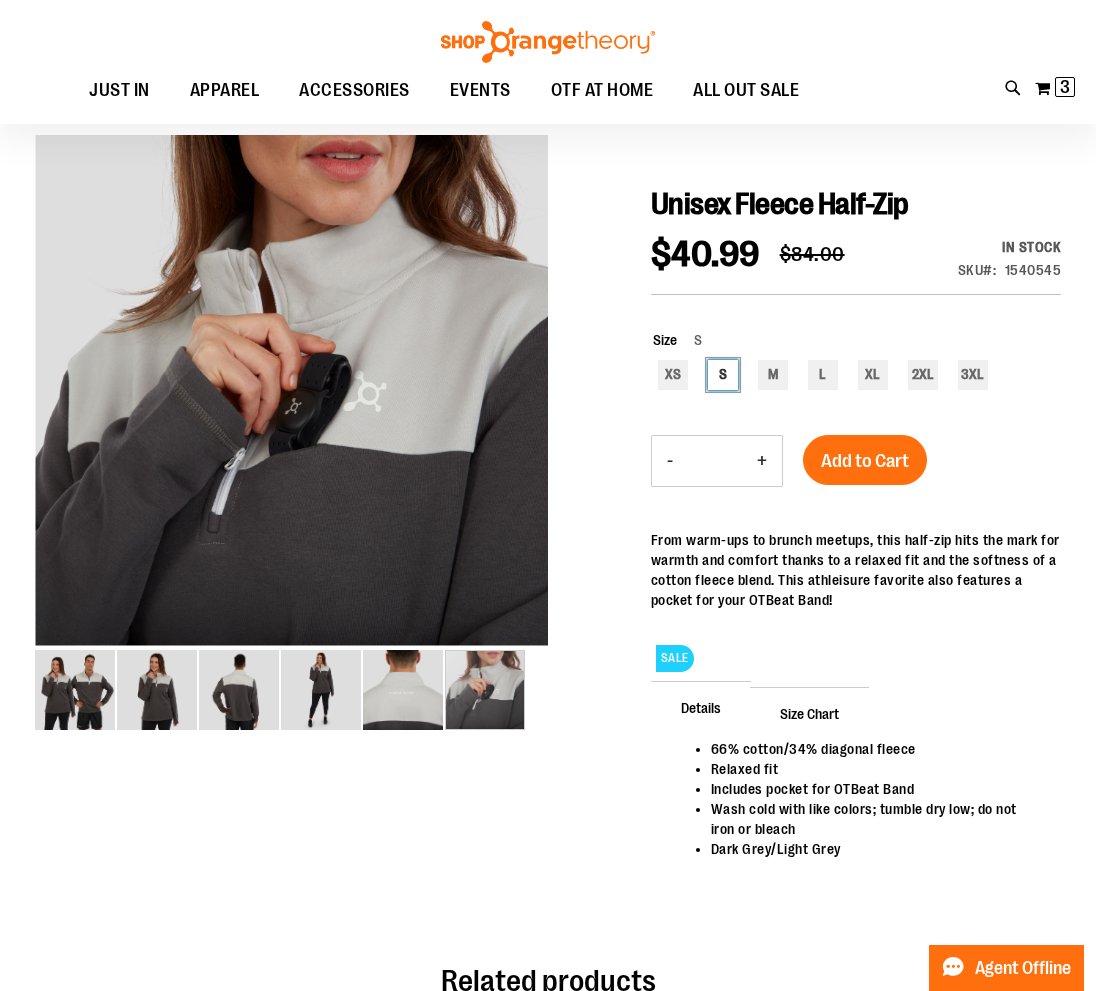 click on "S" at bounding box center (723, 375) 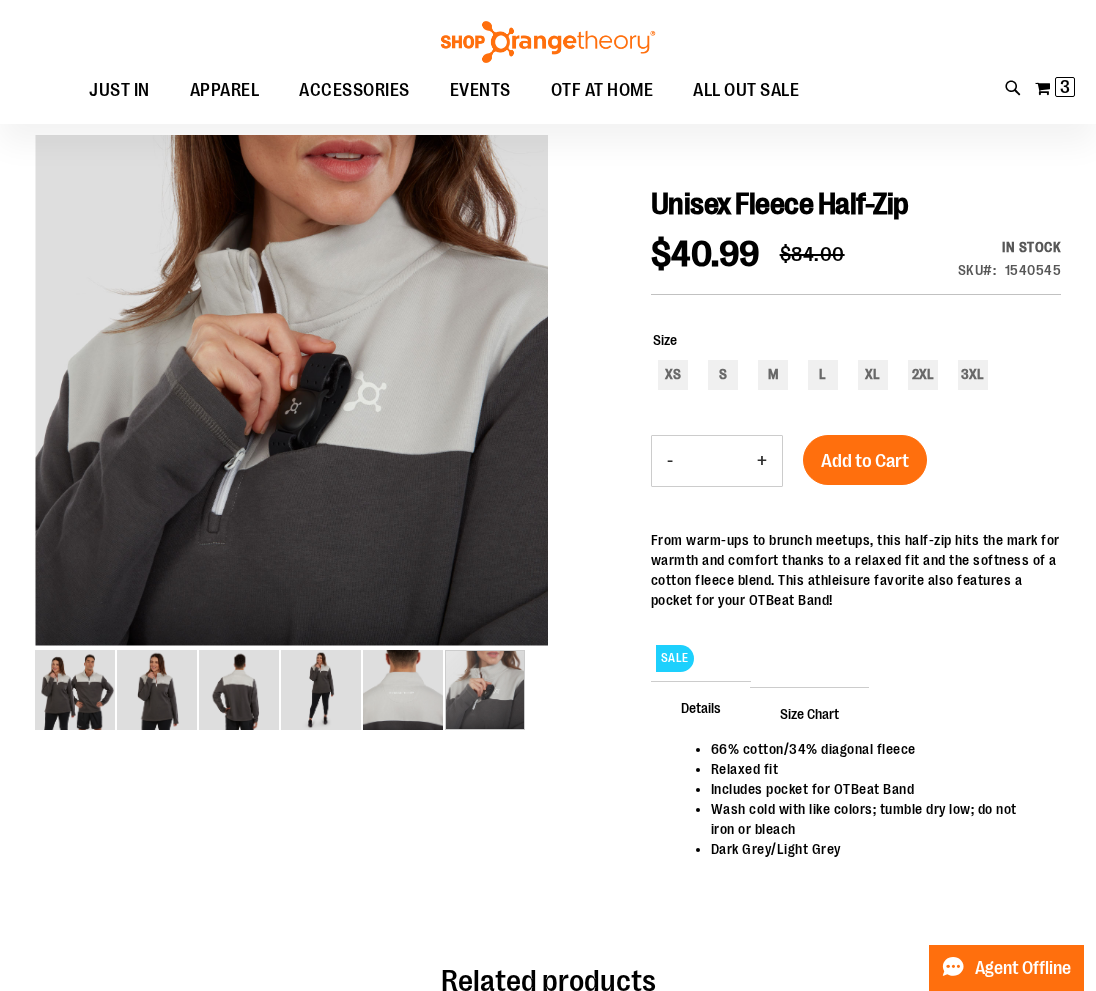 drag, startPoint x: 798, startPoint y: 719, endPoint x: 804, endPoint y: 733, distance: 15.231546 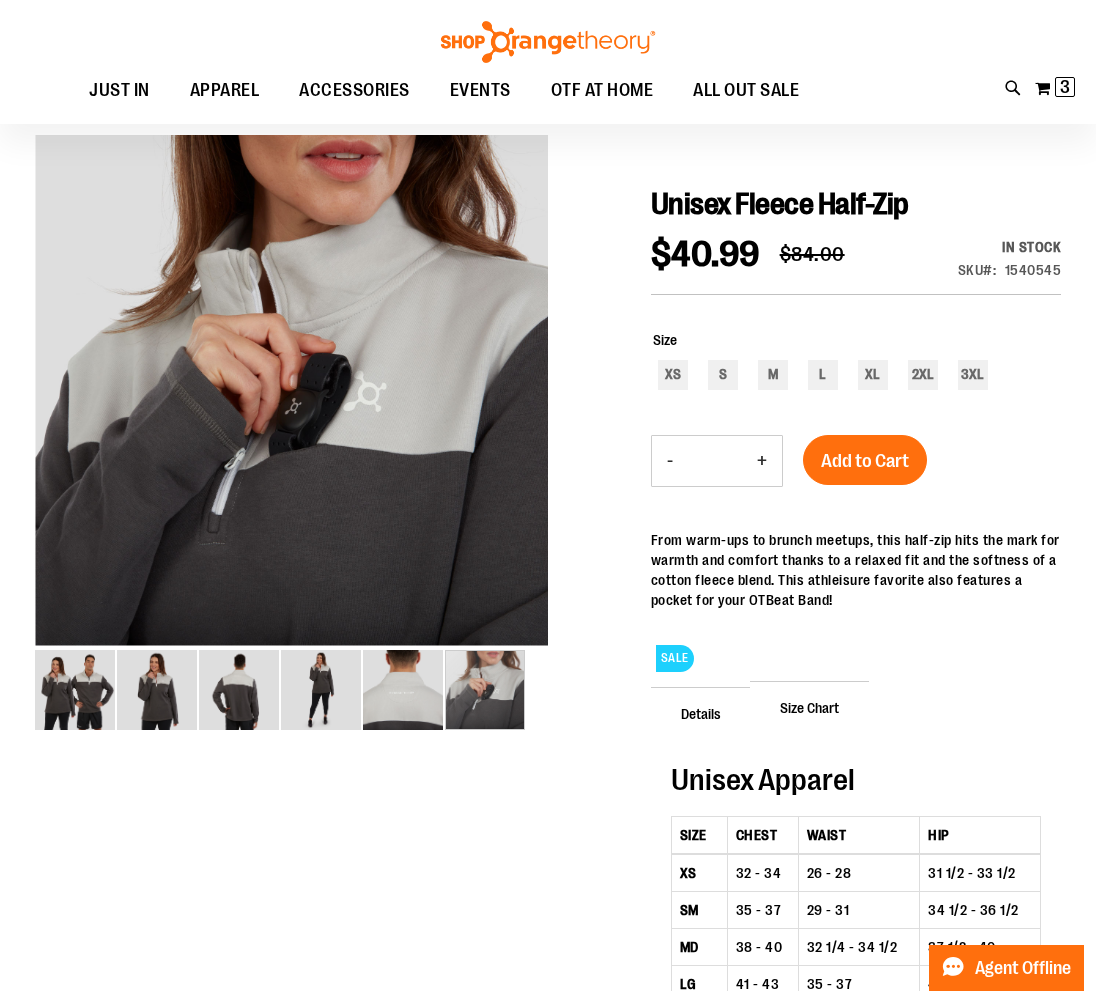 click on "SALE" at bounding box center [856, 653] 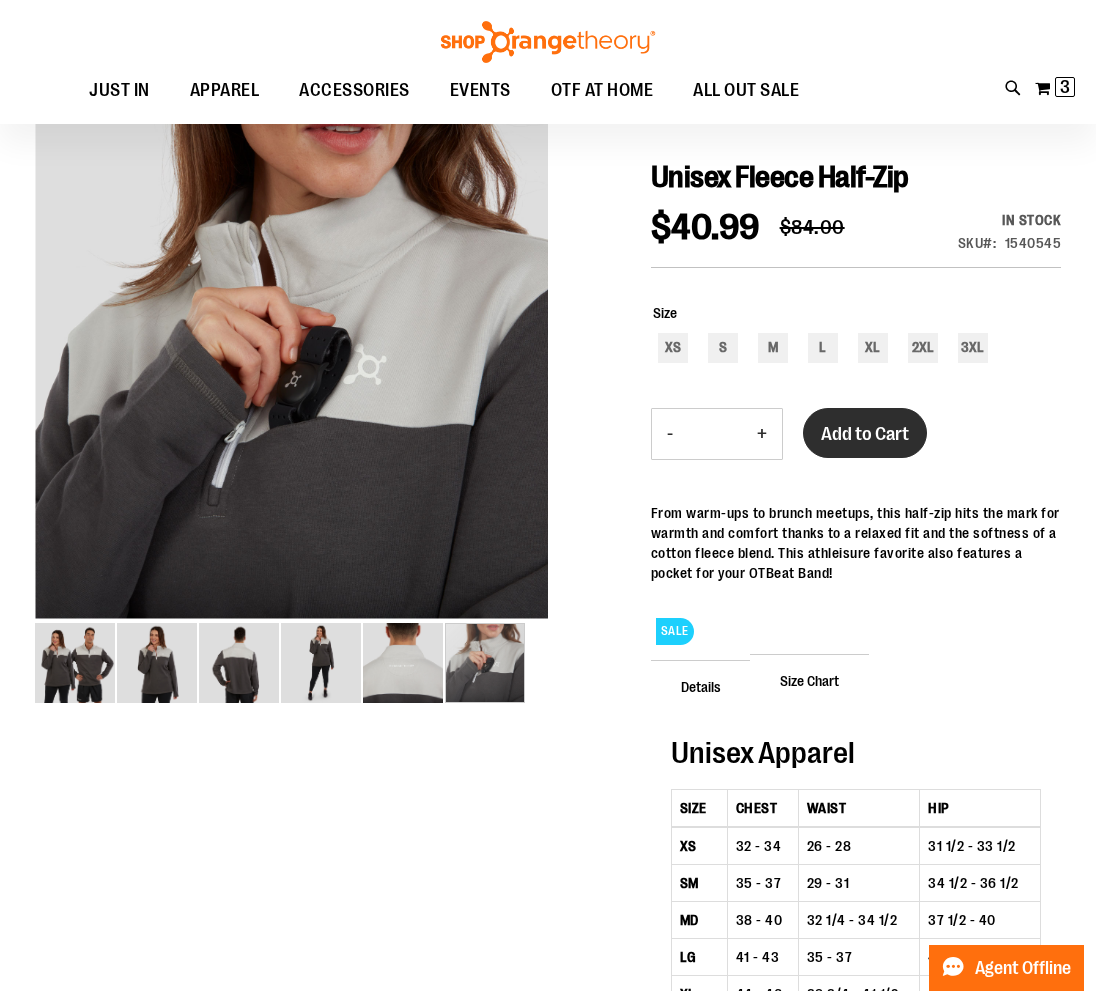 click on "Add to Cart" at bounding box center [865, 433] 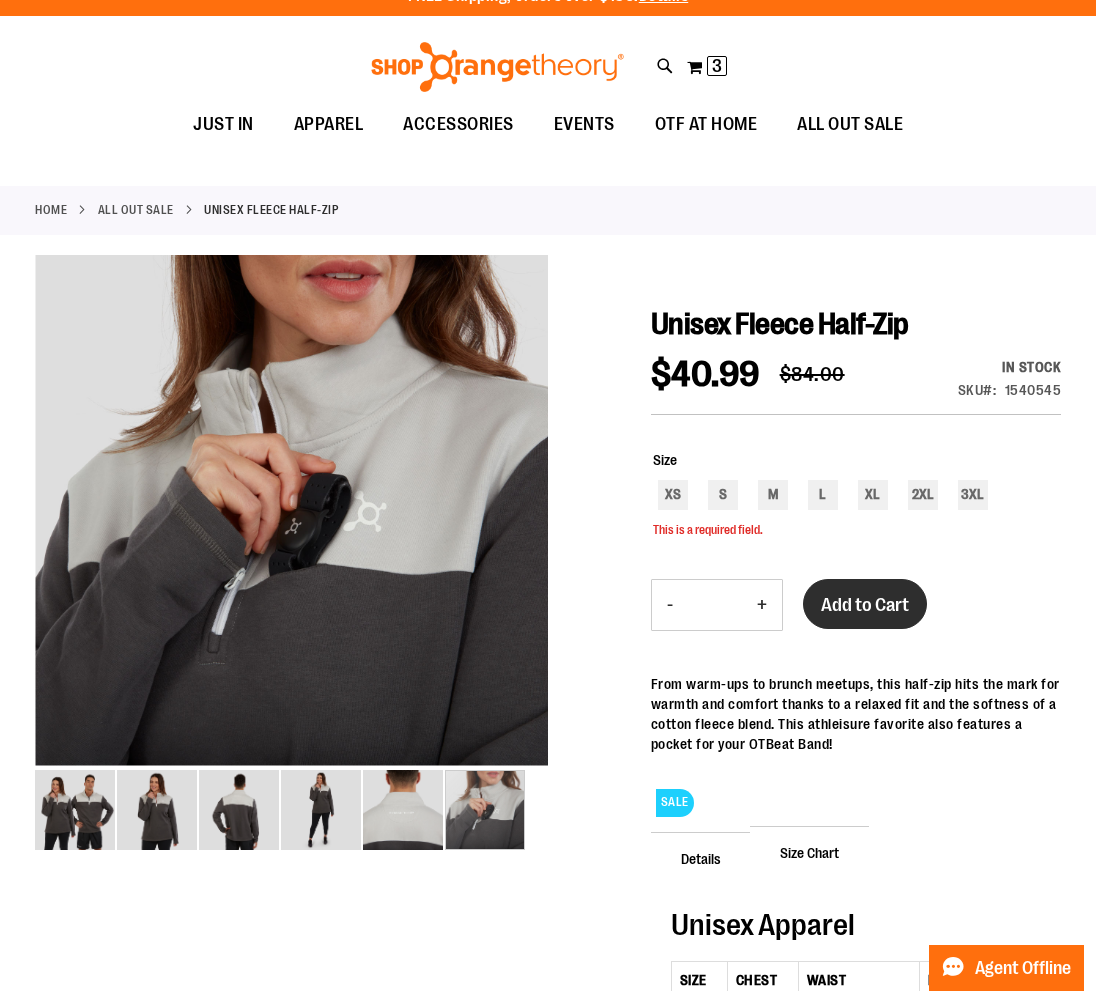 scroll, scrollTop: 0, scrollLeft: 0, axis: both 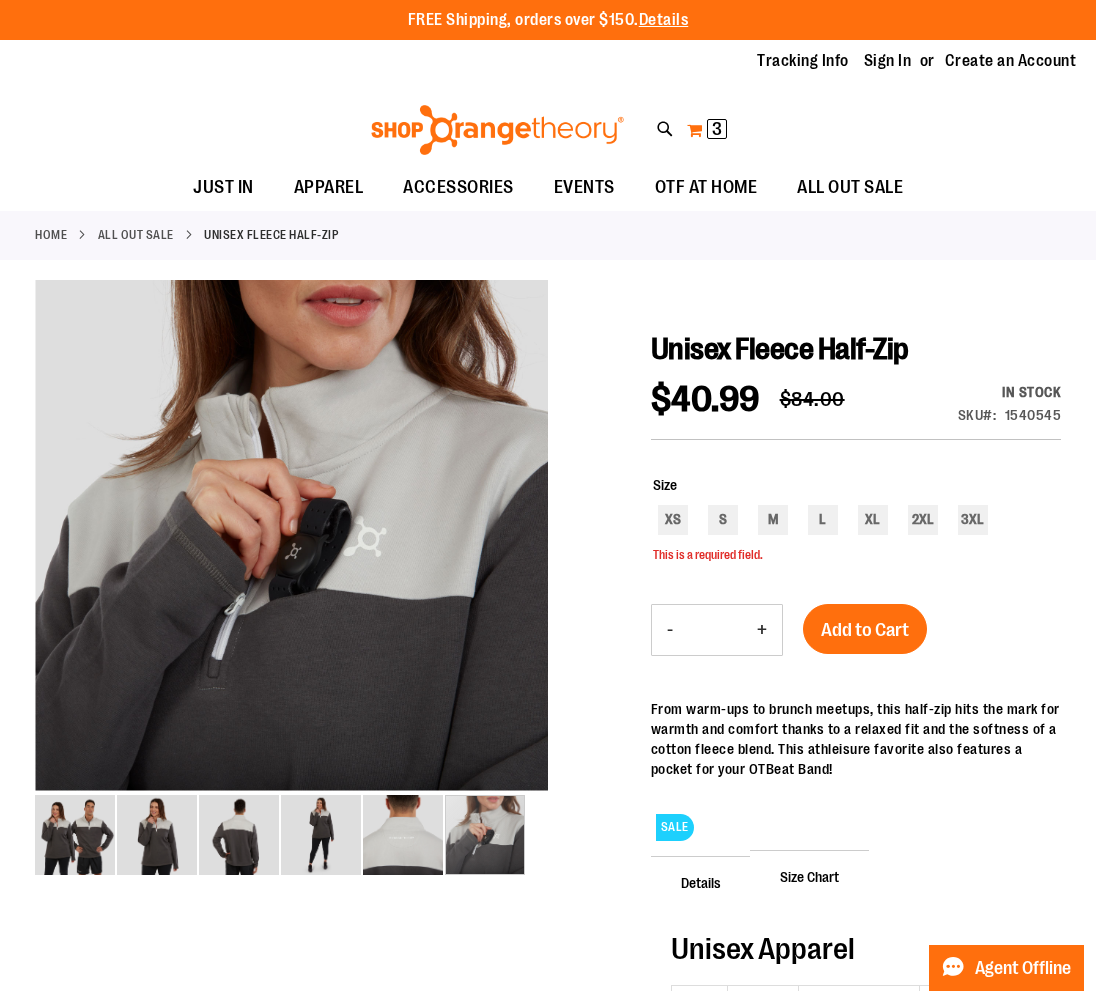 click on "My Cart
3
3
items" at bounding box center [707, 130] 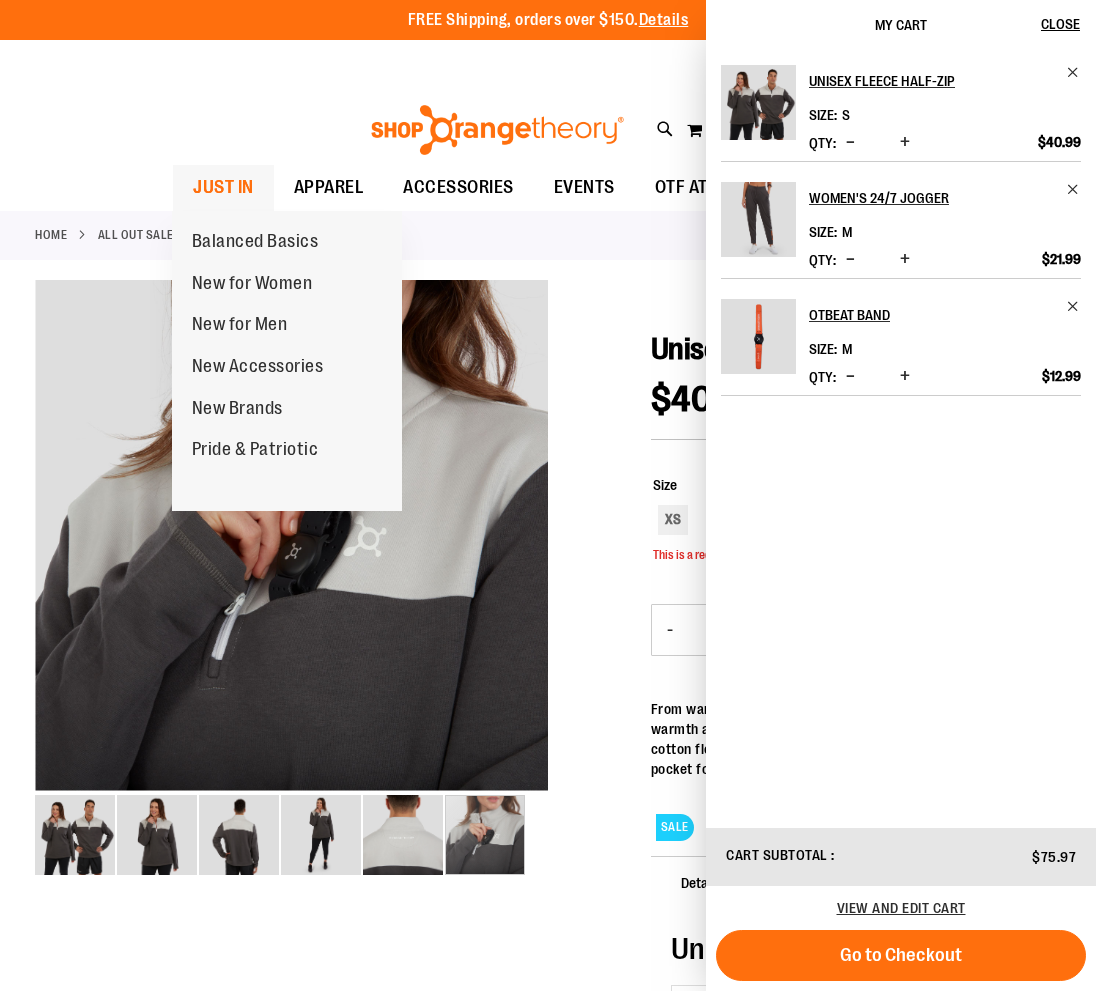 click on "JUST IN" at bounding box center (223, 187) 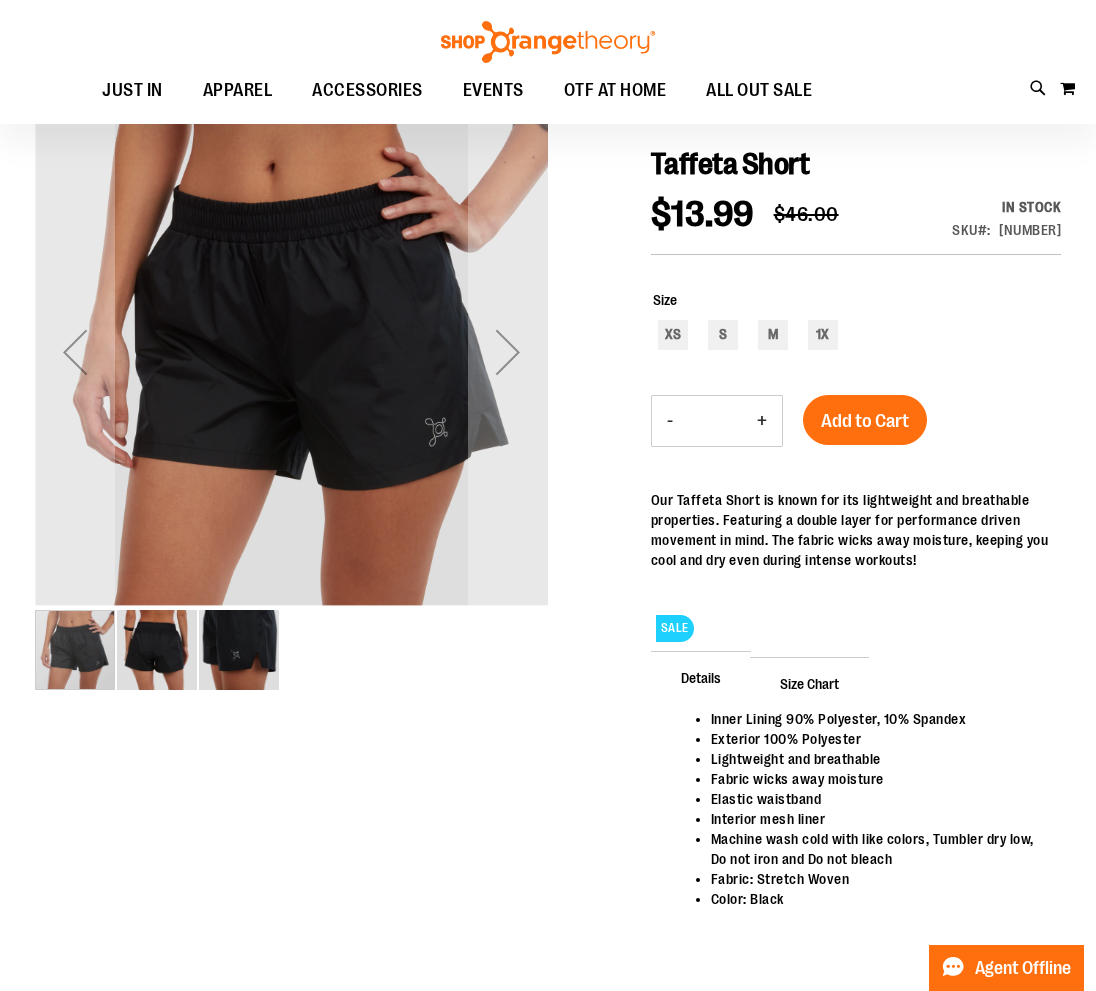 scroll, scrollTop: 172, scrollLeft: 0, axis: vertical 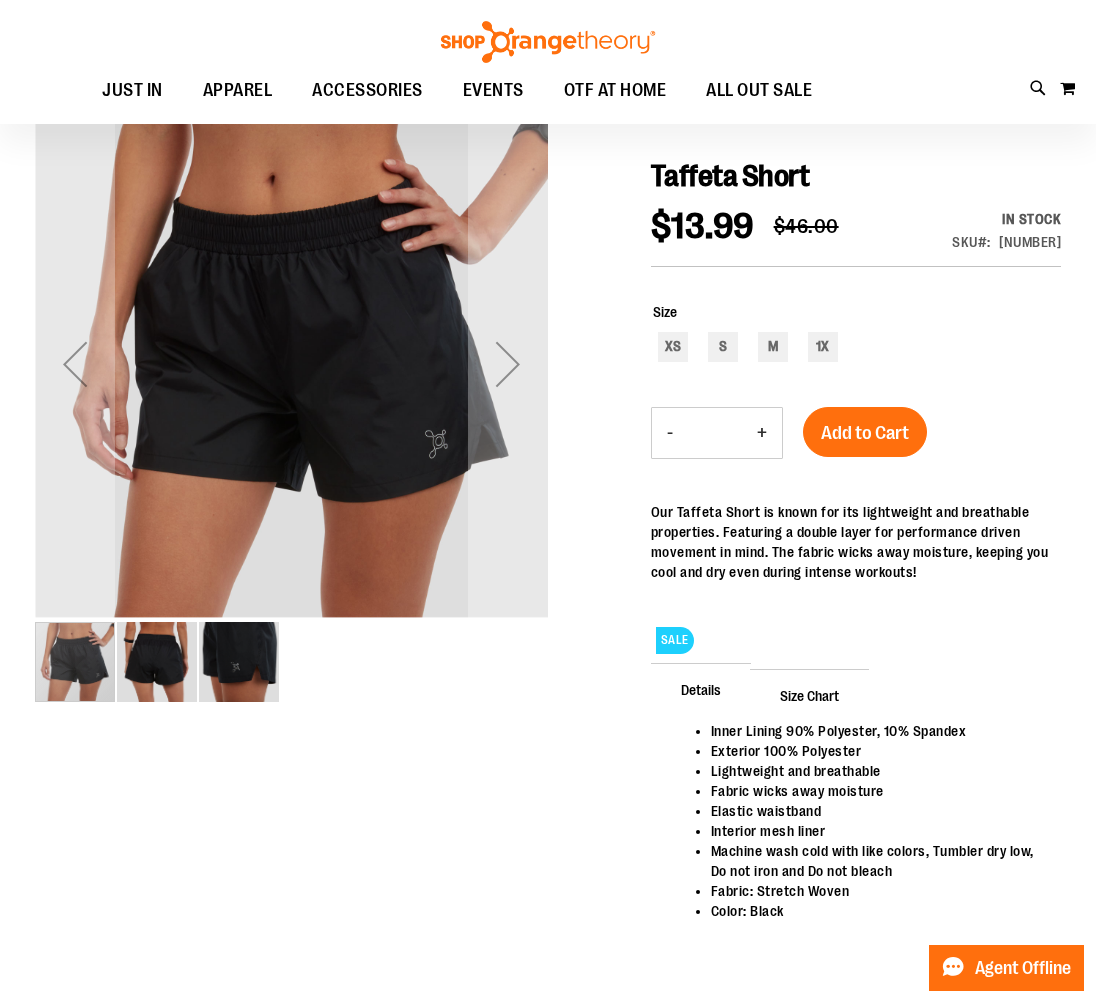 click at bounding box center (157, 662) 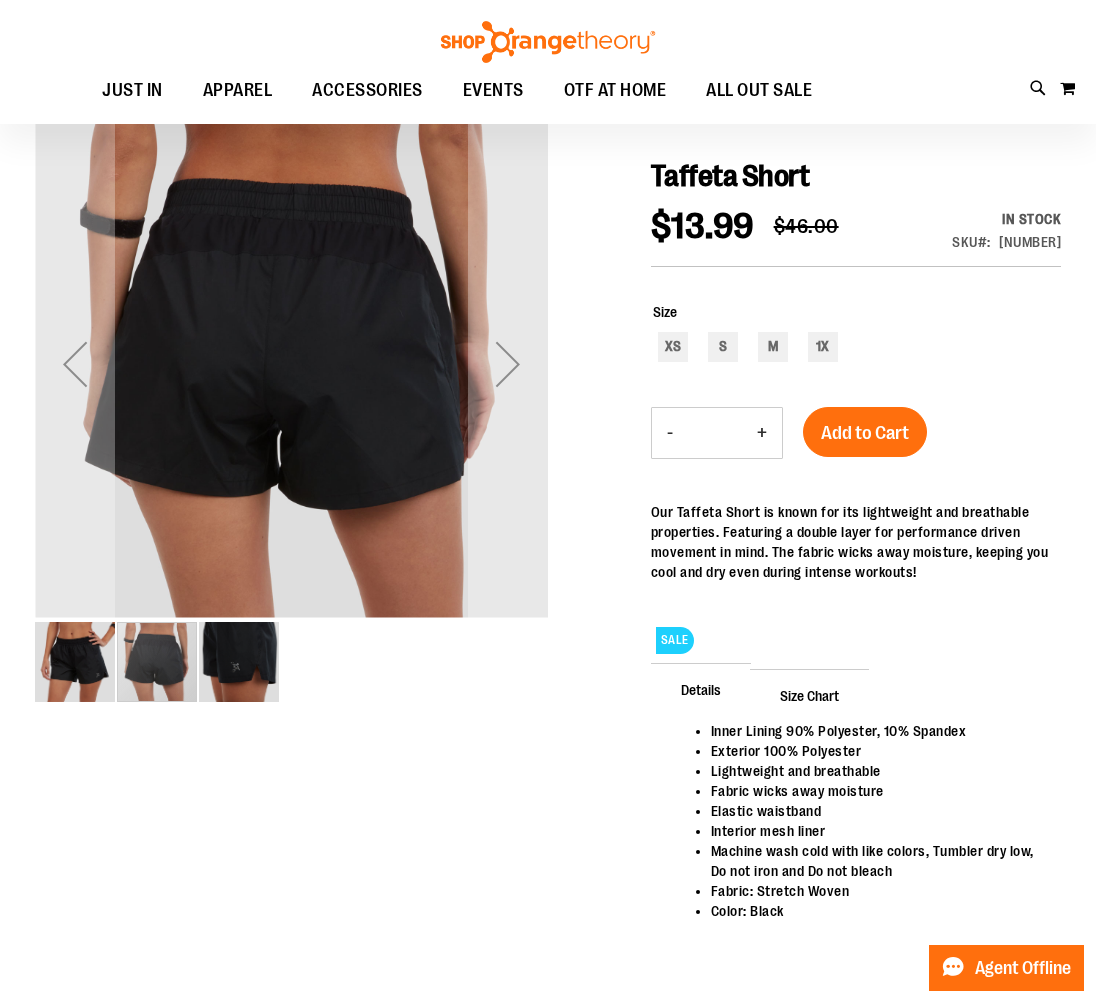 click at bounding box center [239, 662] 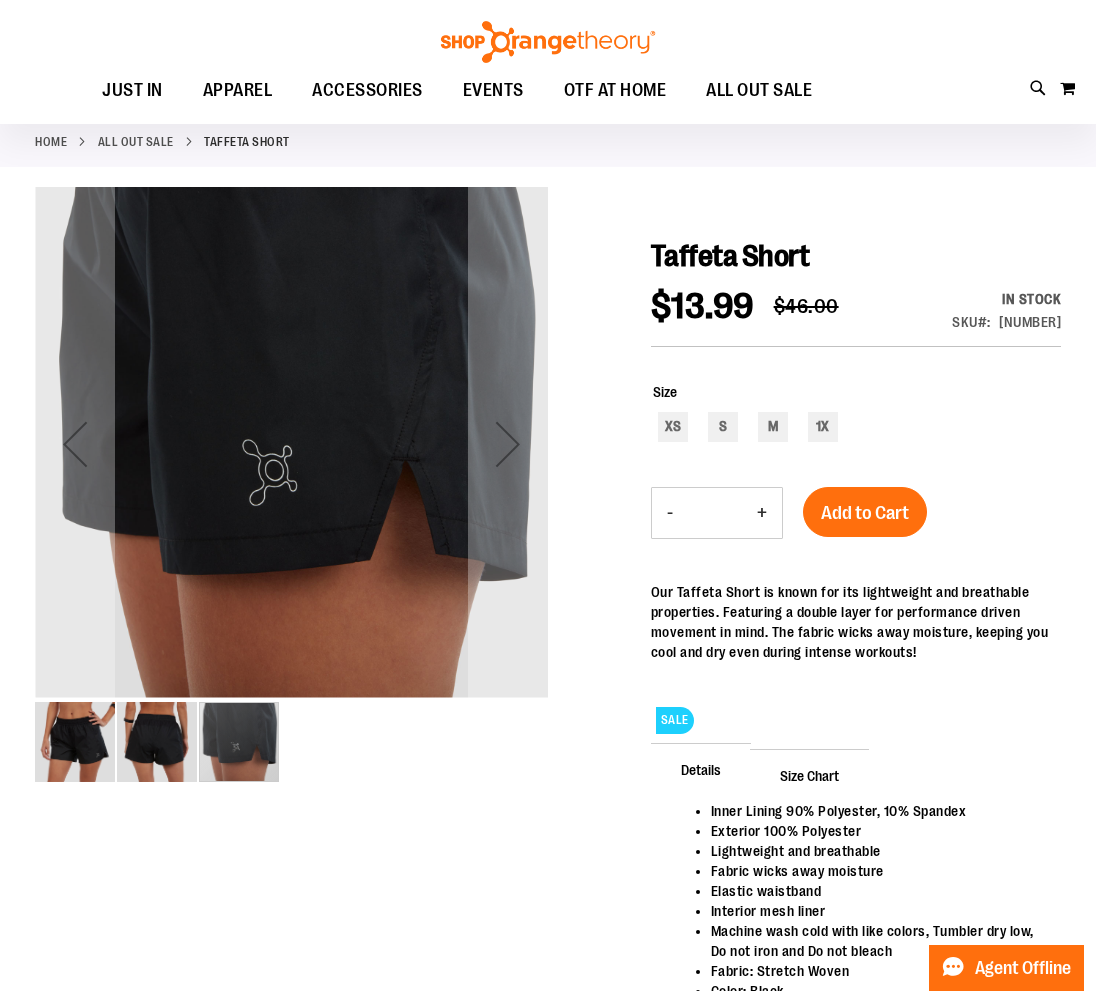 scroll, scrollTop: 104, scrollLeft: 0, axis: vertical 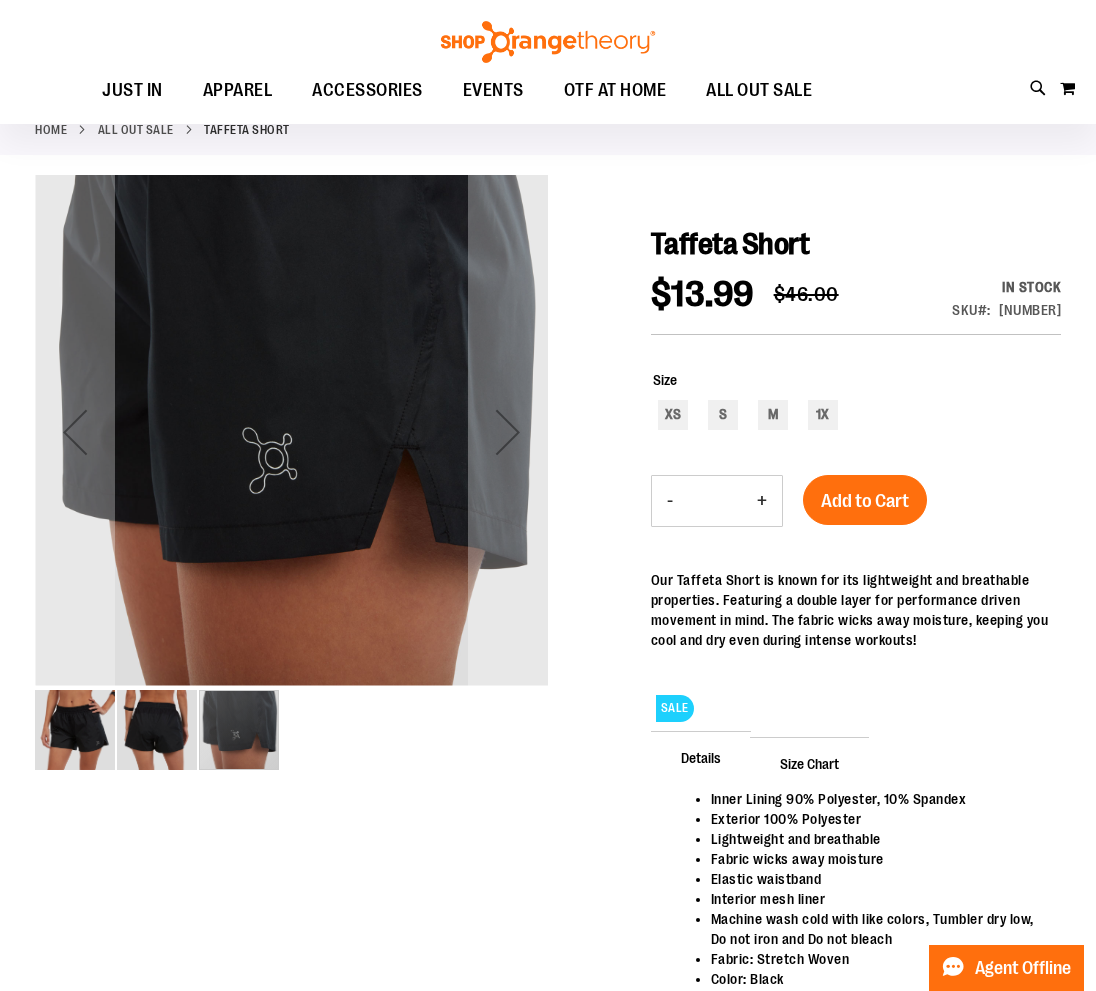 click at bounding box center (75, 730) 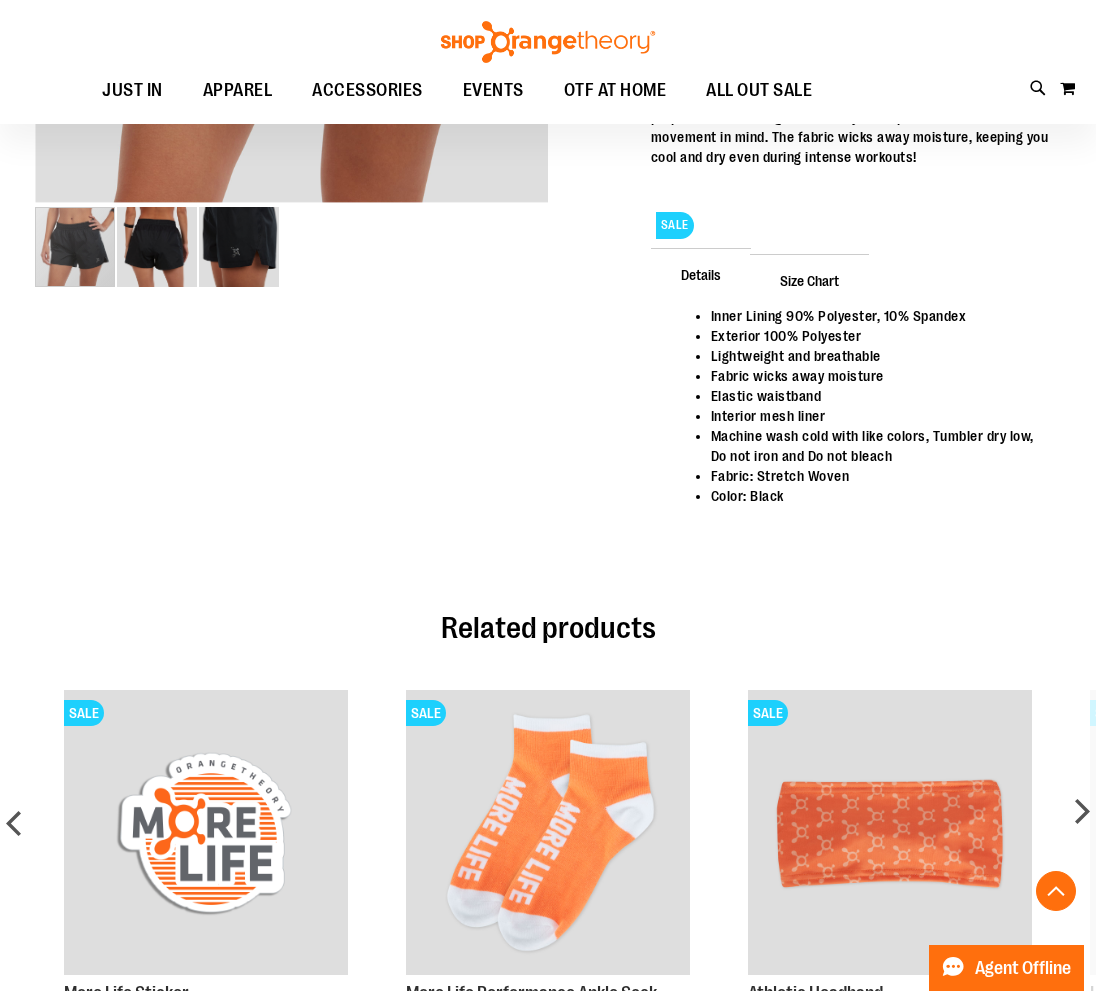scroll, scrollTop: 574, scrollLeft: 0, axis: vertical 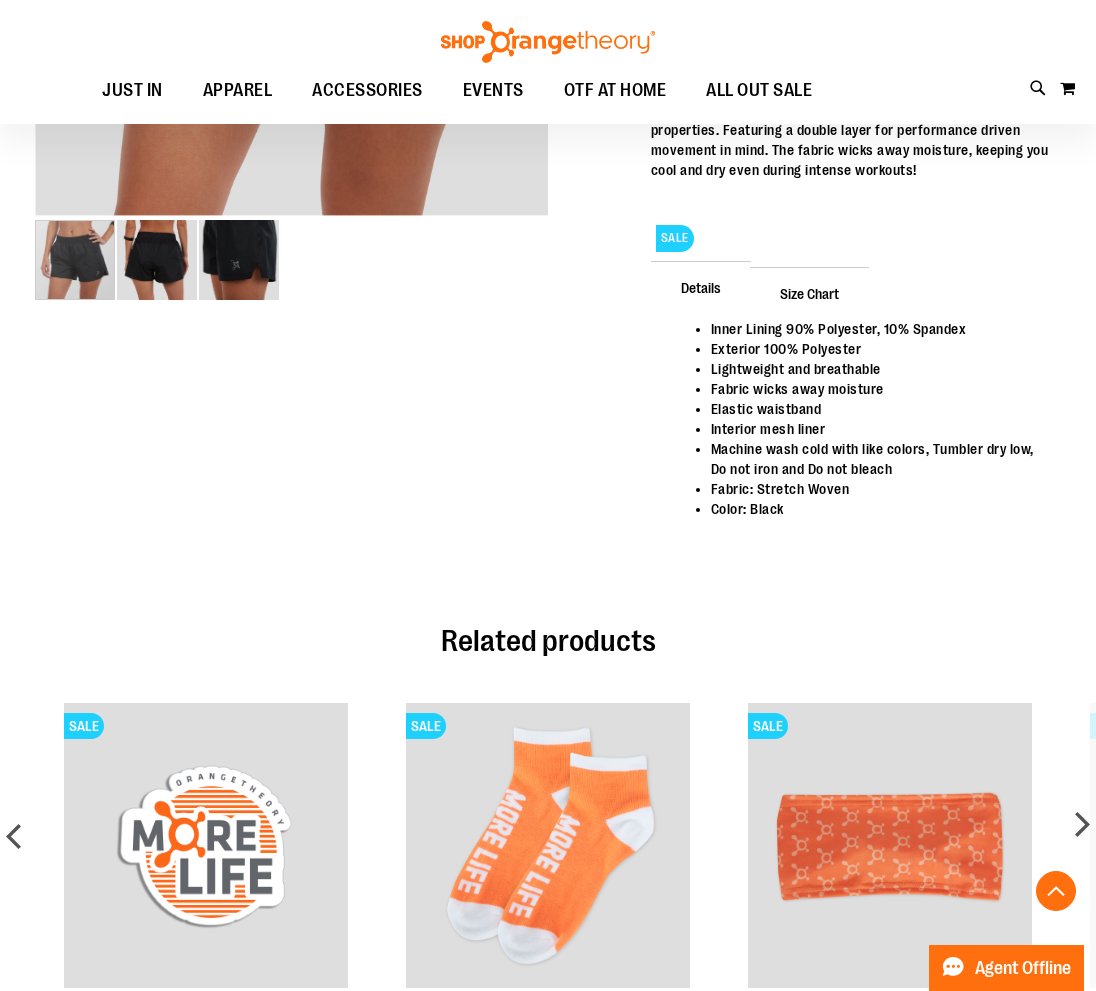click on "Size Chart" at bounding box center [809, 293] 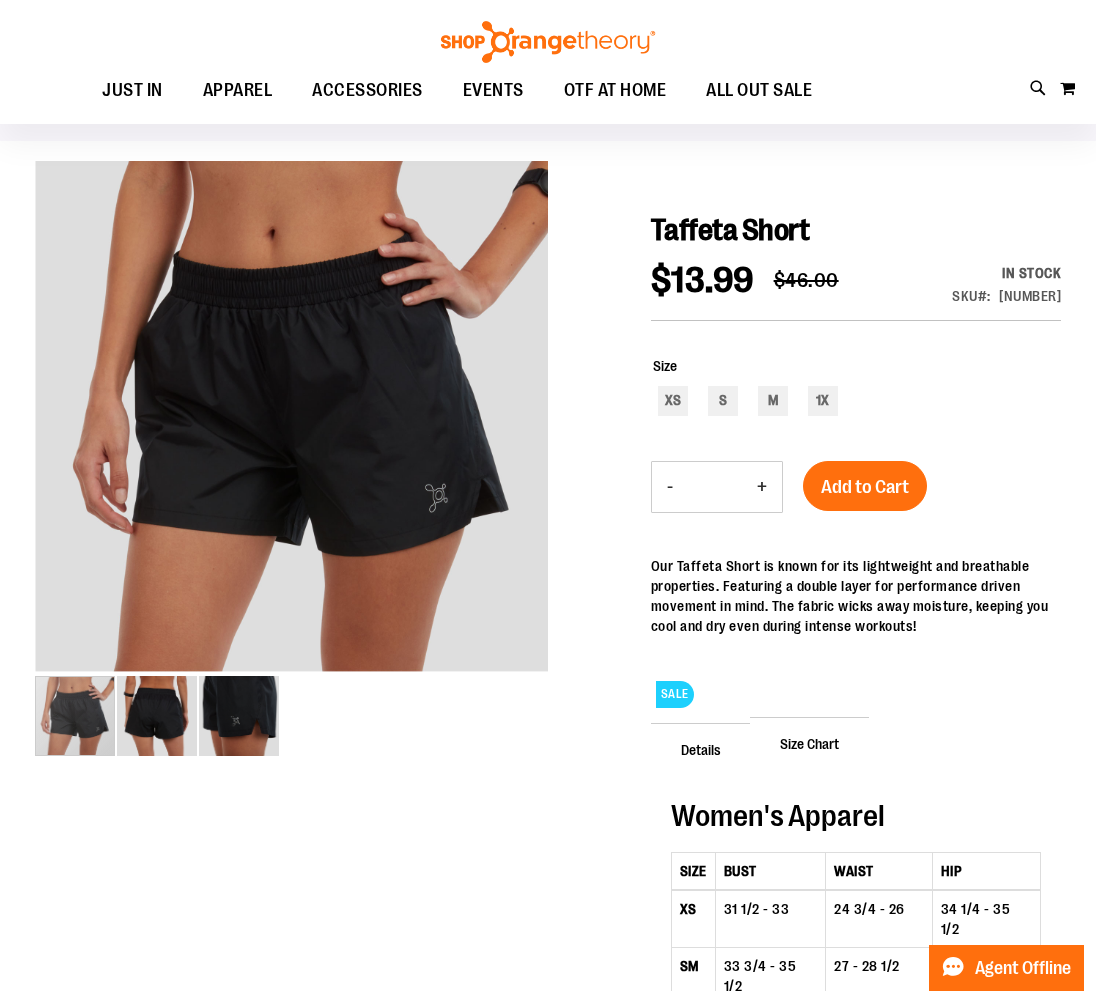 scroll, scrollTop: 15, scrollLeft: 0, axis: vertical 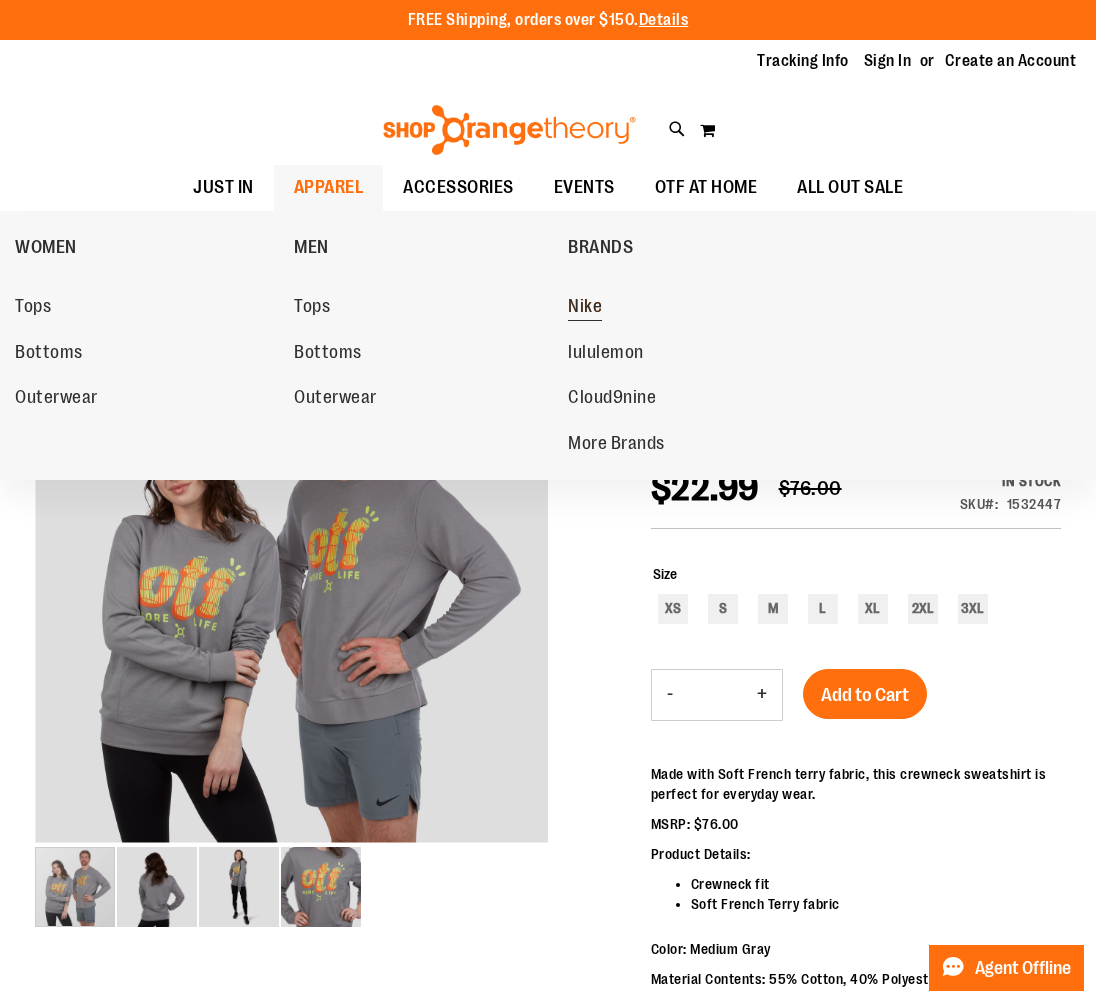 click on "Nike" at bounding box center (585, 308) 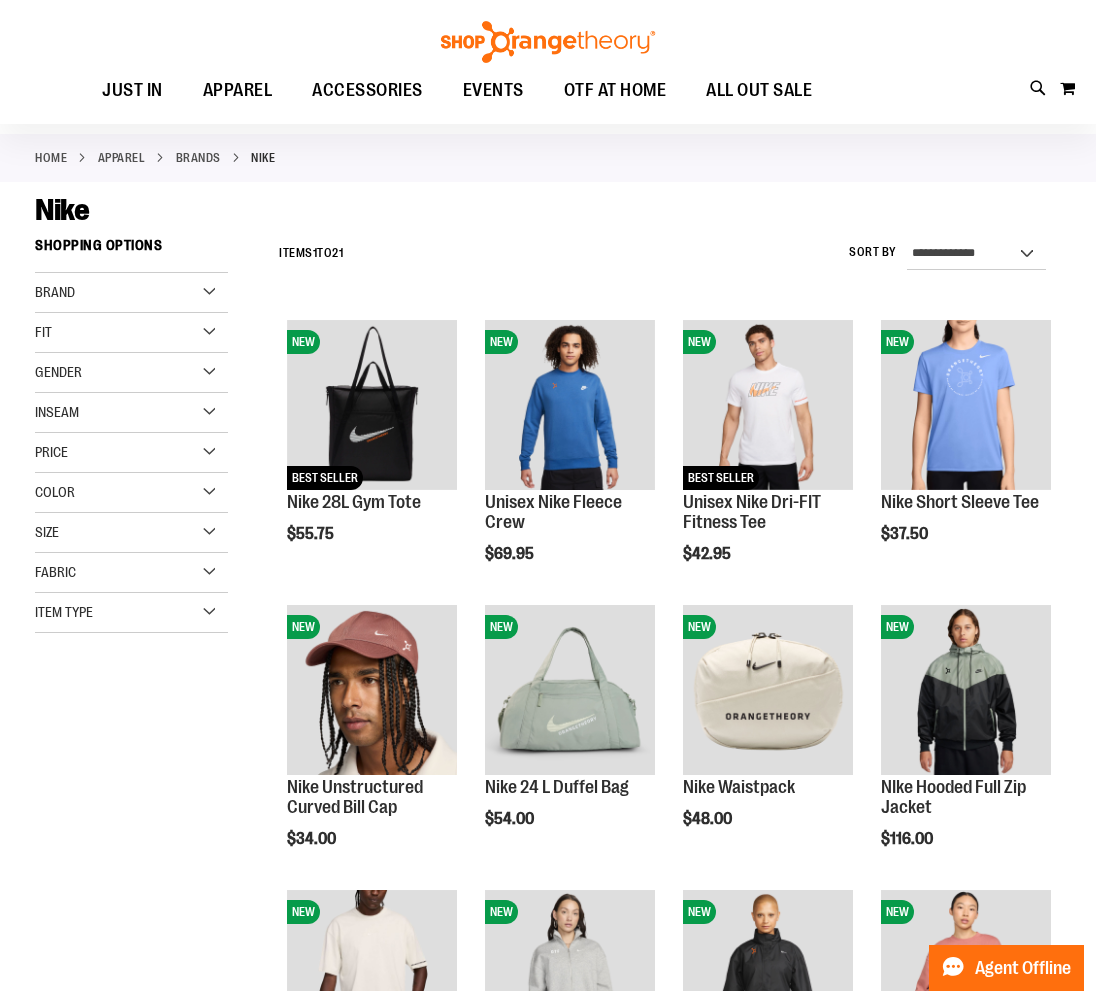 scroll, scrollTop: 410, scrollLeft: 0, axis: vertical 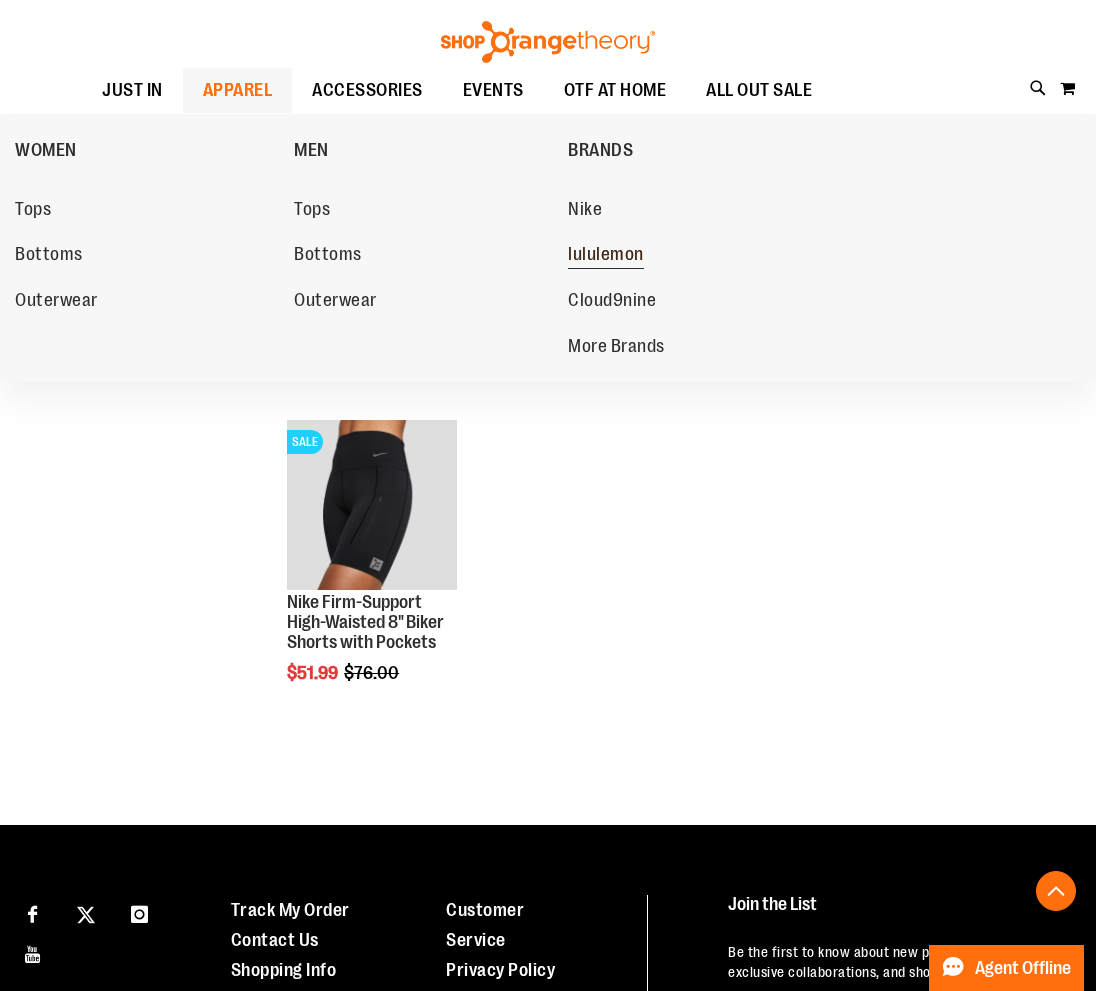 click on "lululemon" at bounding box center [606, 256] 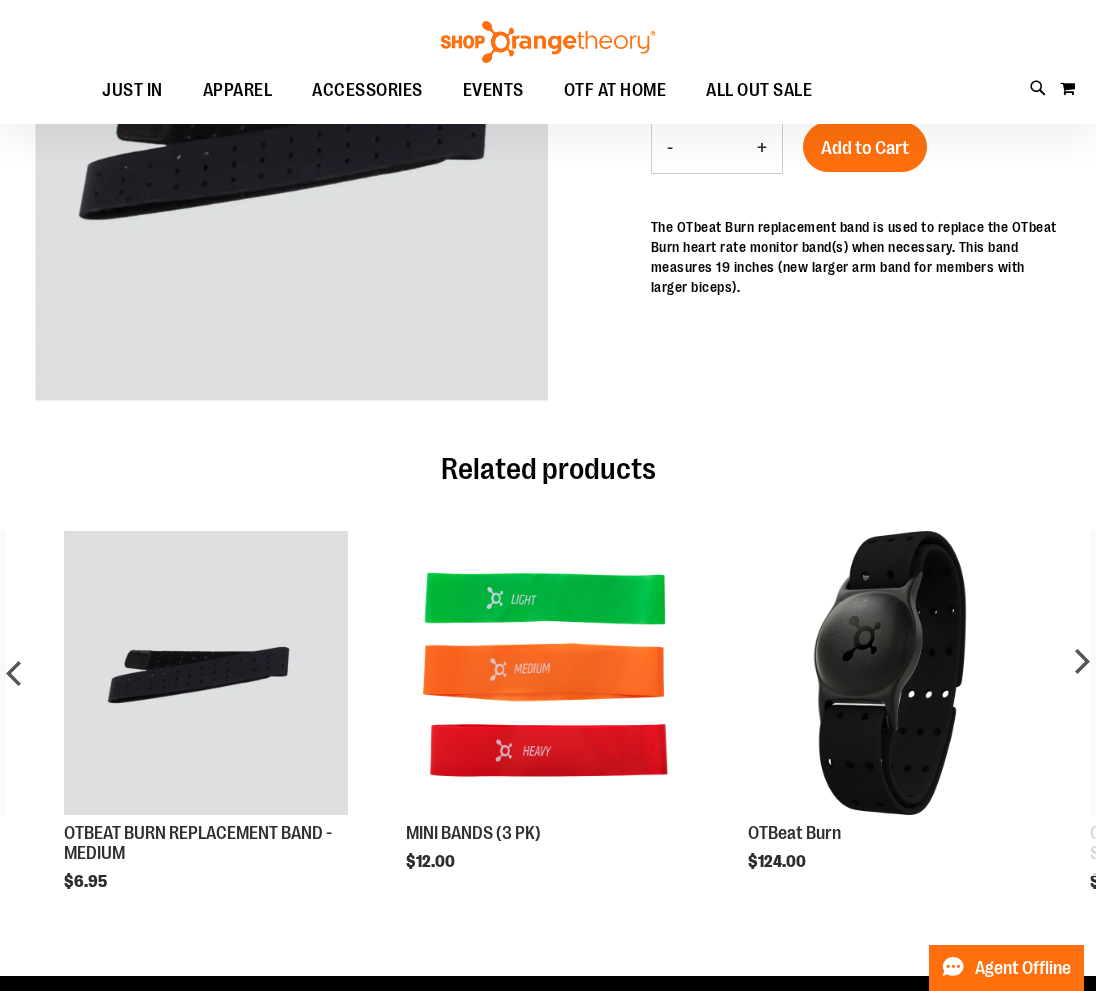 scroll, scrollTop: 492, scrollLeft: 0, axis: vertical 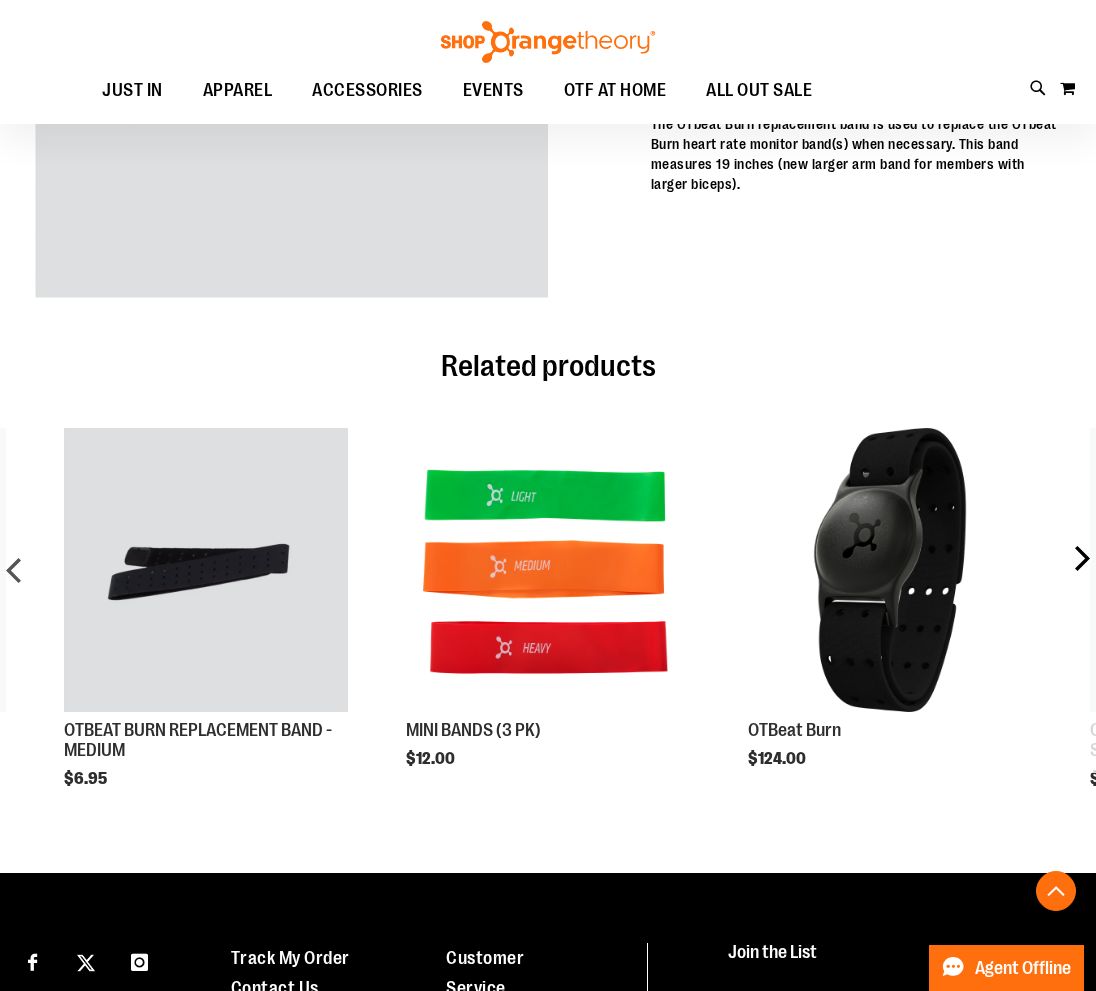 click on "next" at bounding box center (1361, 578) 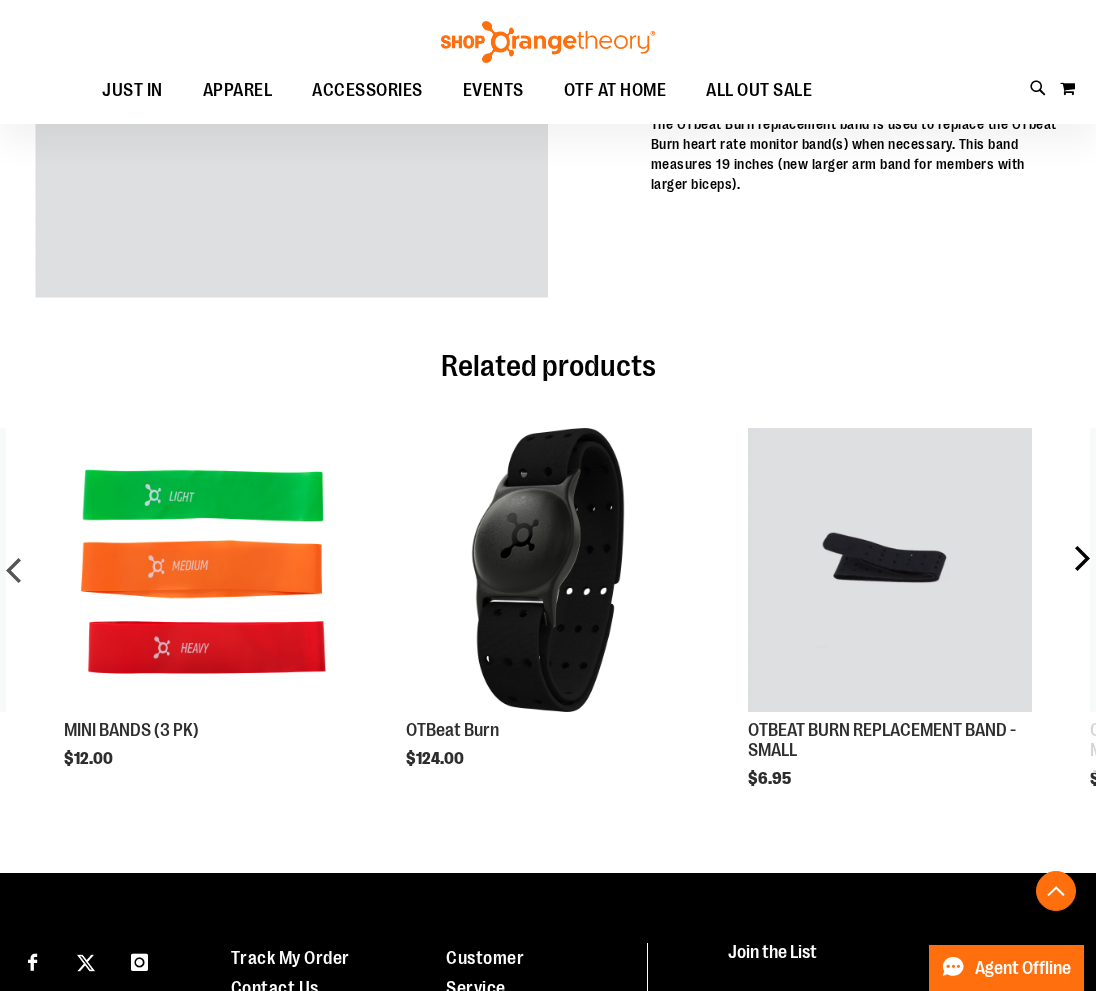 click on "next" at bounding box center [1361, 578] 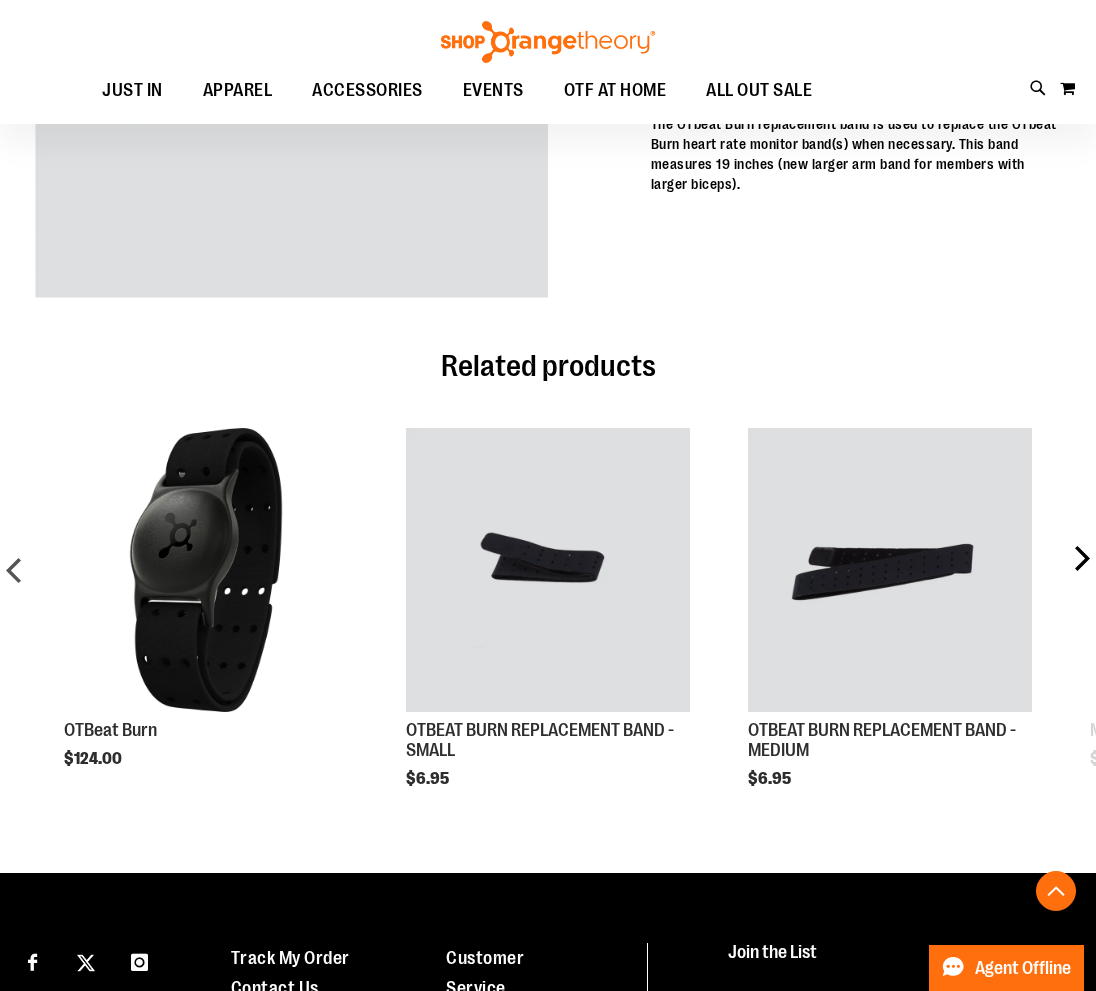 click on "next" at bounding box center (1361, 578) 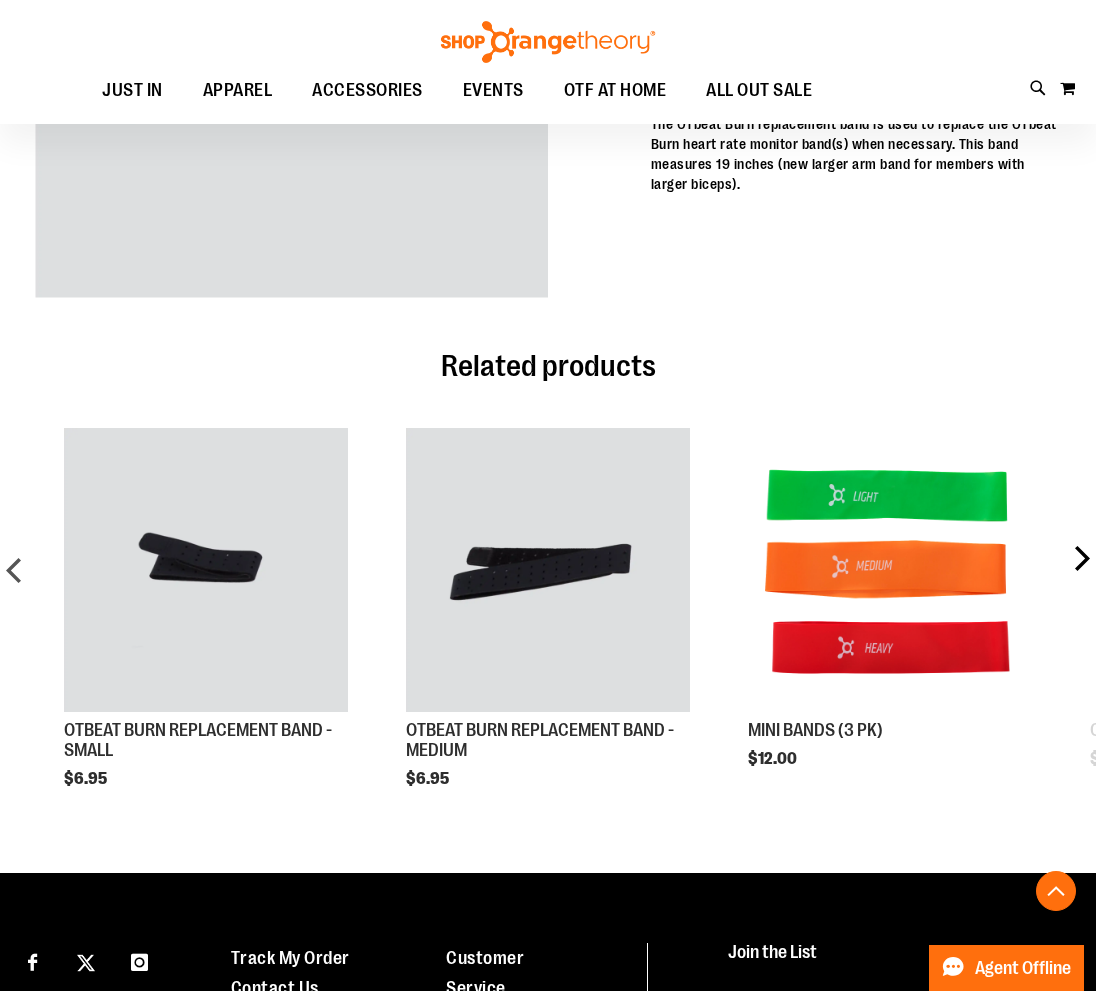 click on "next" at bounding box center [1361, 578] 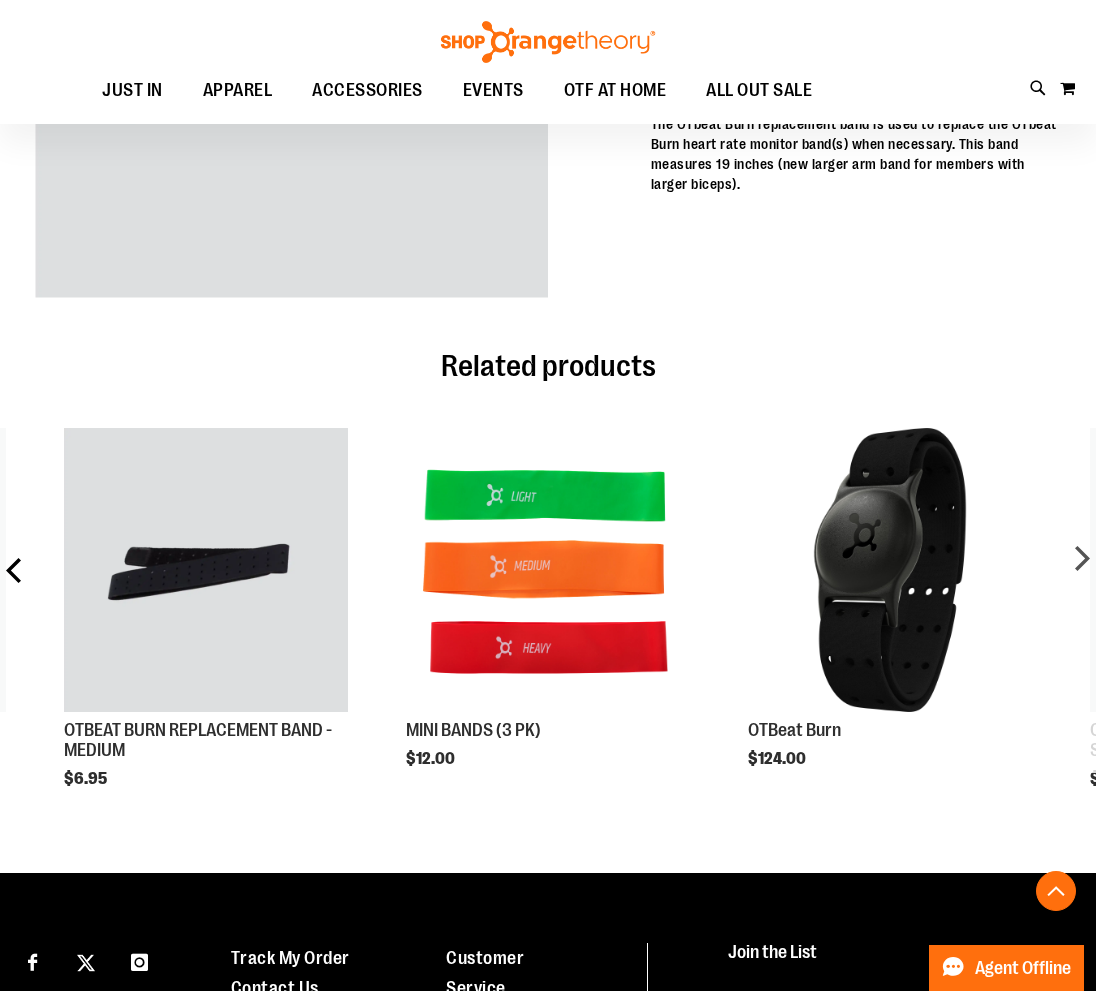 click on "prev" at bounding box center (-265, 578) 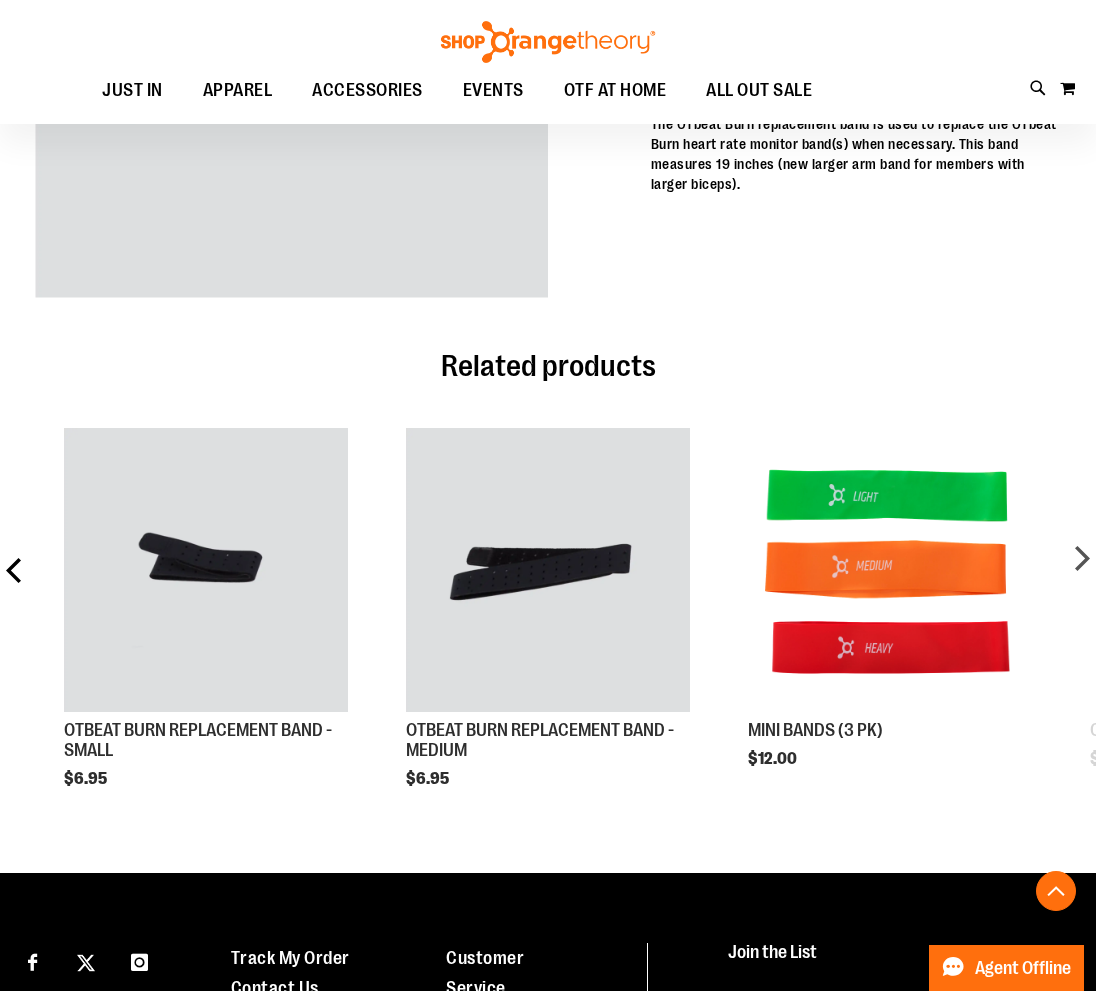 click on "prev" at bounding box center [-265, 578] 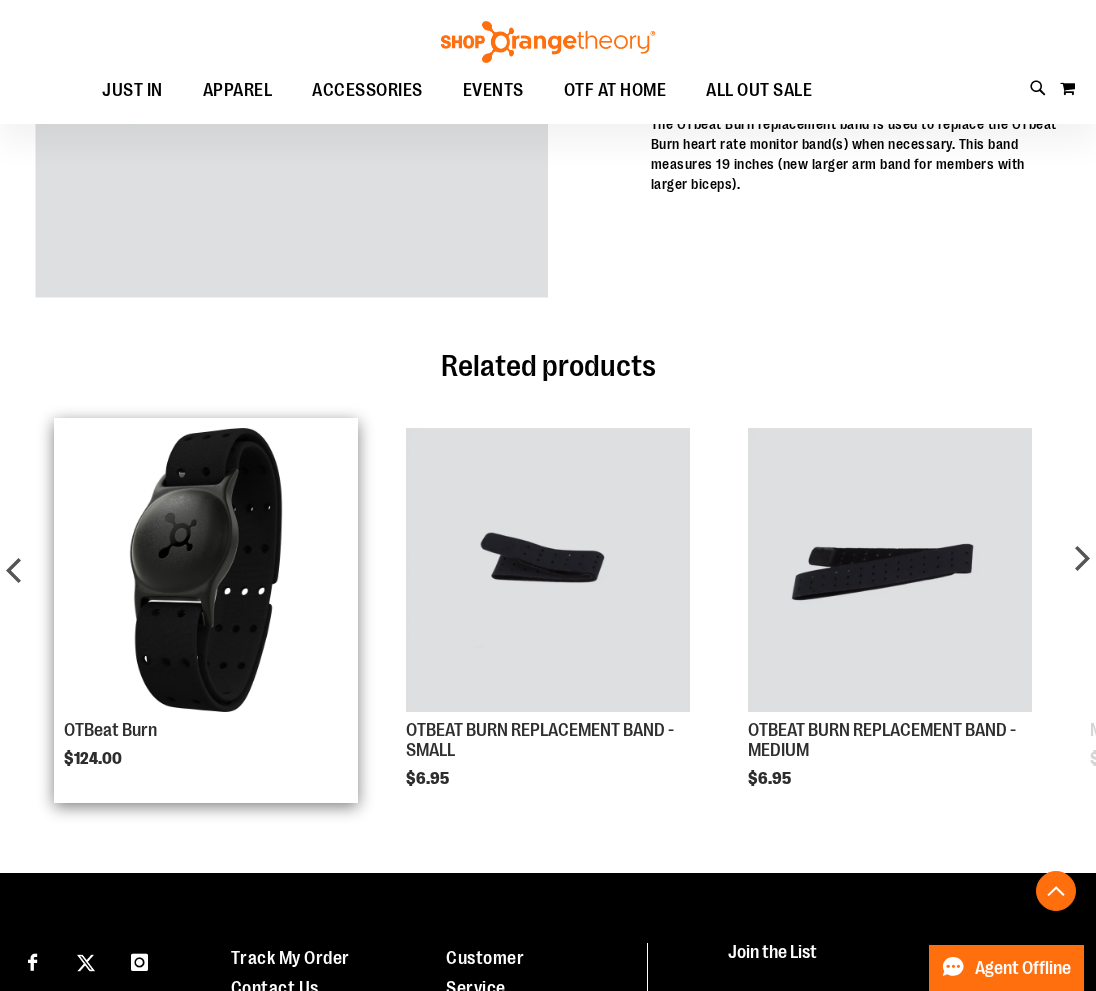 click at bounding box center [206, 570] 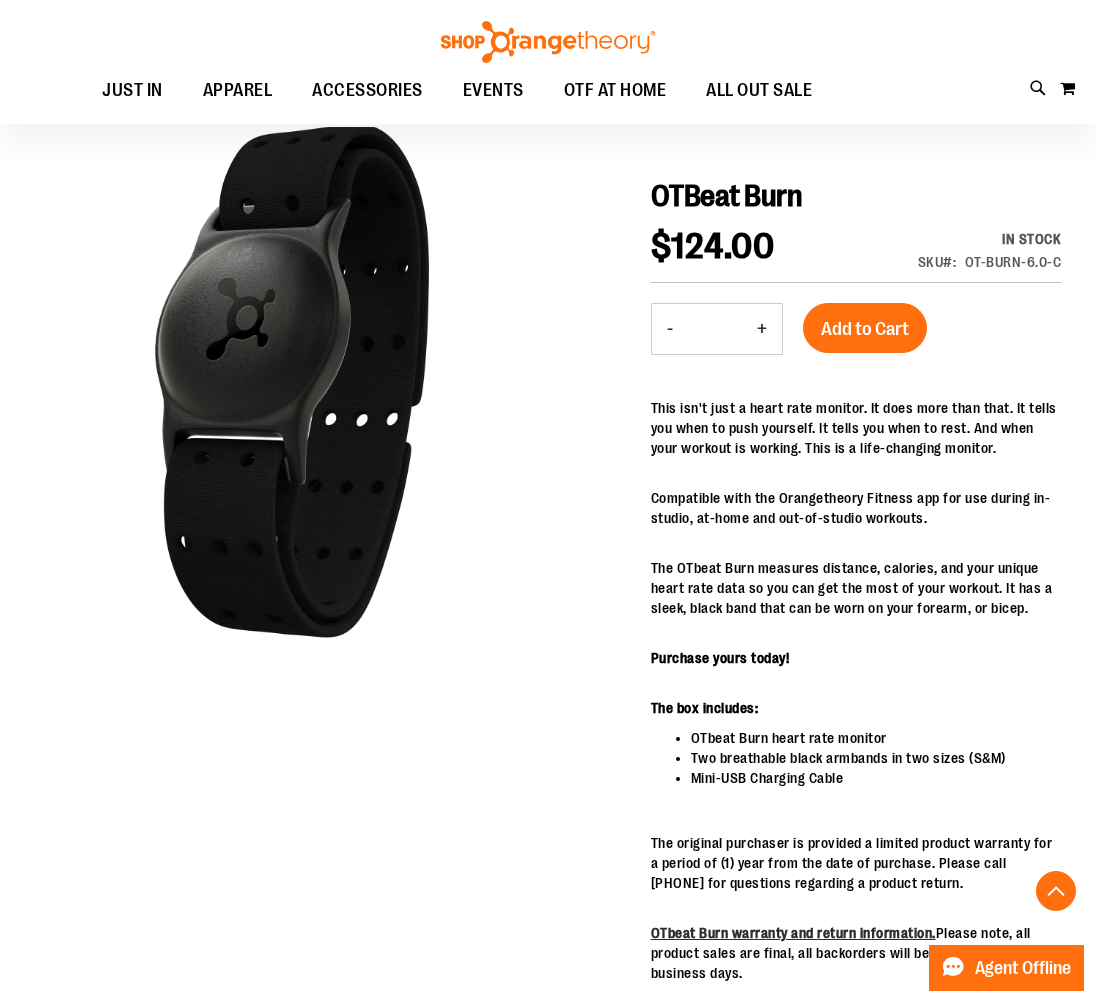 scroll, scrollTop: 0, scrollLeft: 0, axis: both 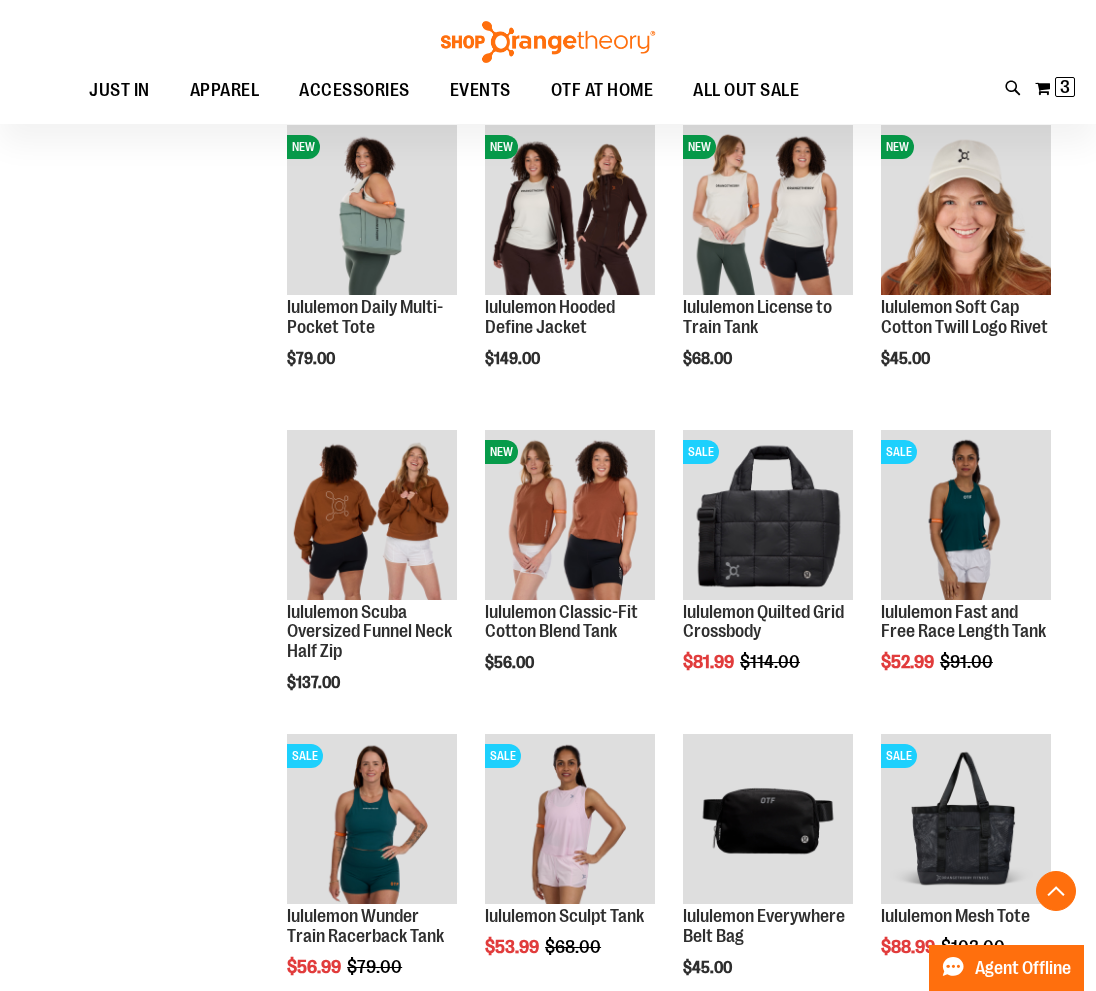 click on "**********" at bounding box center (548, -306) 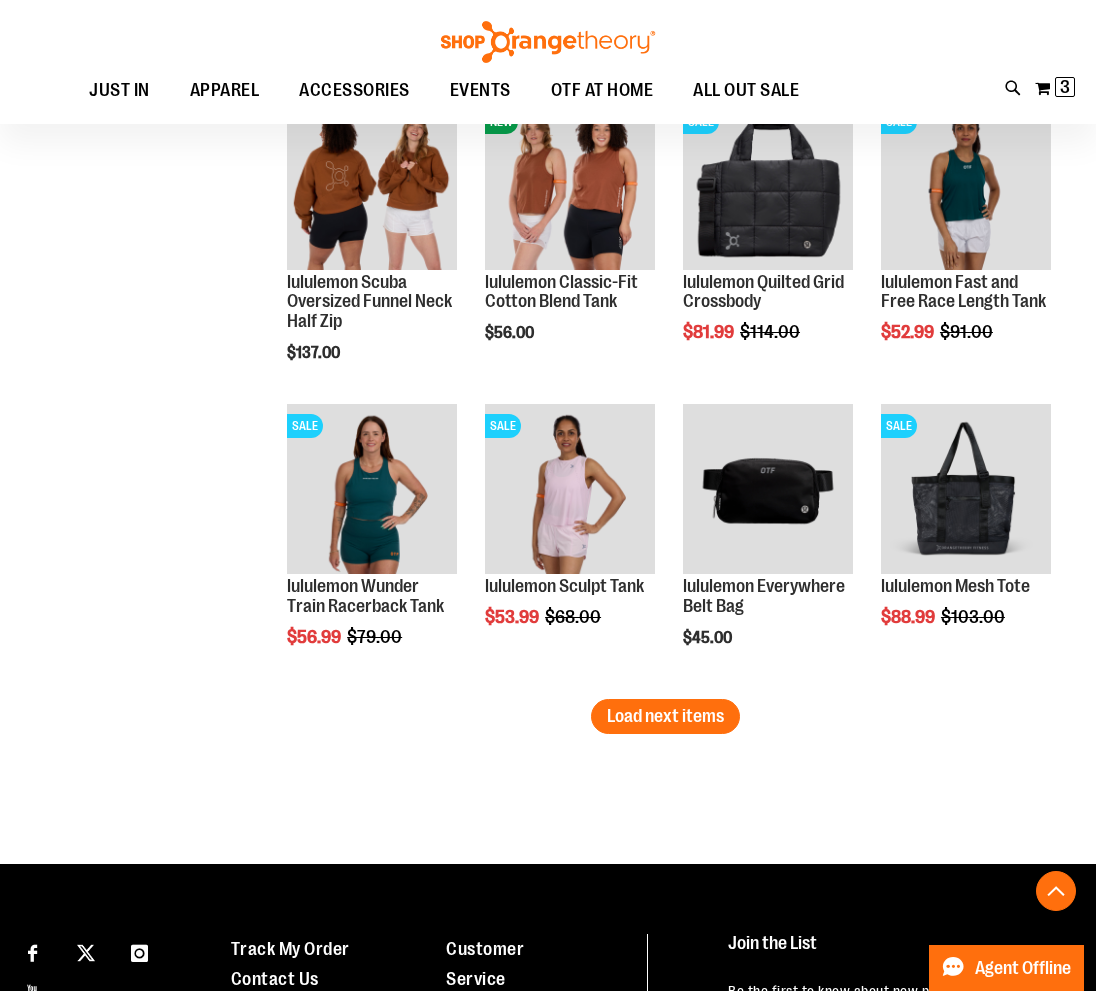 scroll, scrollTop: 2531, scrollLeft: 0, axis: vertical 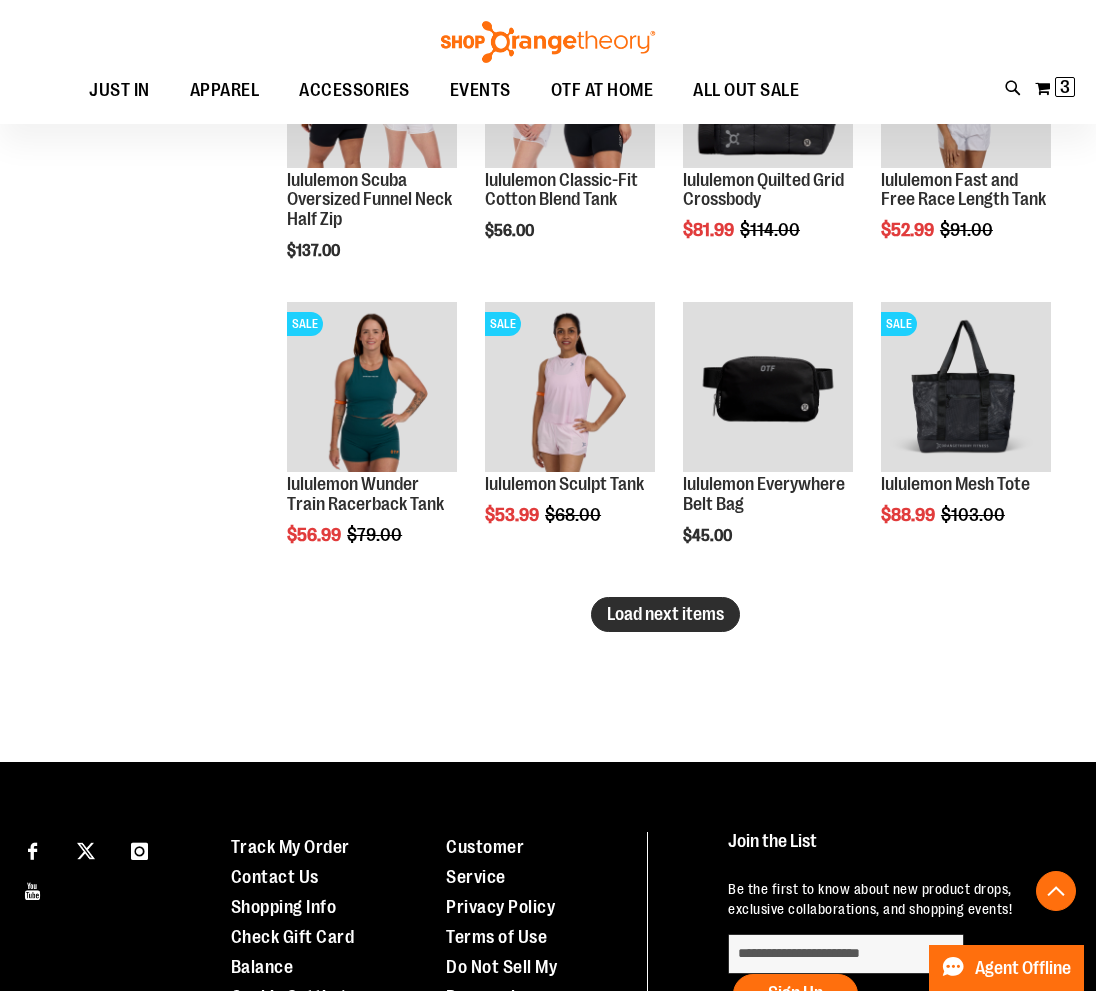 click on "Load next items" at bounding box center (665, 614) 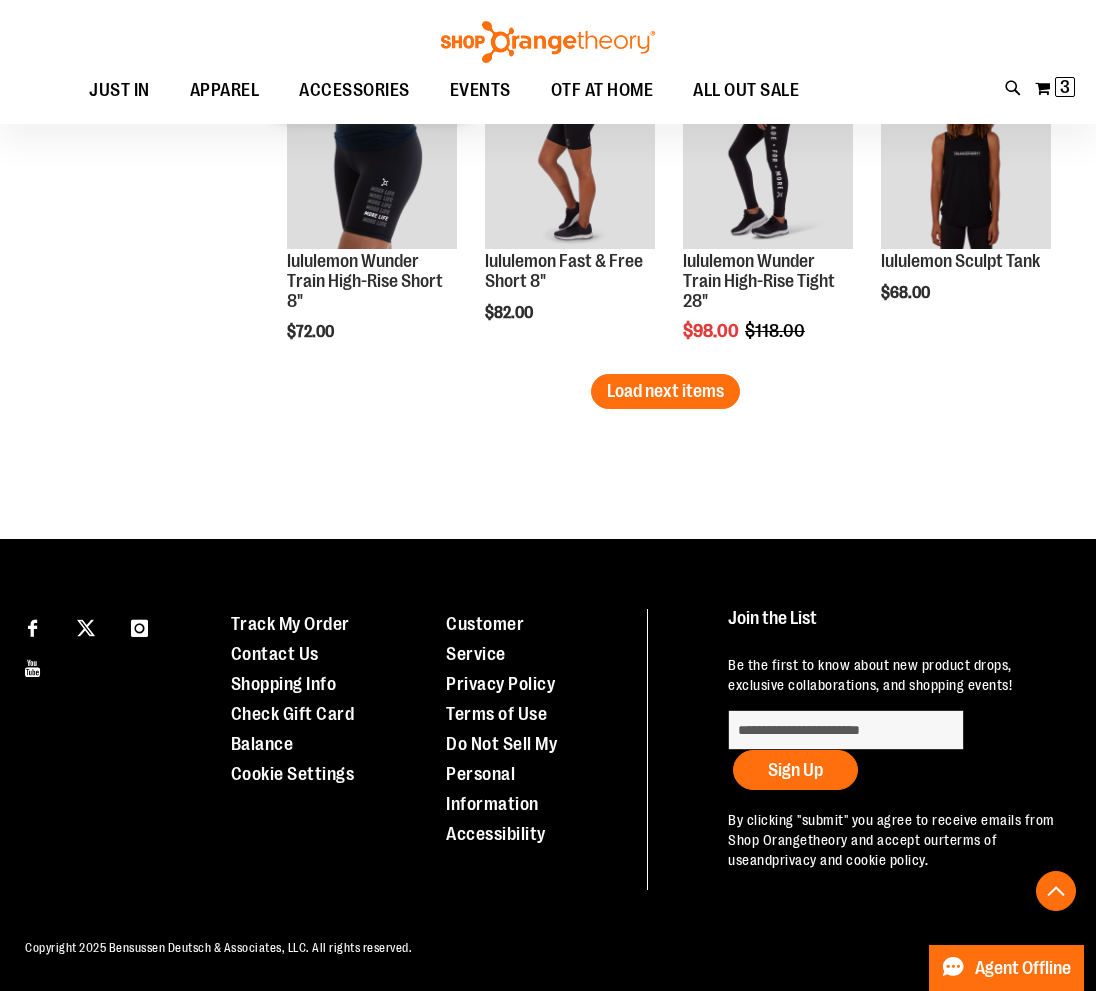 scroll, scrollTop: 3576, scrollLeft: 0, axis: vertical 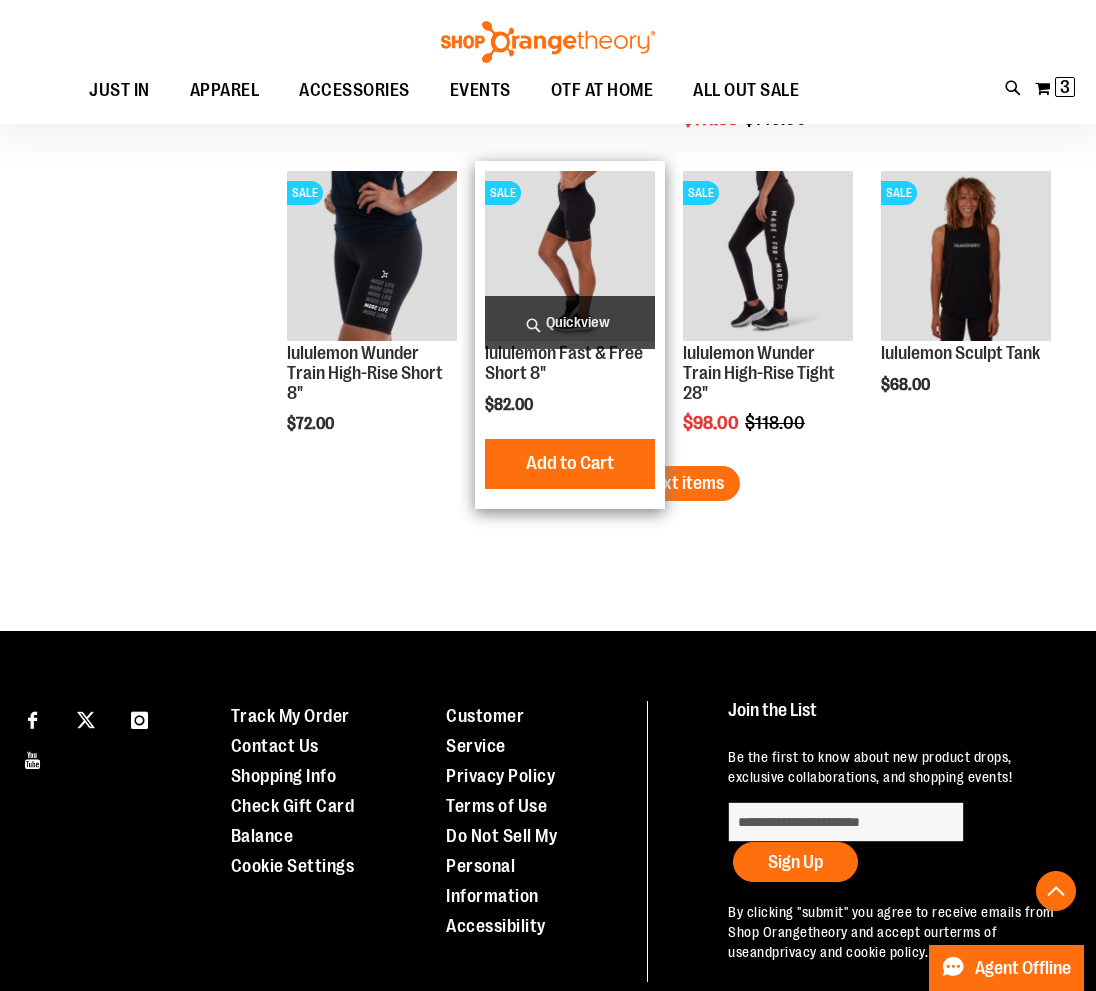 click on "SALE
lululemon Fast & Free Short 8"
$82.00
Quickview" at bounding box center [570, 335] 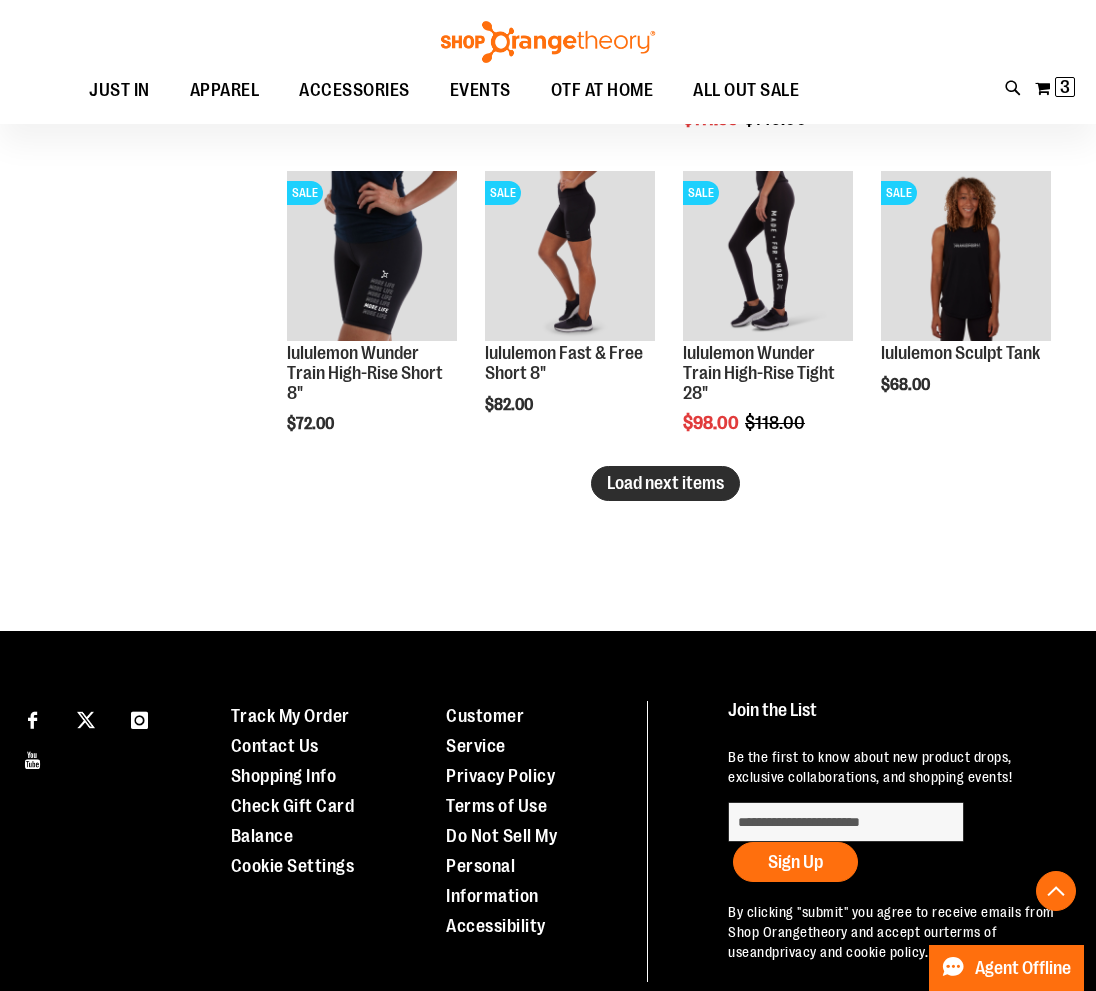 click on "Load next items" at bounding box center (665, 483) 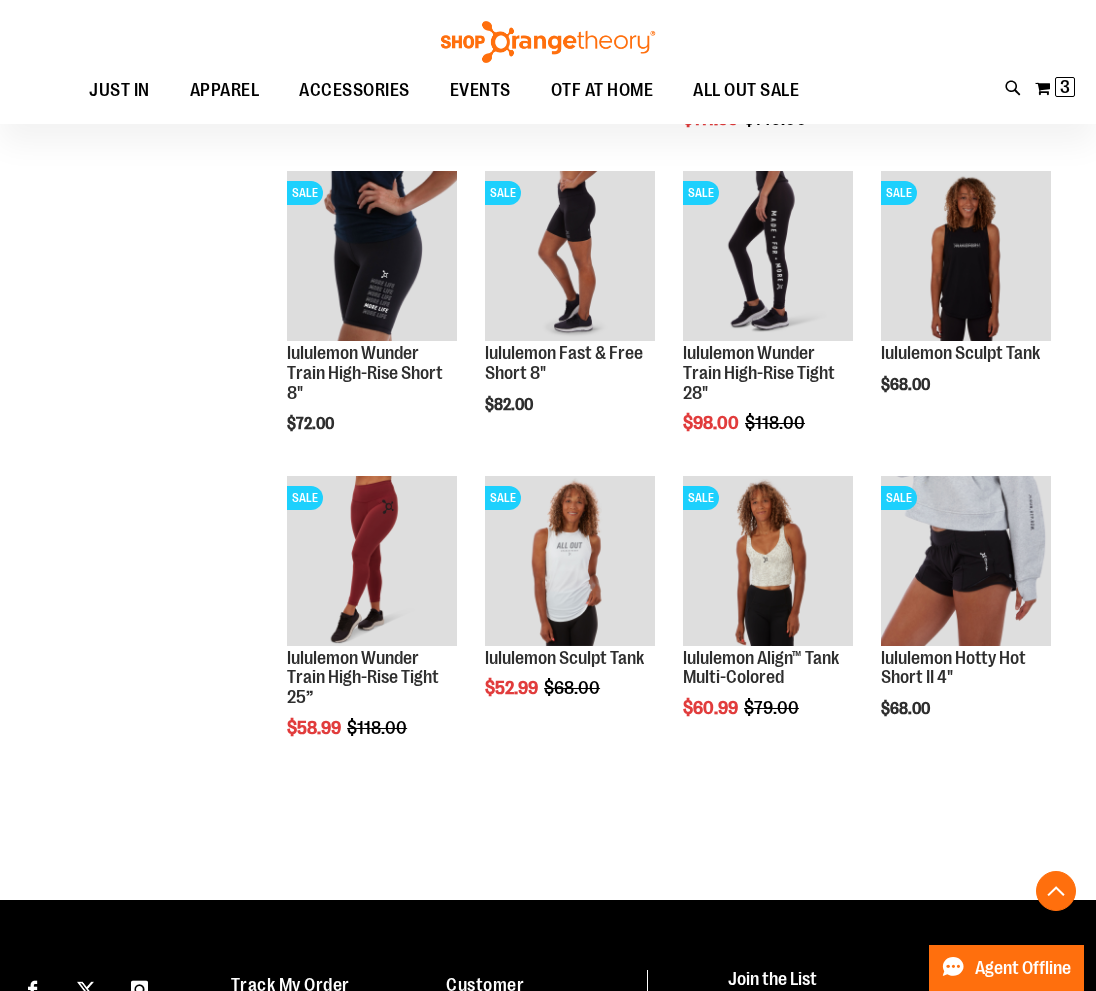 scroll, scrollTop: 3601, scrollLeft: 0, axis: vertical 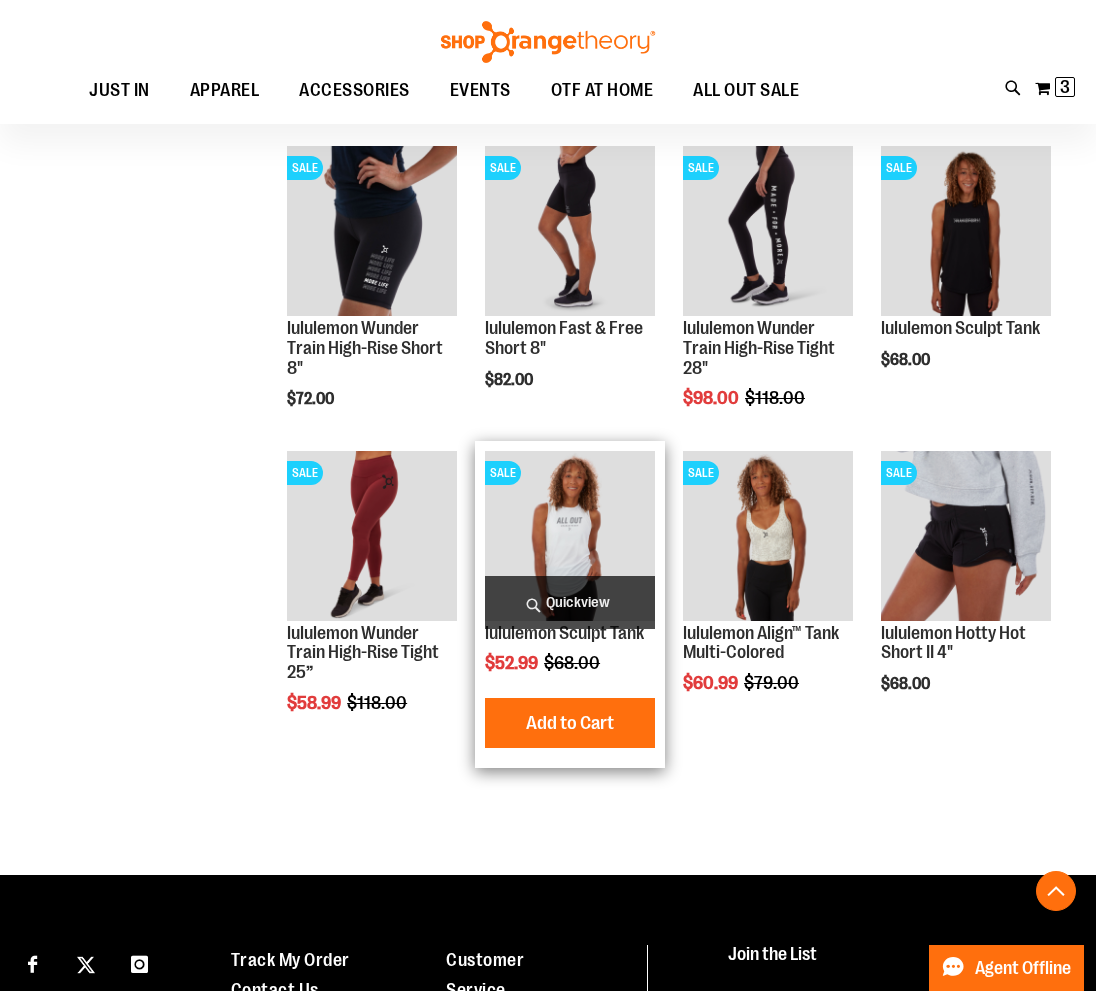 click at bounding box center [570, 536] 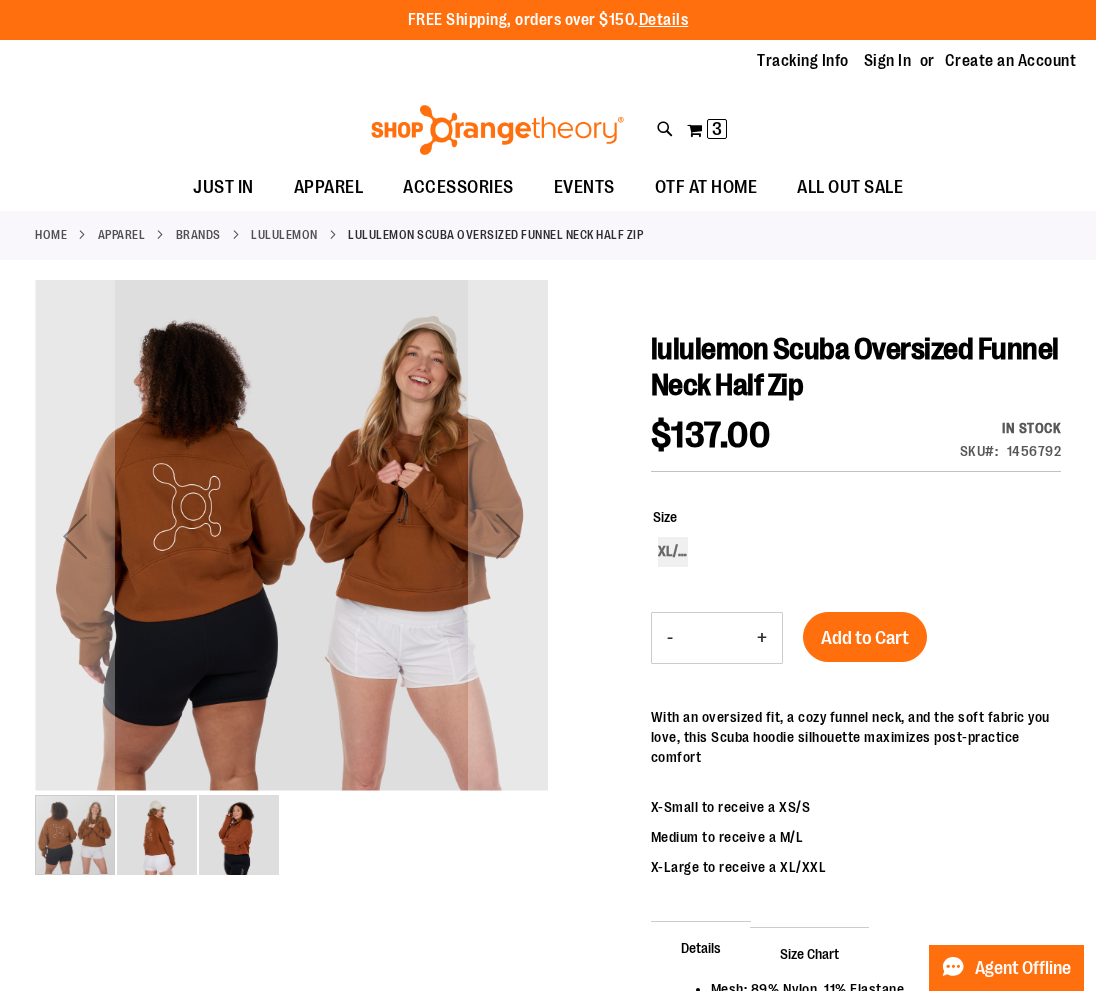 scroll, scrollTop: 0, scrollLeft: 0, axis: both 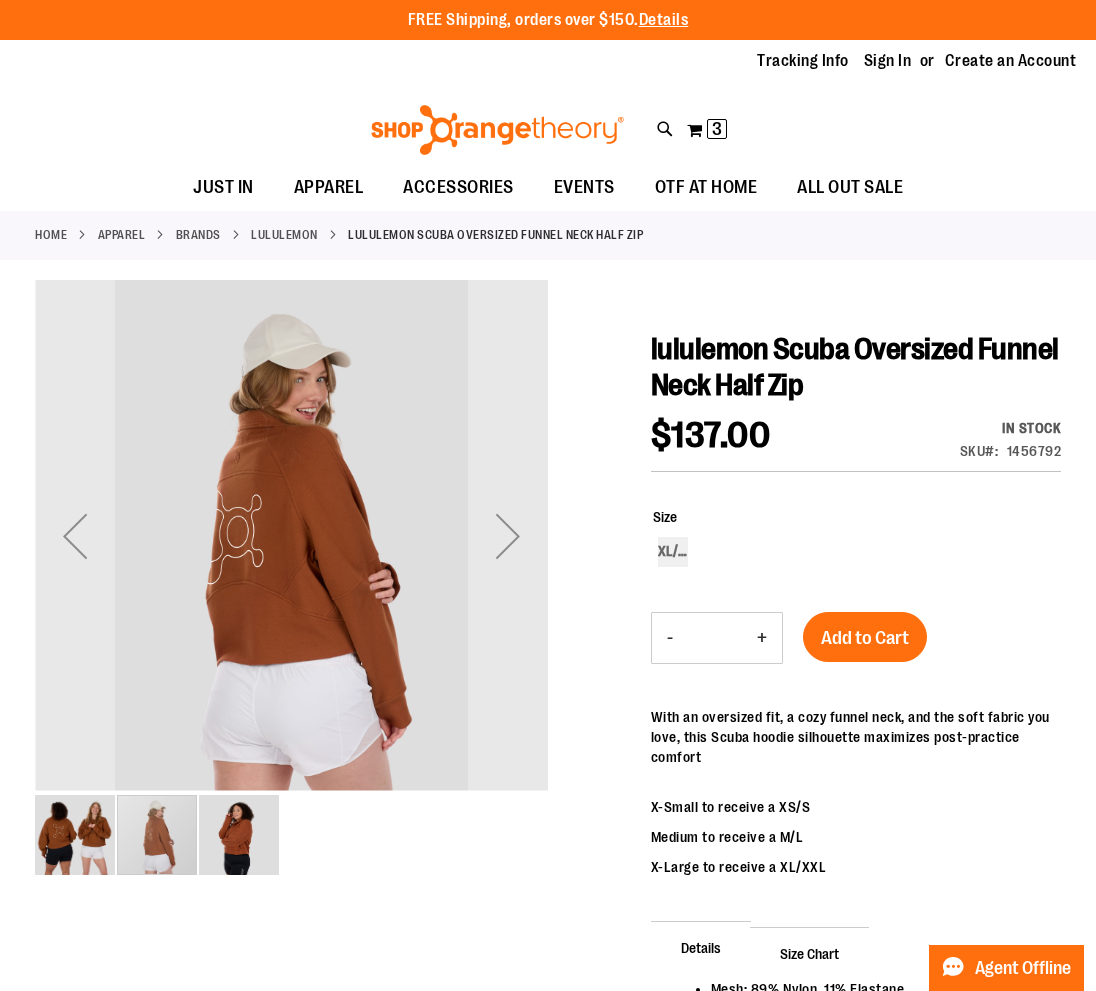 click at bounding box center [239, 835] 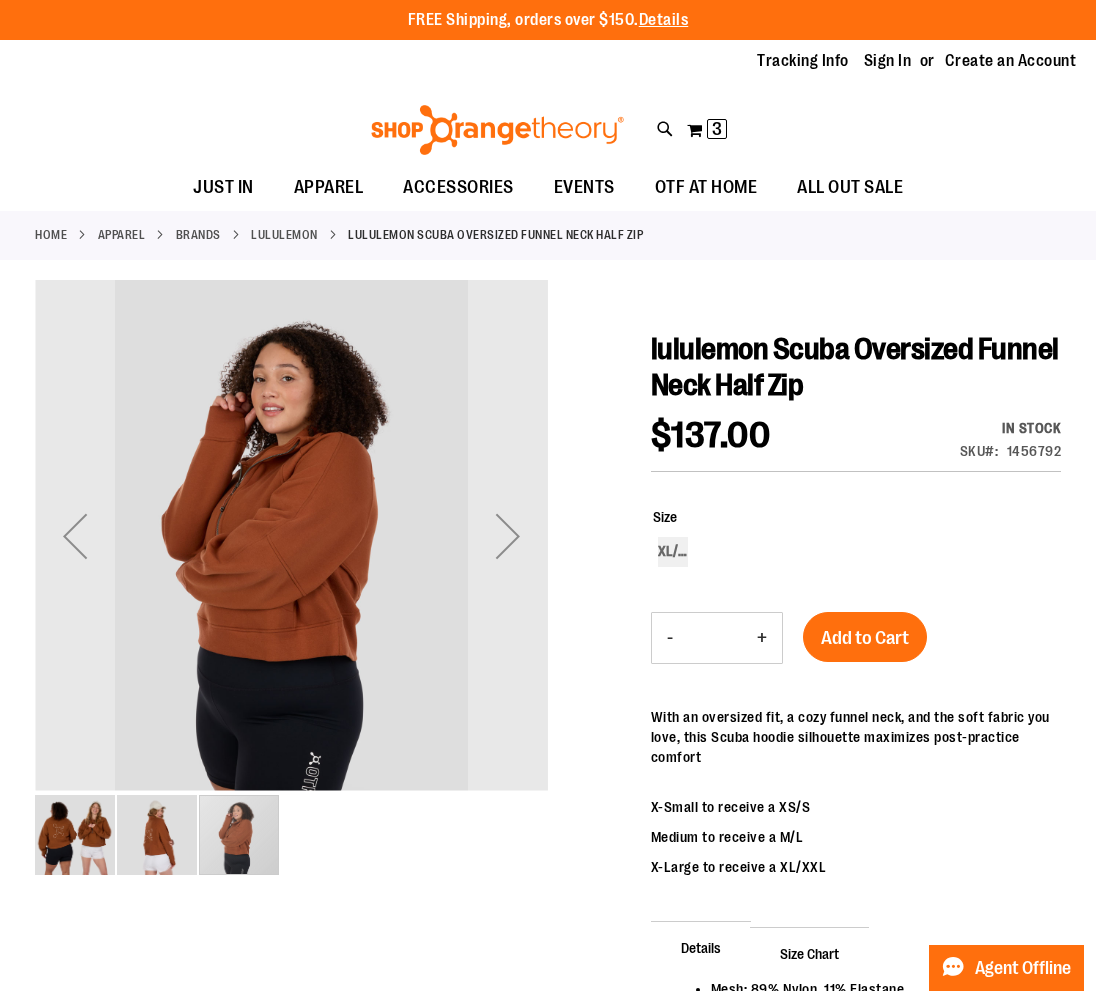 click at bounding box center [157, 835] 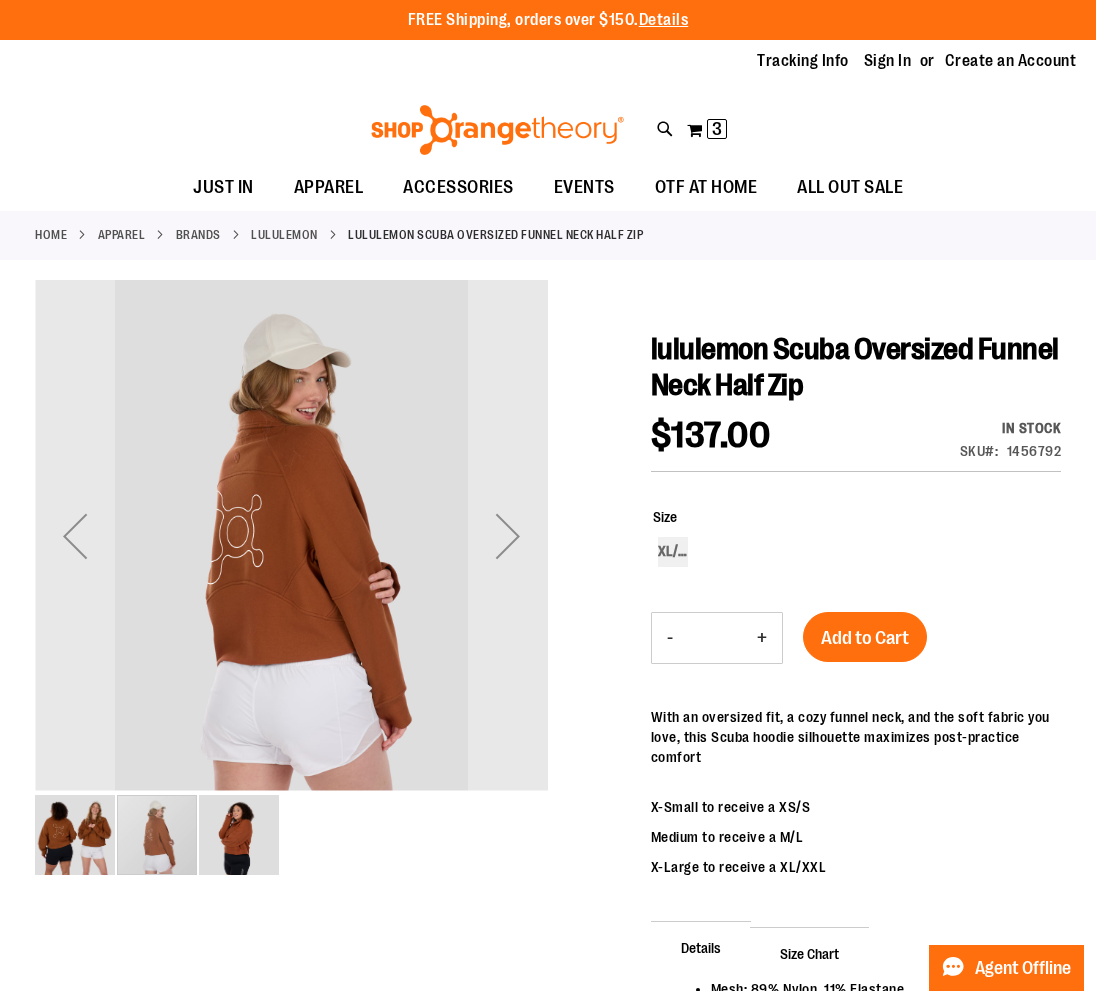 click at bounding box center (75, 835) 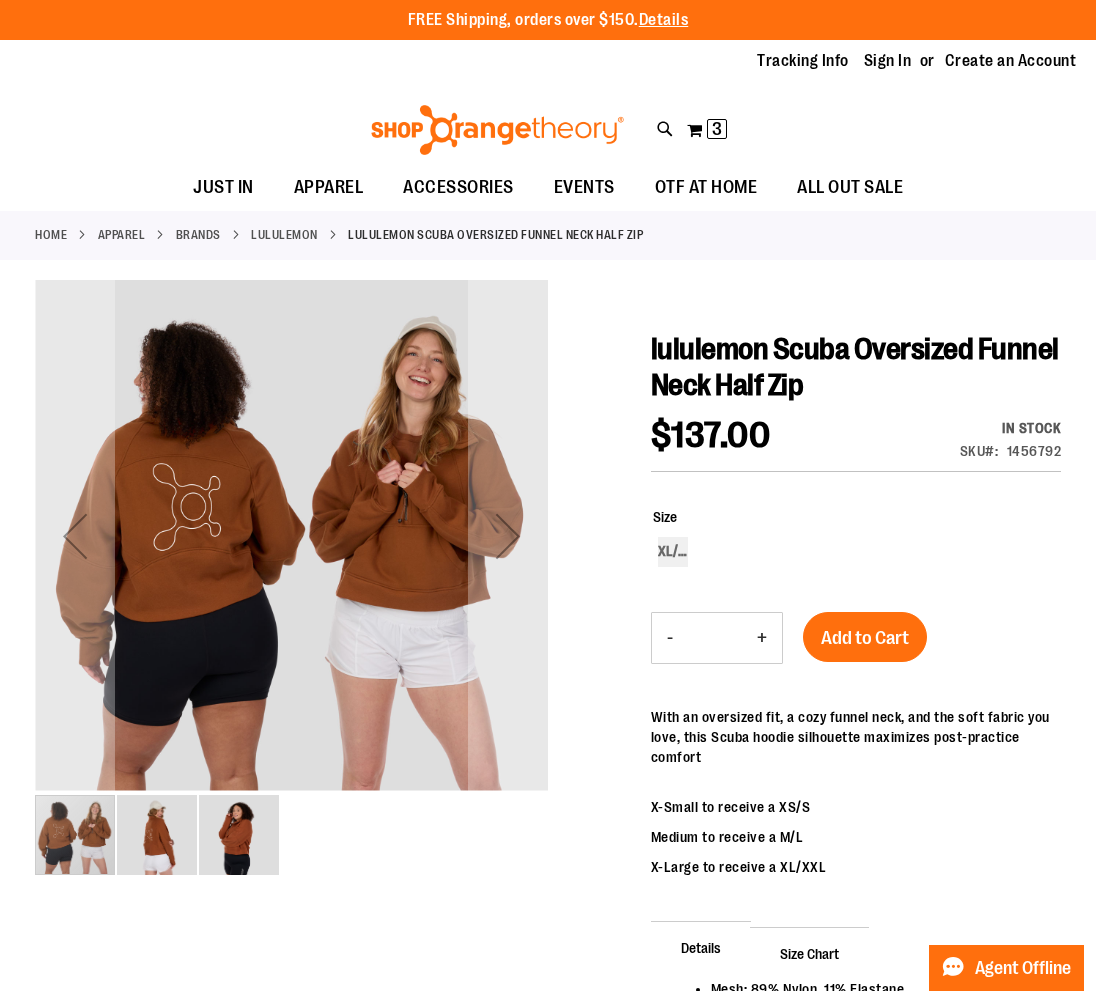 click at bounding box center [157, 835] 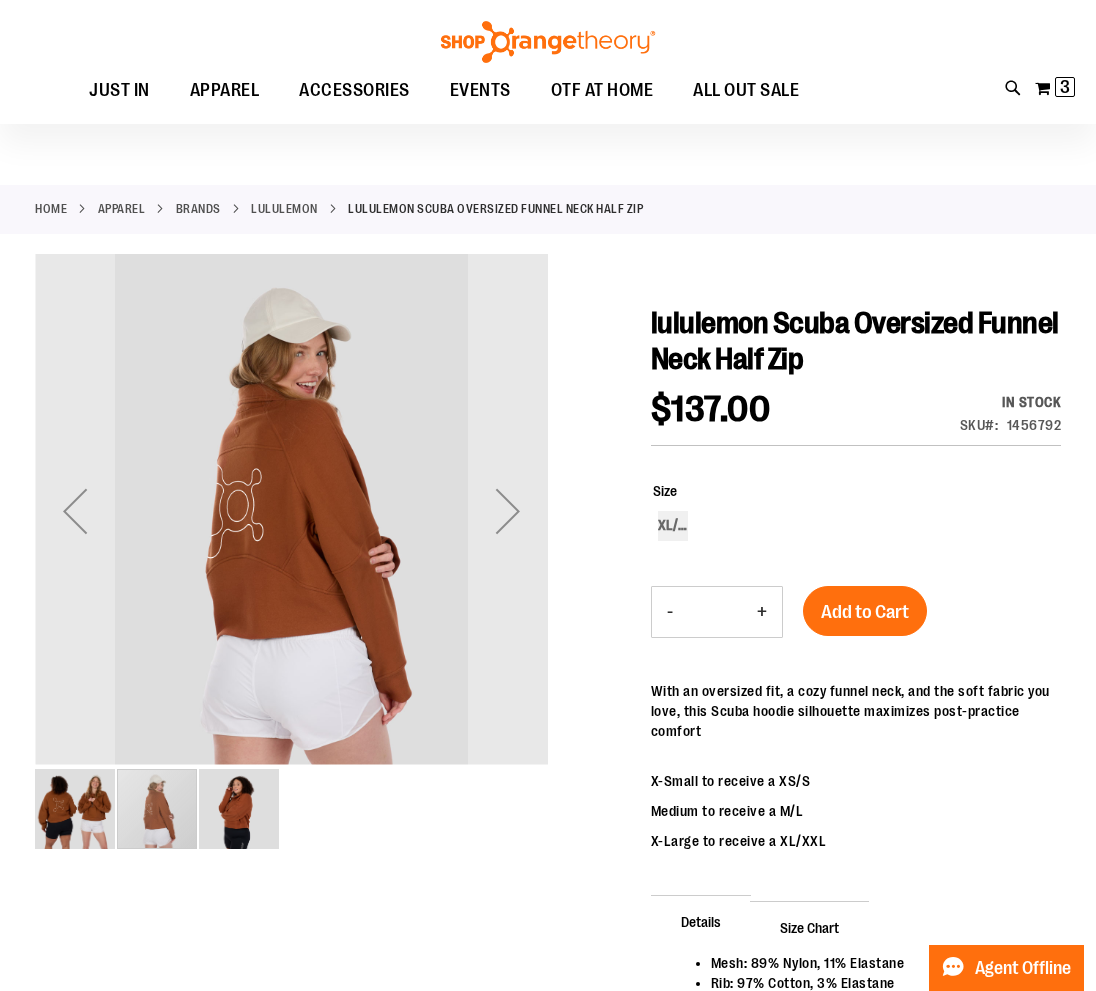 scroll, scrollTop: 38, scrollLeft: 0, axis: vertical 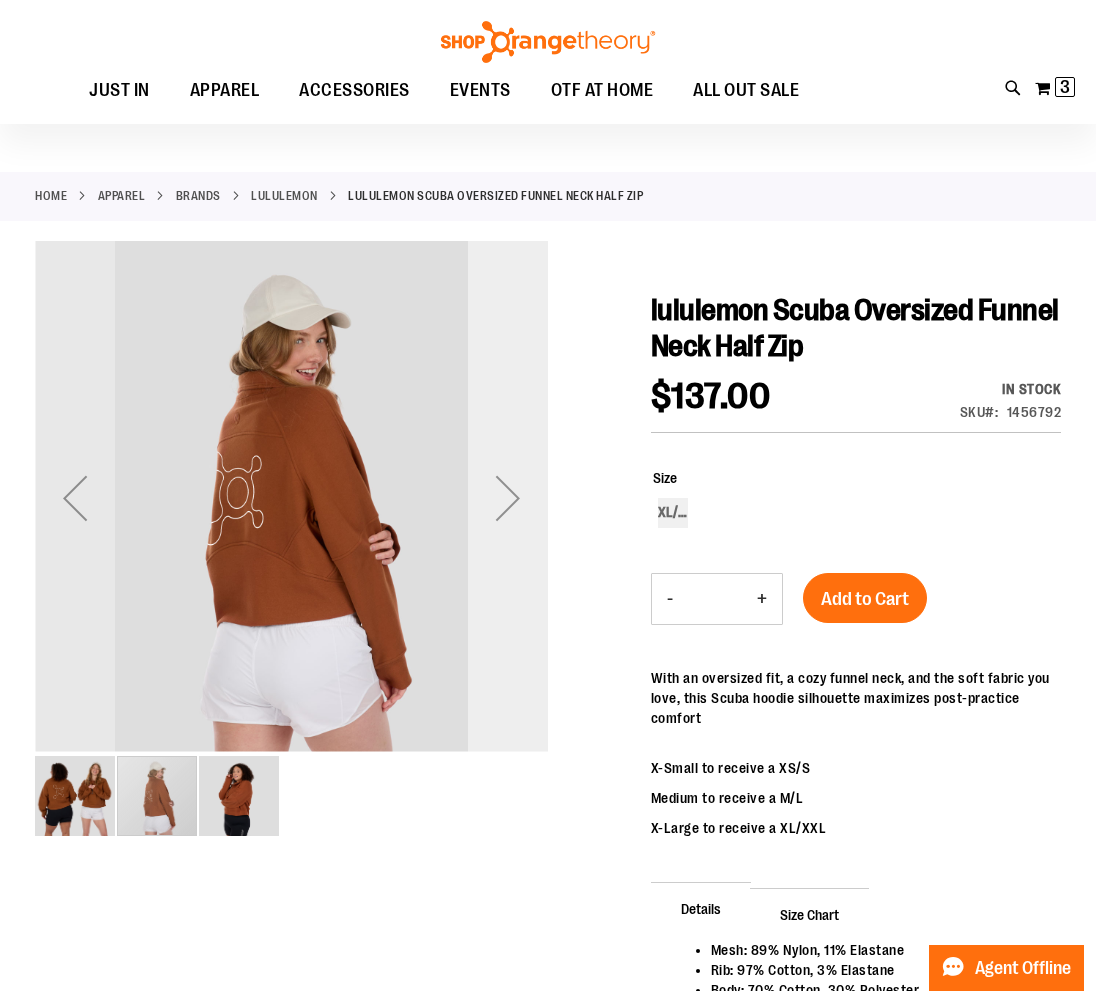 click at bounding box center (508, 498) 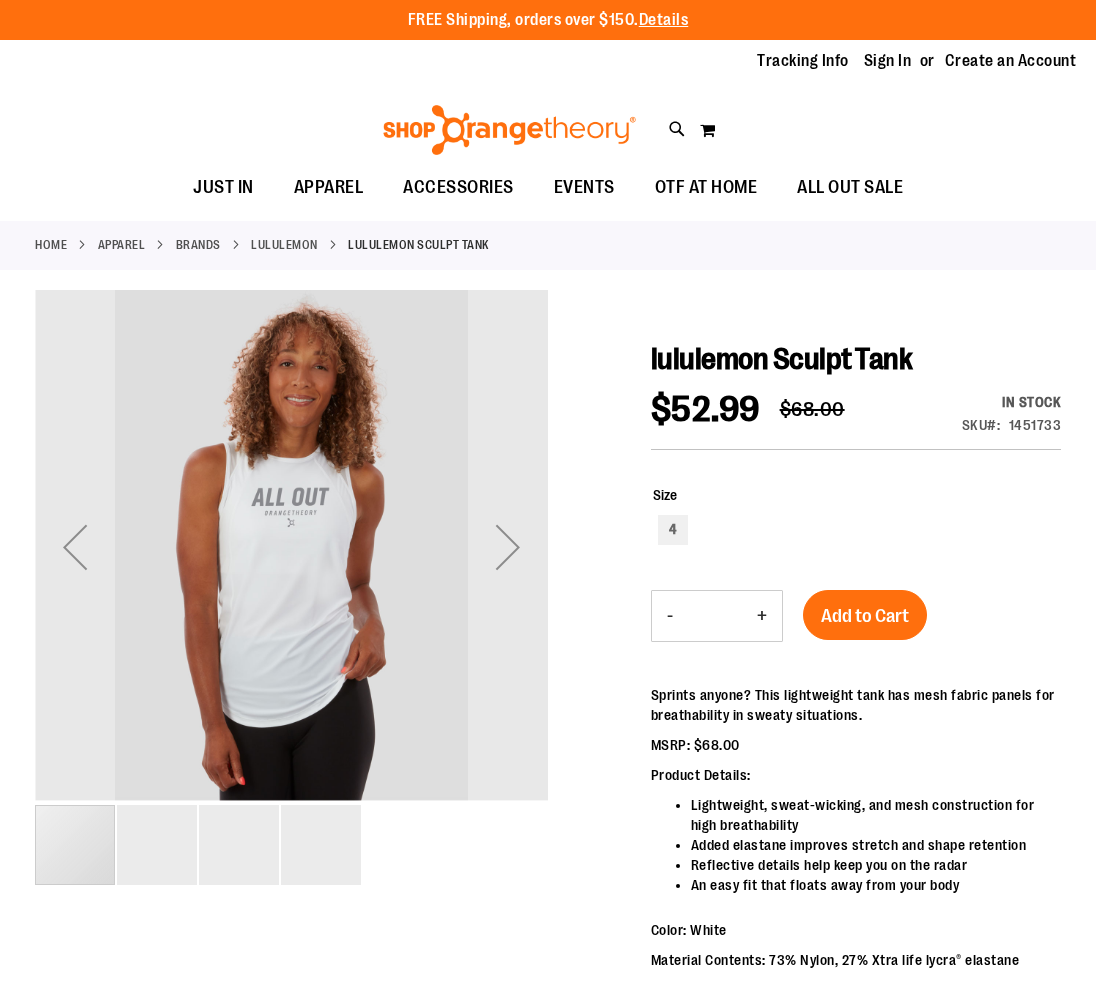 scroll, scrollTop: 0, scrollLeft: 0, axis: both 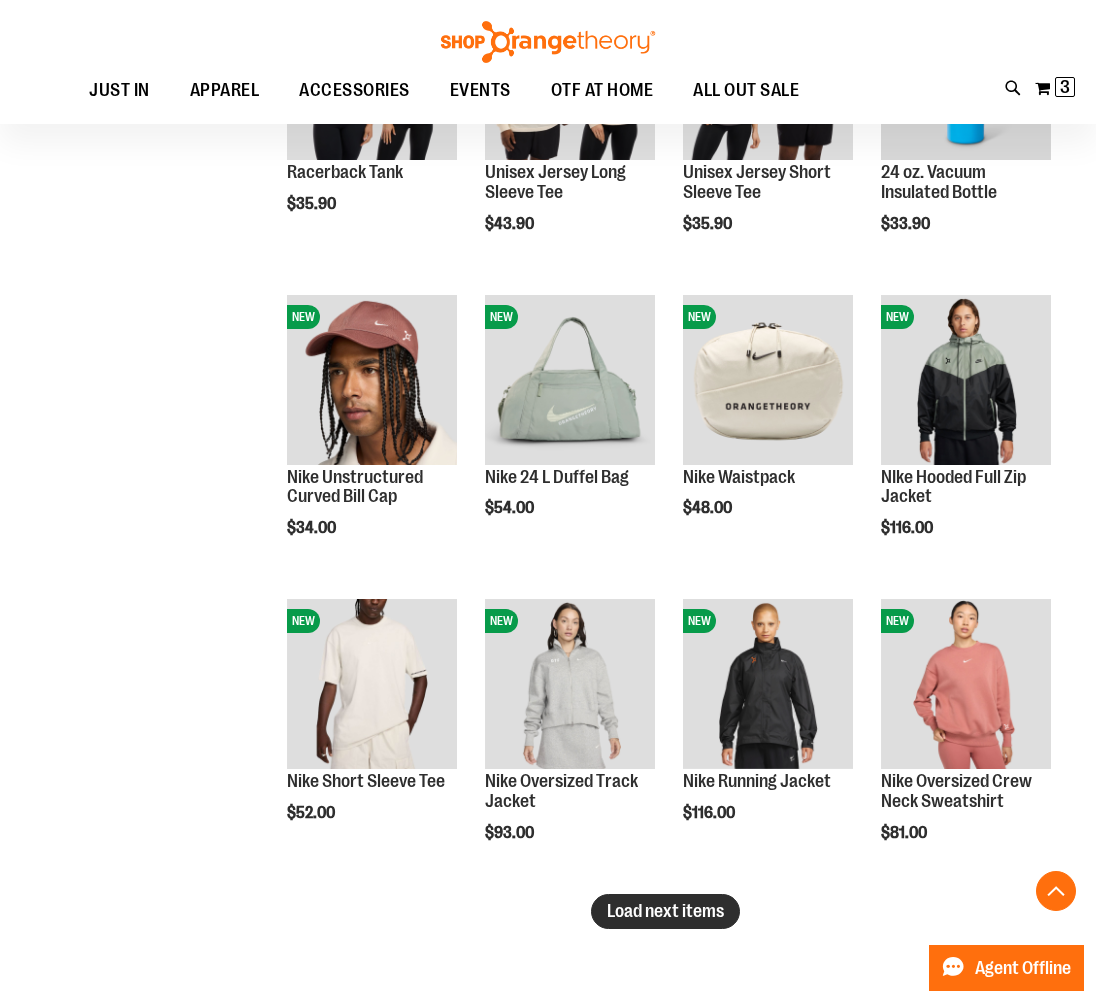 click on "Load next items" at bounding box center [665, 911] 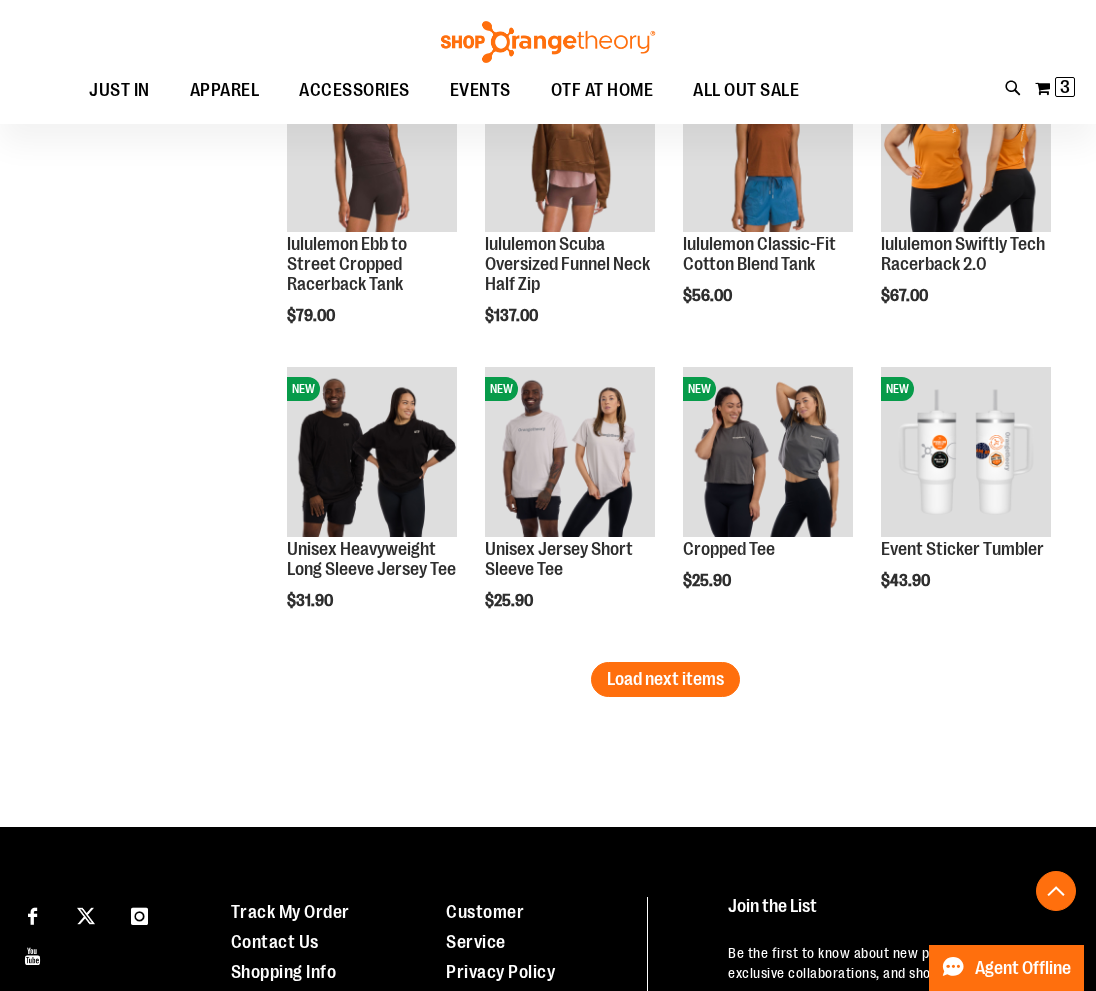 scroll, scrollTop: 3276, scrollLeft: 0, axis: vertical 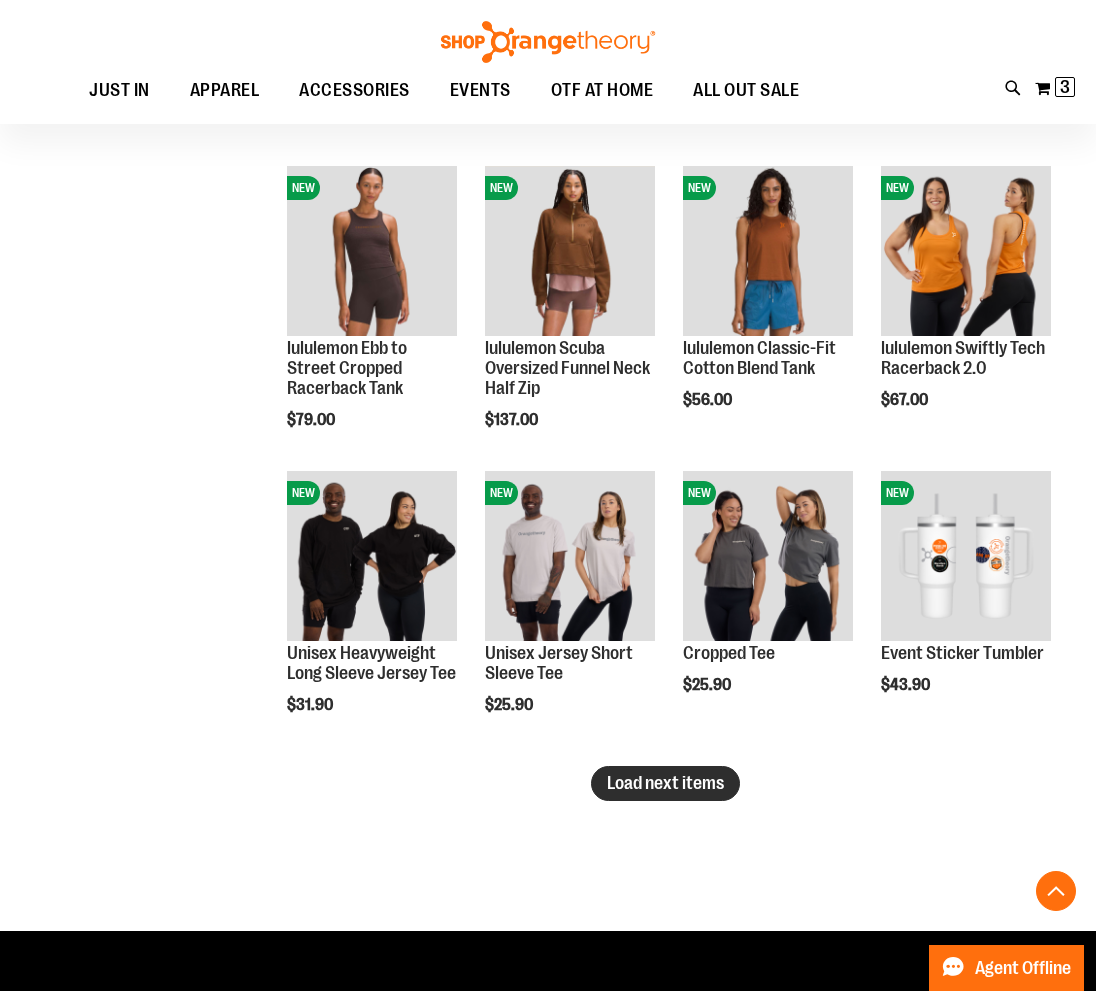 click on "Load next items" at bounding box center (665, 783) 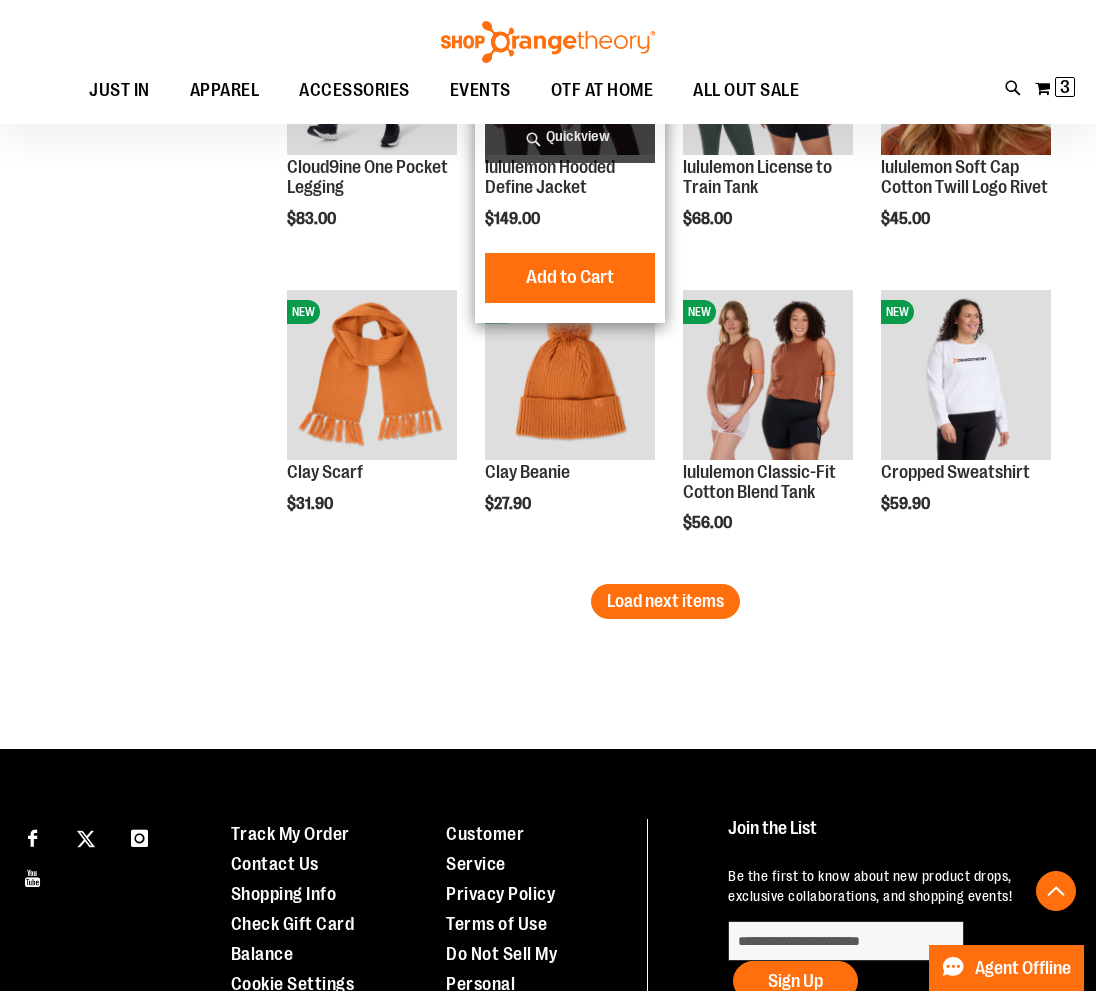 scroll, scrollTop: 4383, scrollLeft: 0, axis: vertical 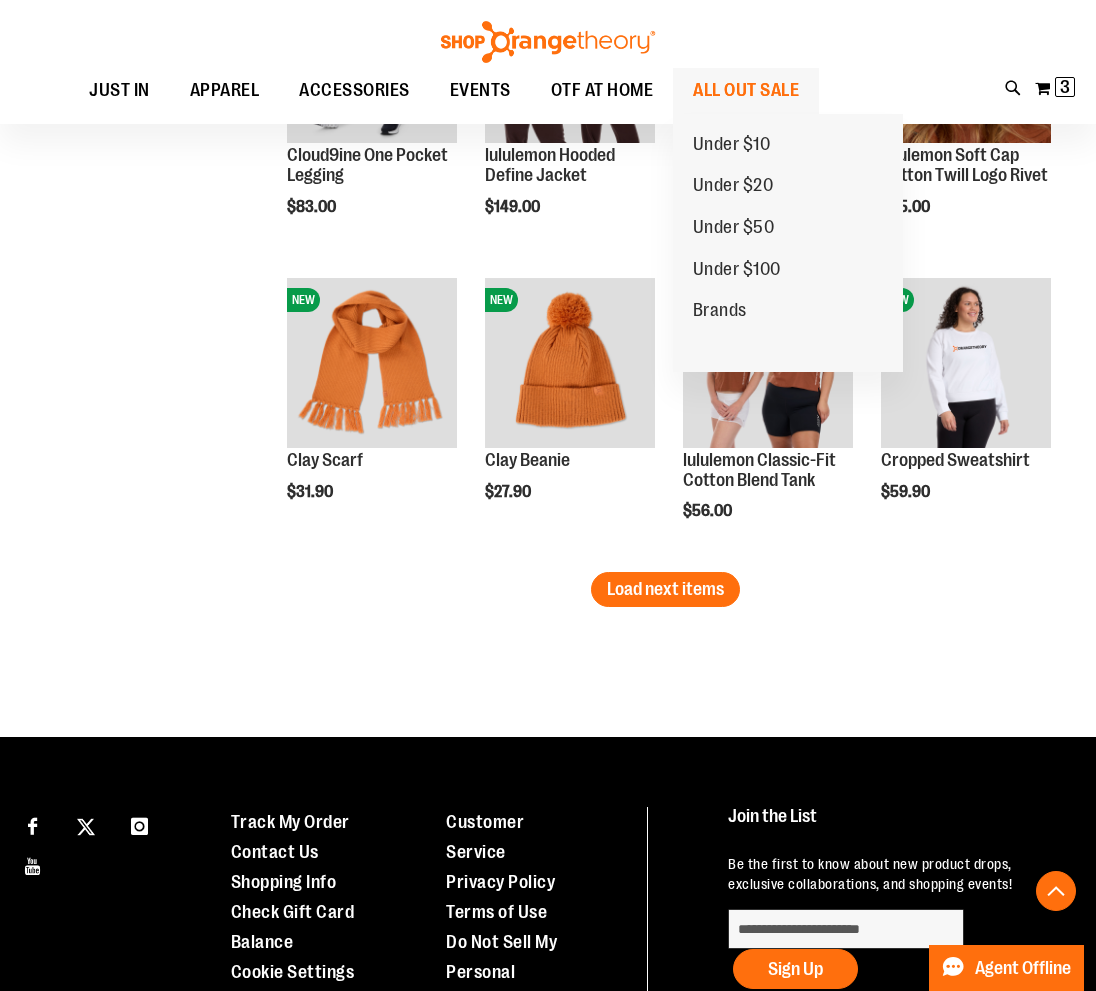 click on "ALL OUT SALE" at bounding box center (746, 90) 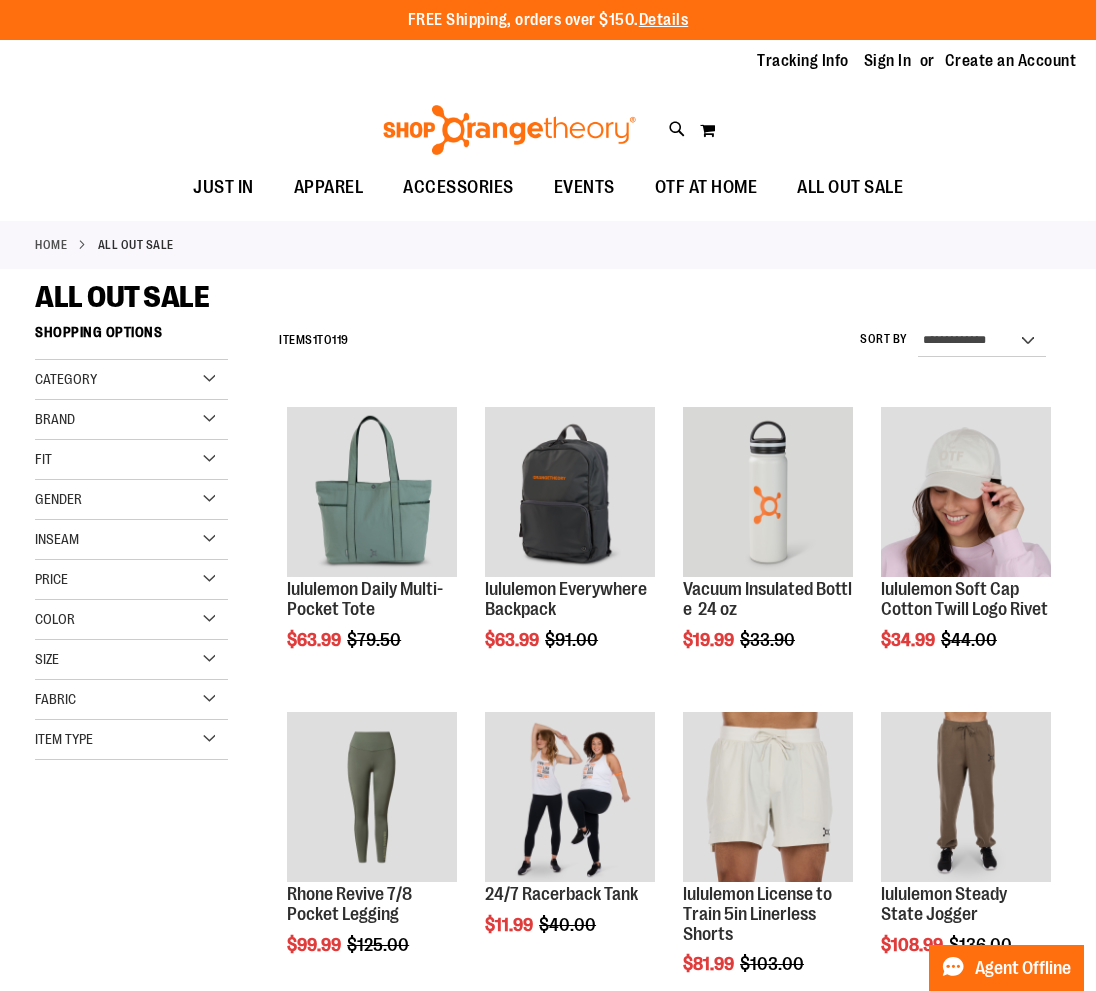 scroll, scrollTop: 0, scrollLeft: 0, axis: both 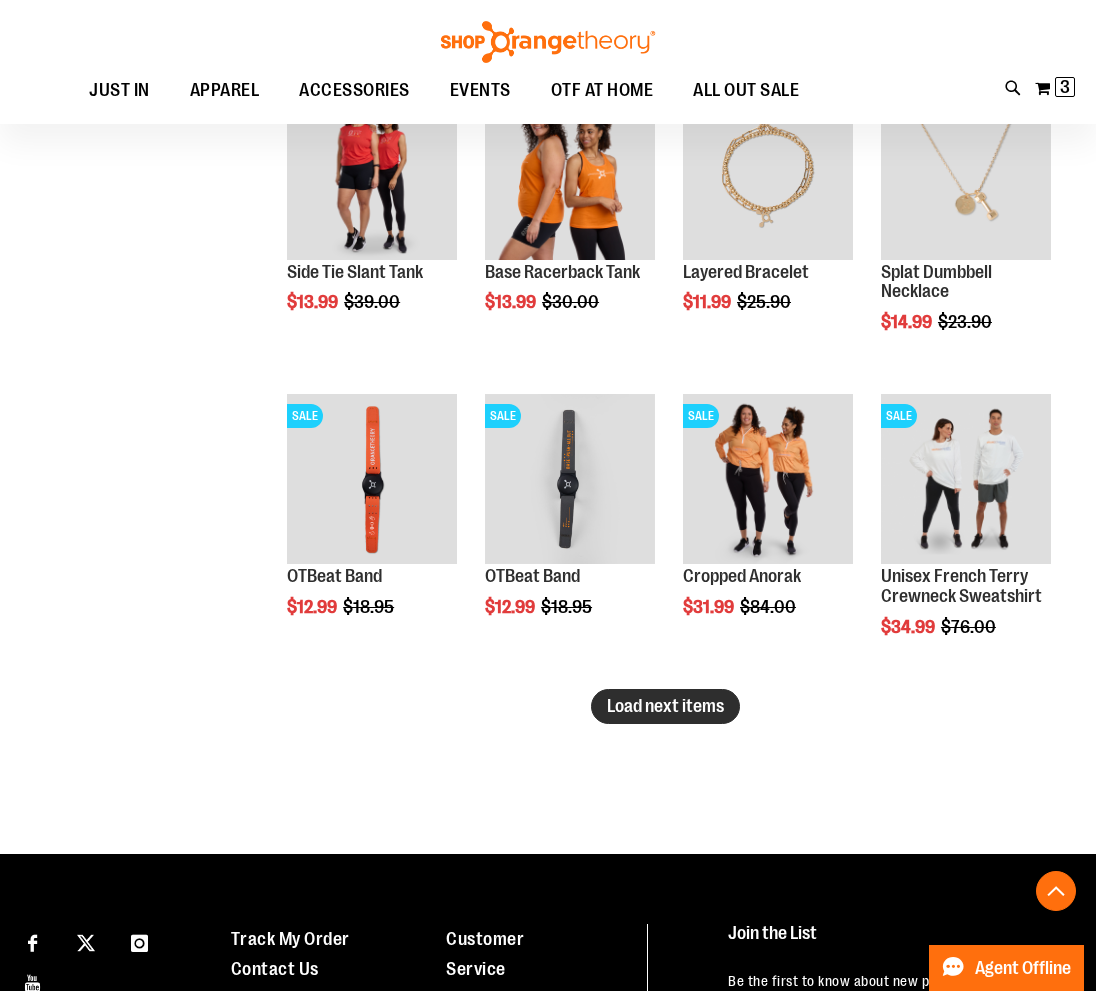 click on "Load next items" at bounding box center [665, 706] 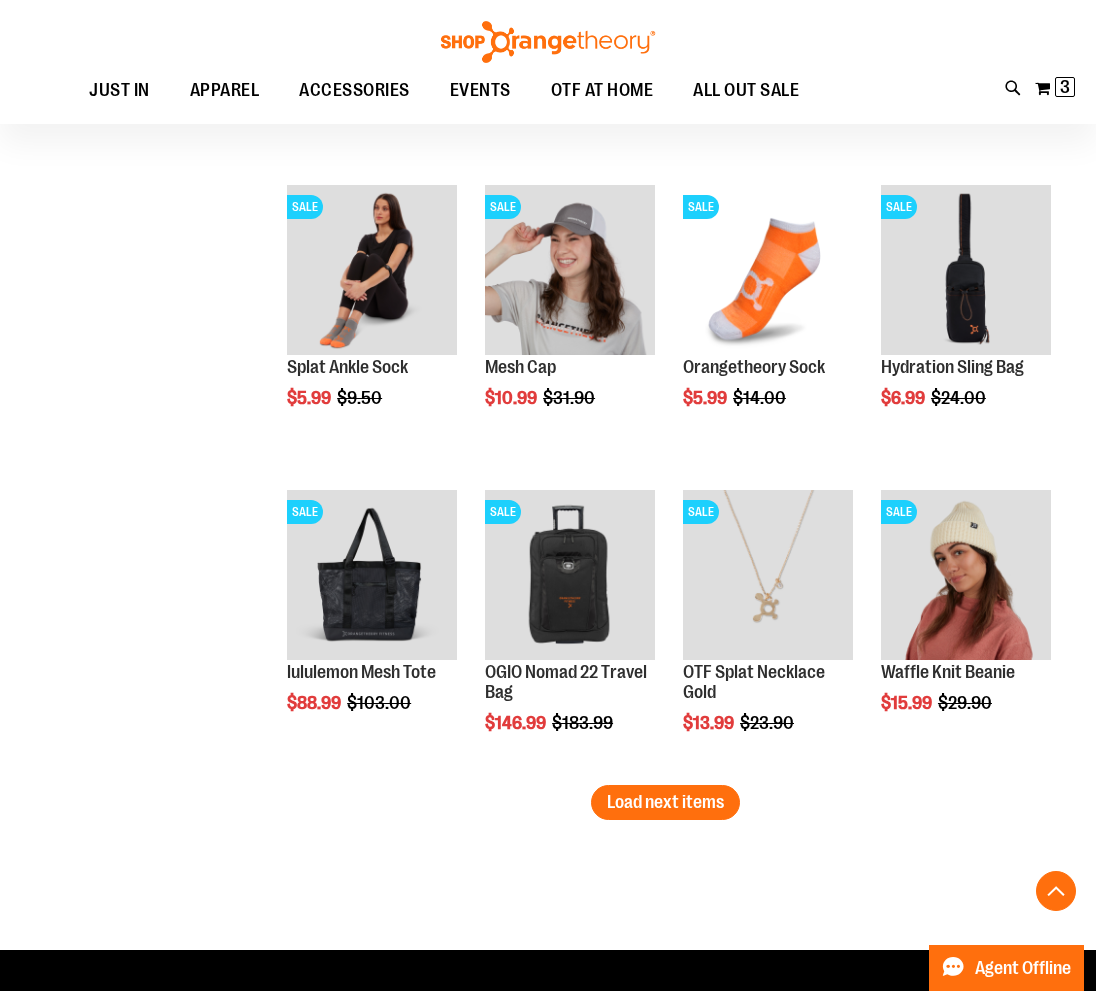 scroll, scrollTop: 3269, scrollLeft: 0, axis: vertical 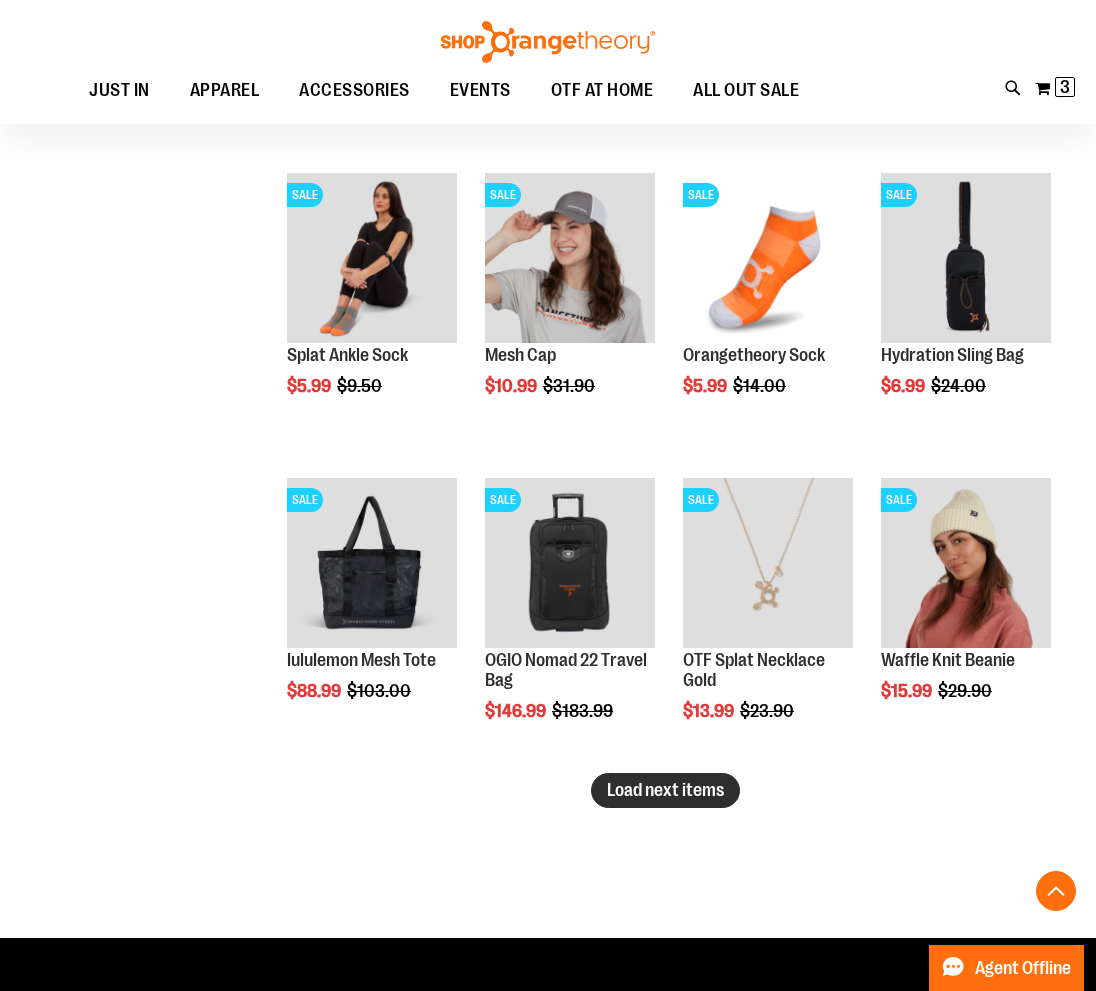 click on "Load next items" at bounding box center (665, 790) 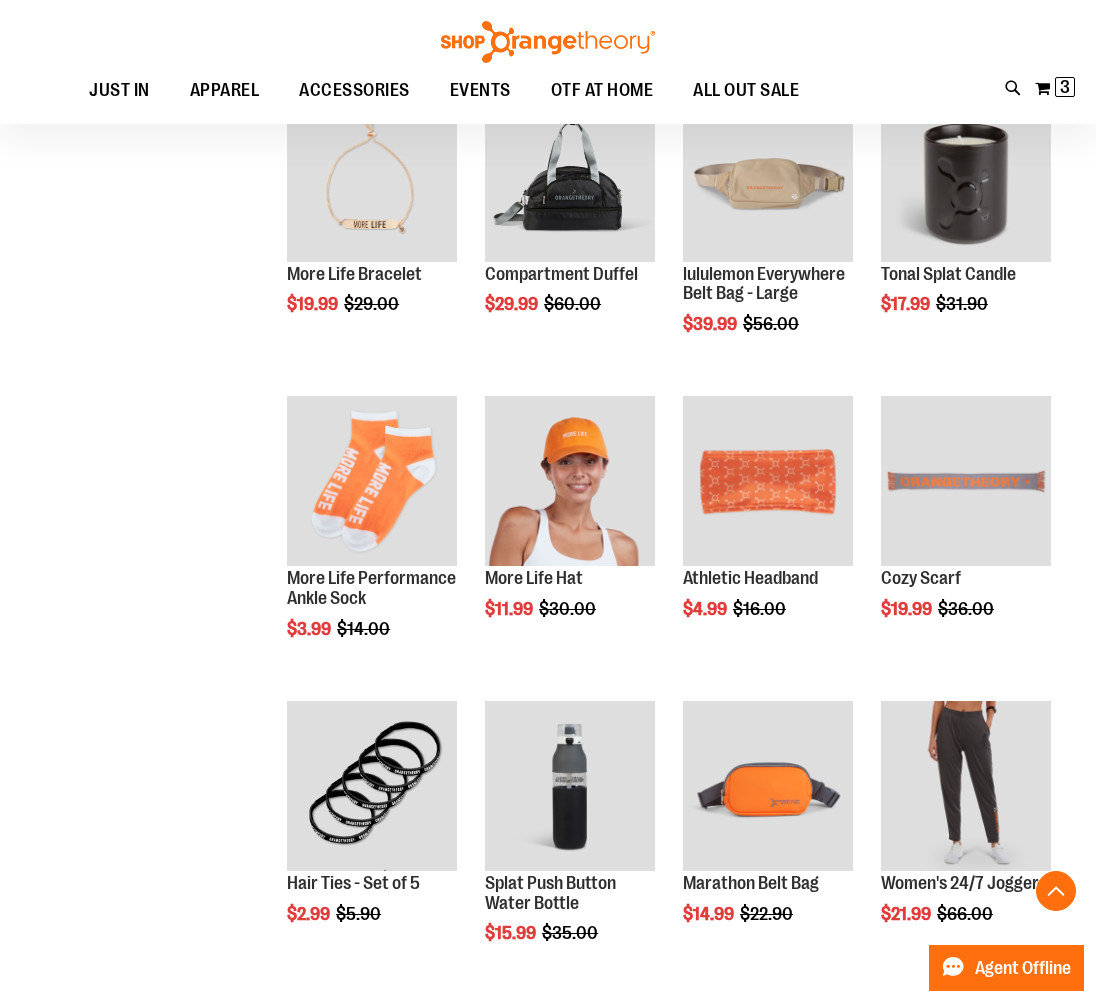 scroll, scrollTop: 4380, scrollLeft: 0, axis: vertical 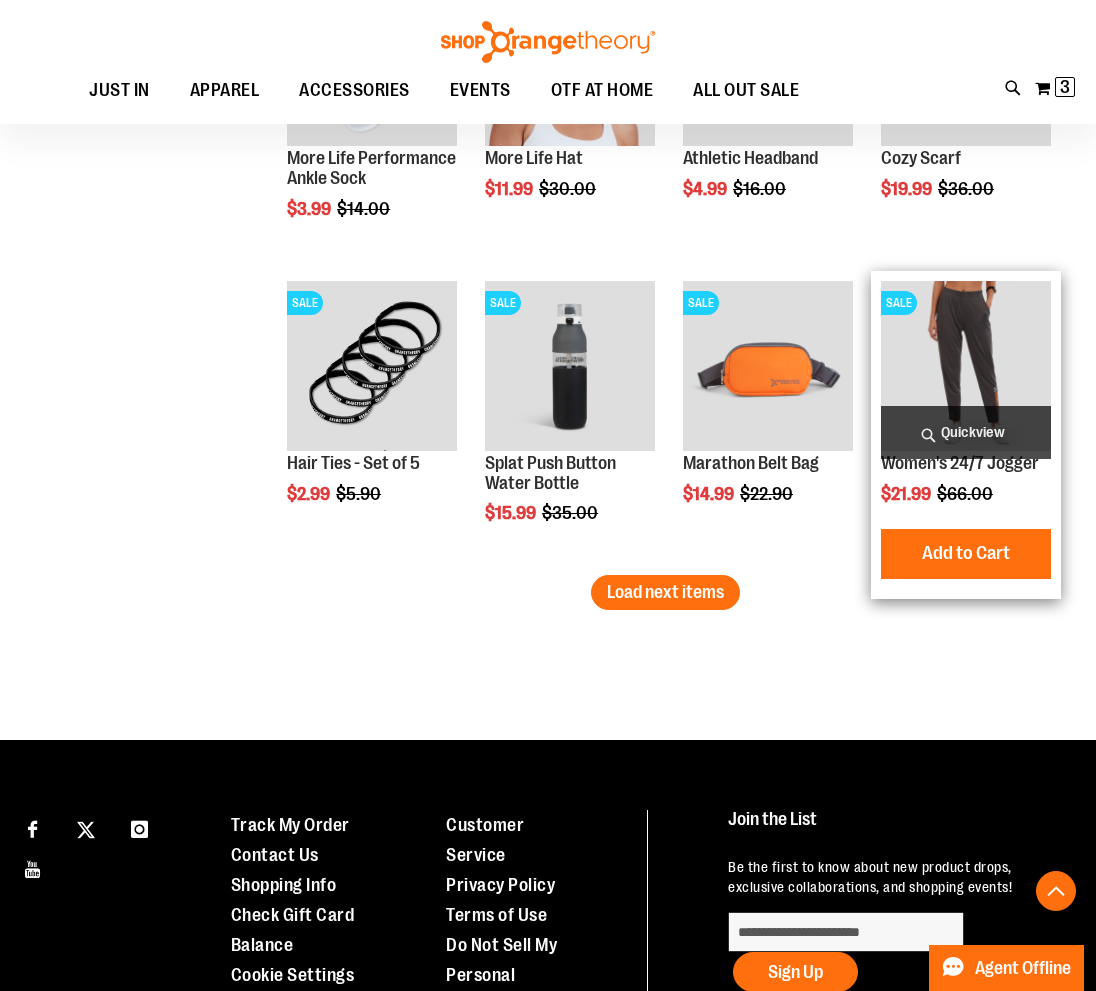 click at bounding box center [966, 366] 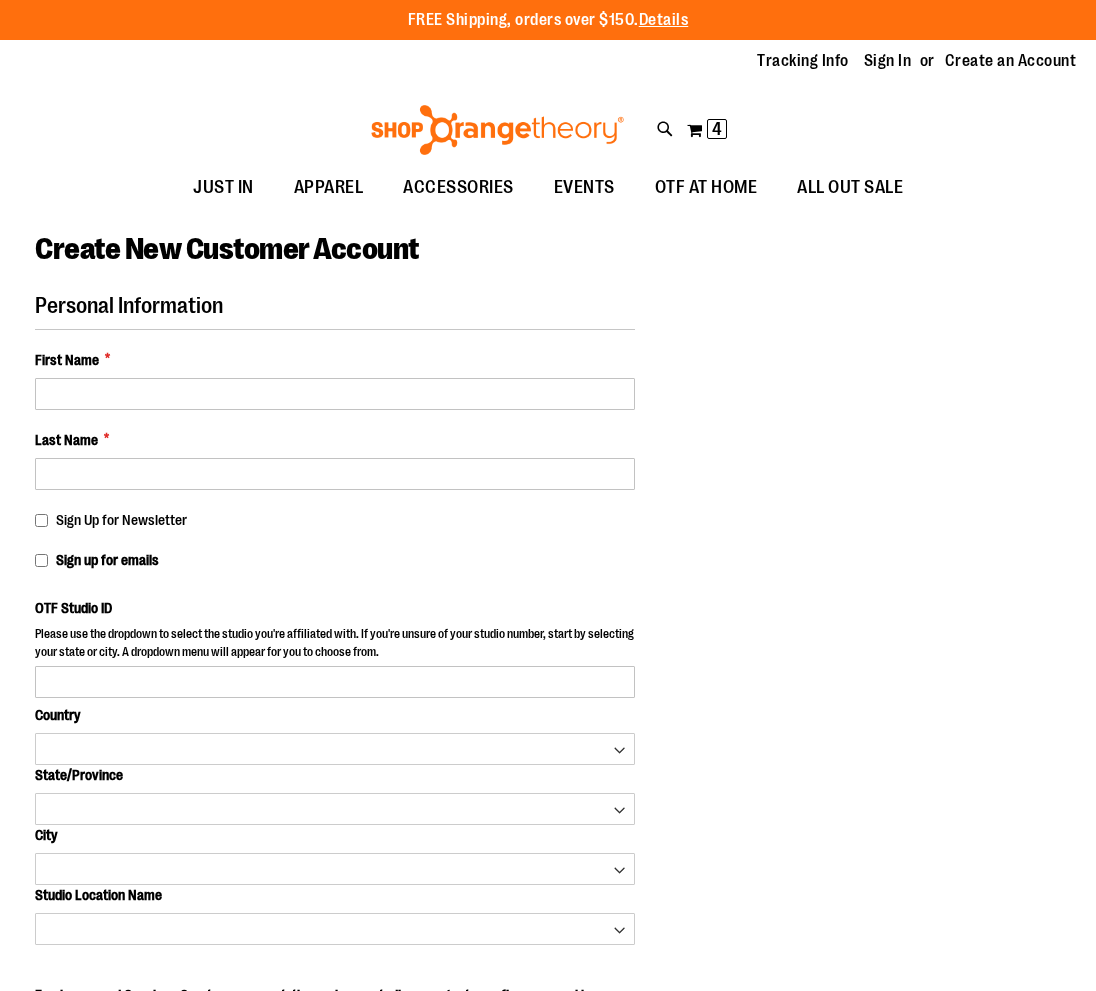 scroll, scrollTop: 0, scrollLeft: 0, axis: both 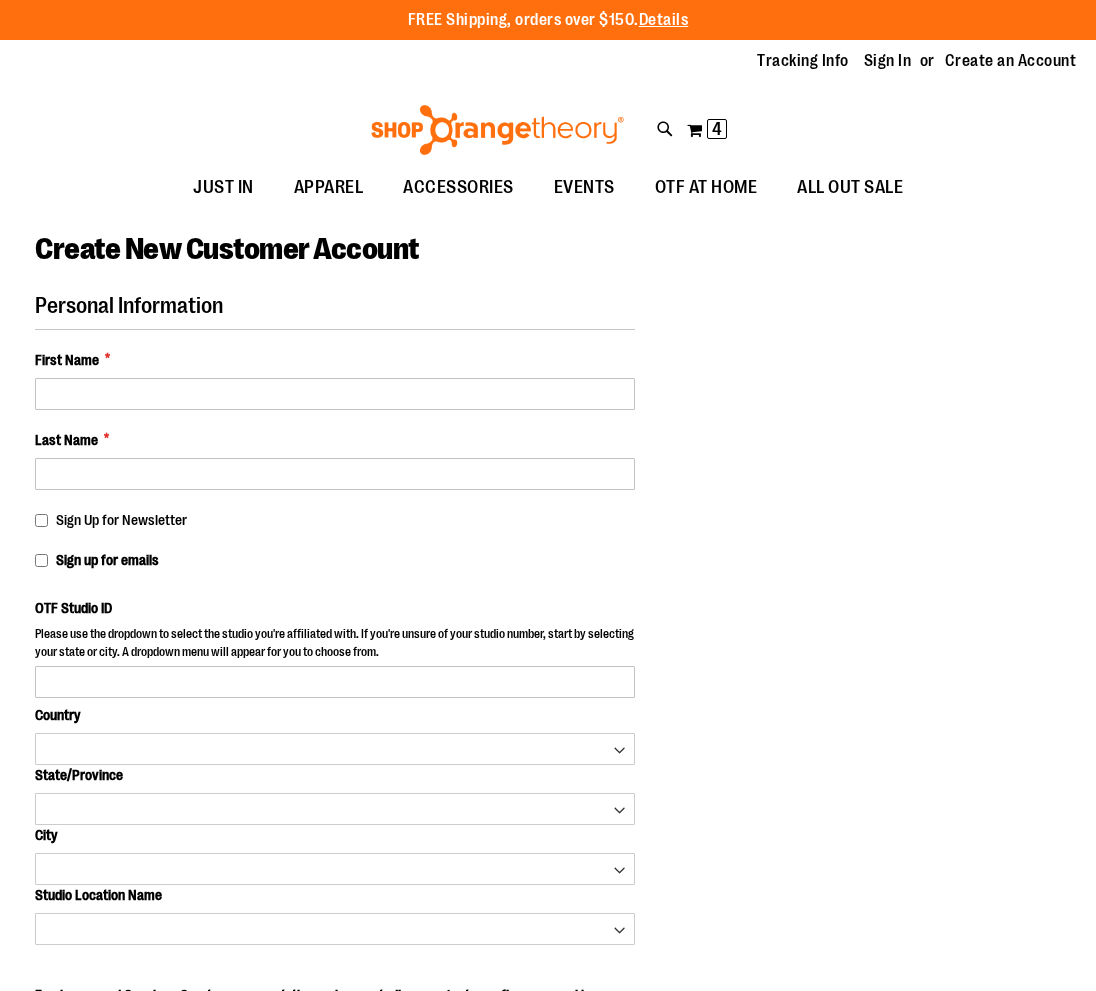 select on "***" 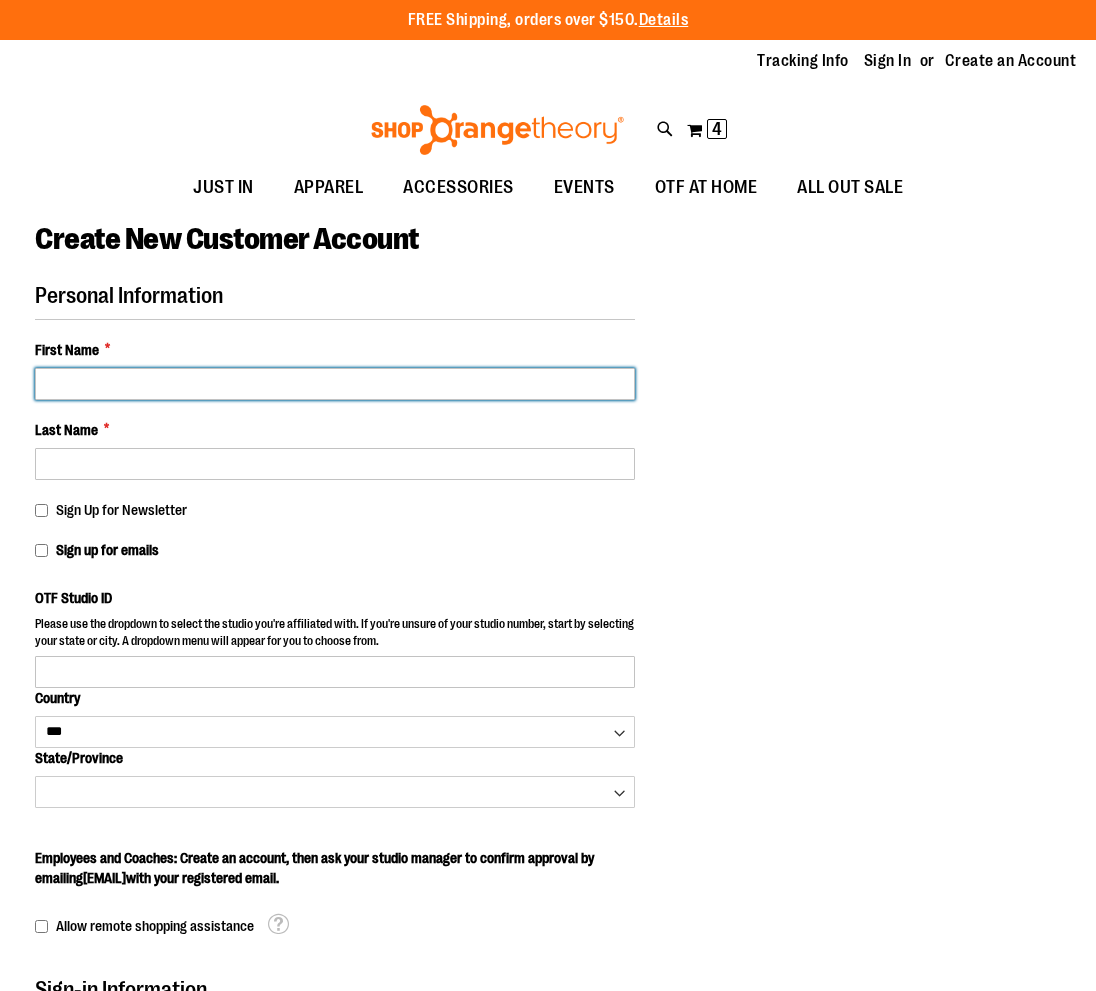 click on "First Name *" at bounding box center [335, 384] 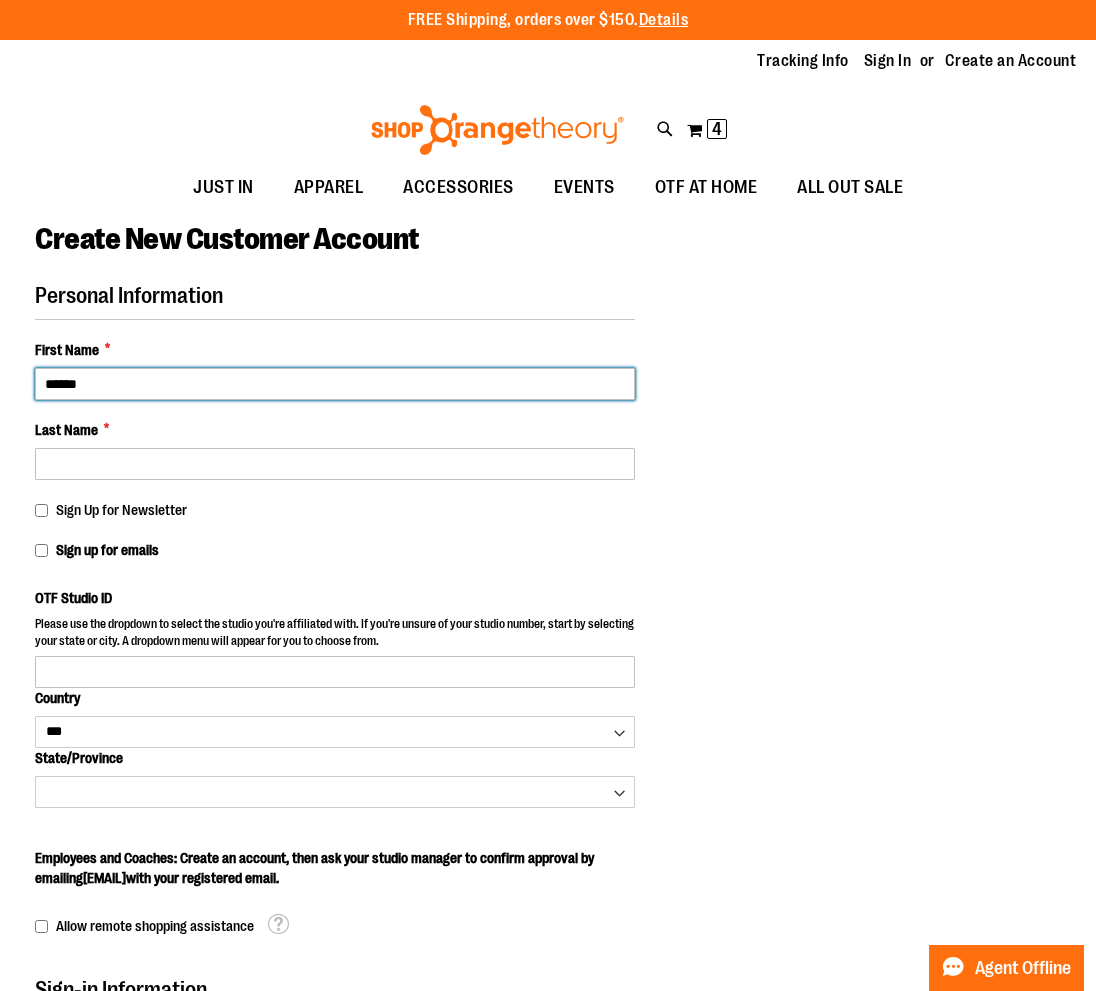 type on "******" 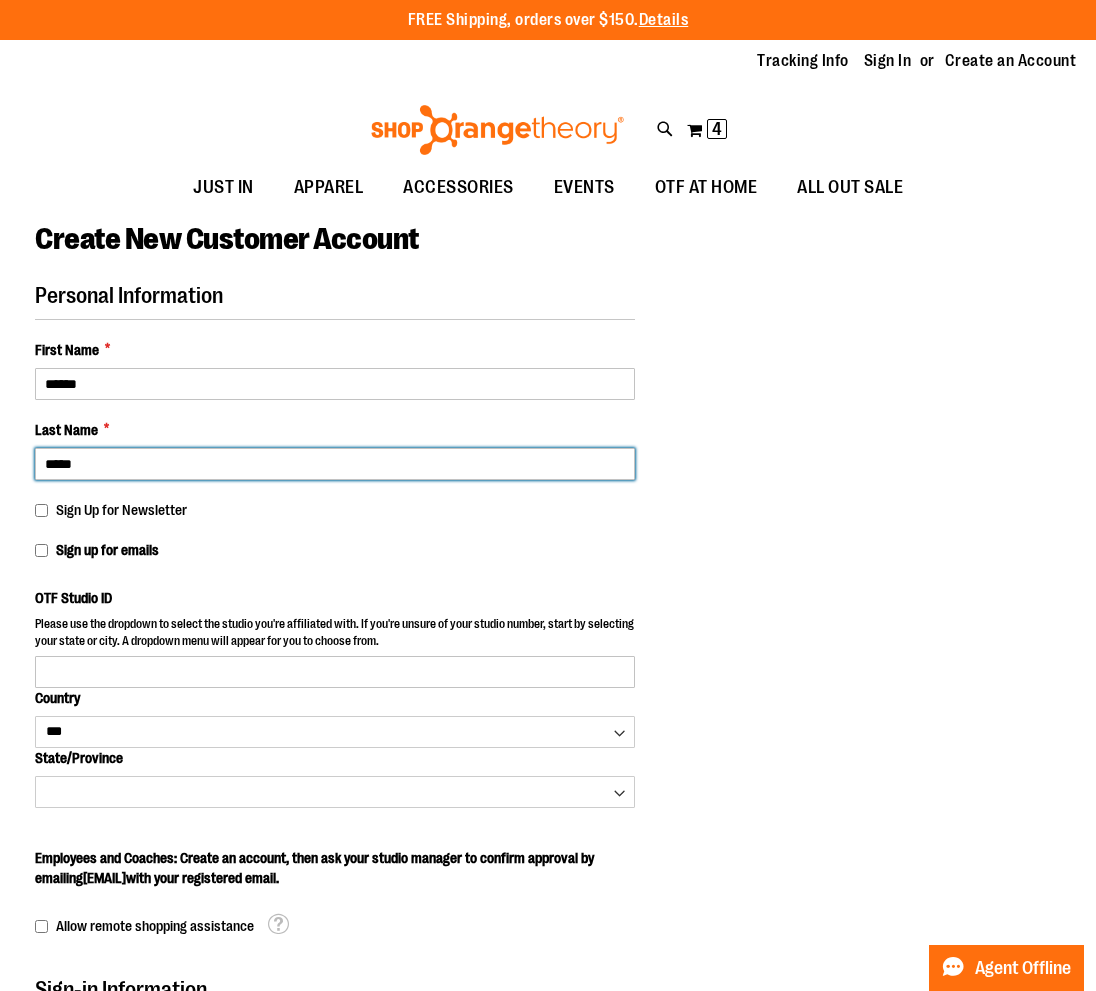 type on "*****" 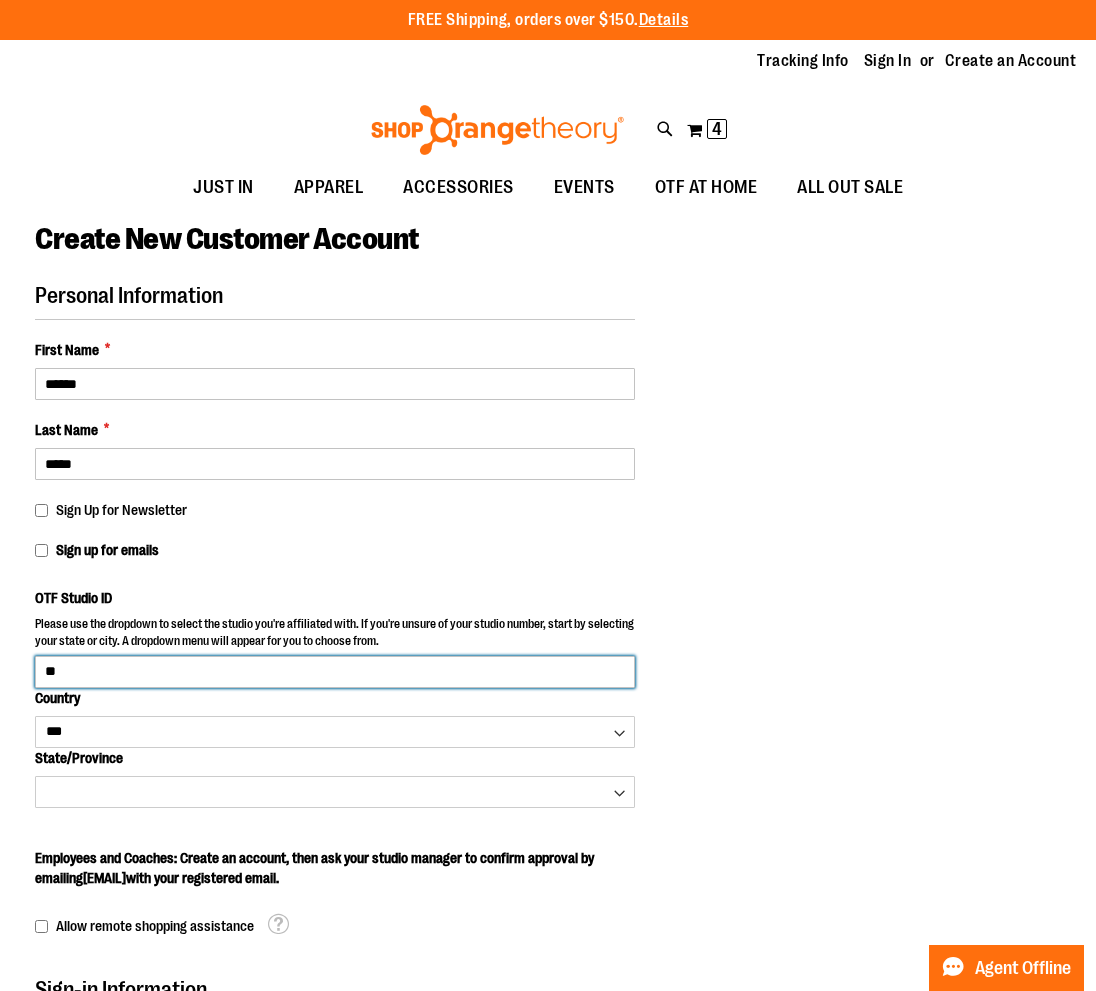 type on "*" 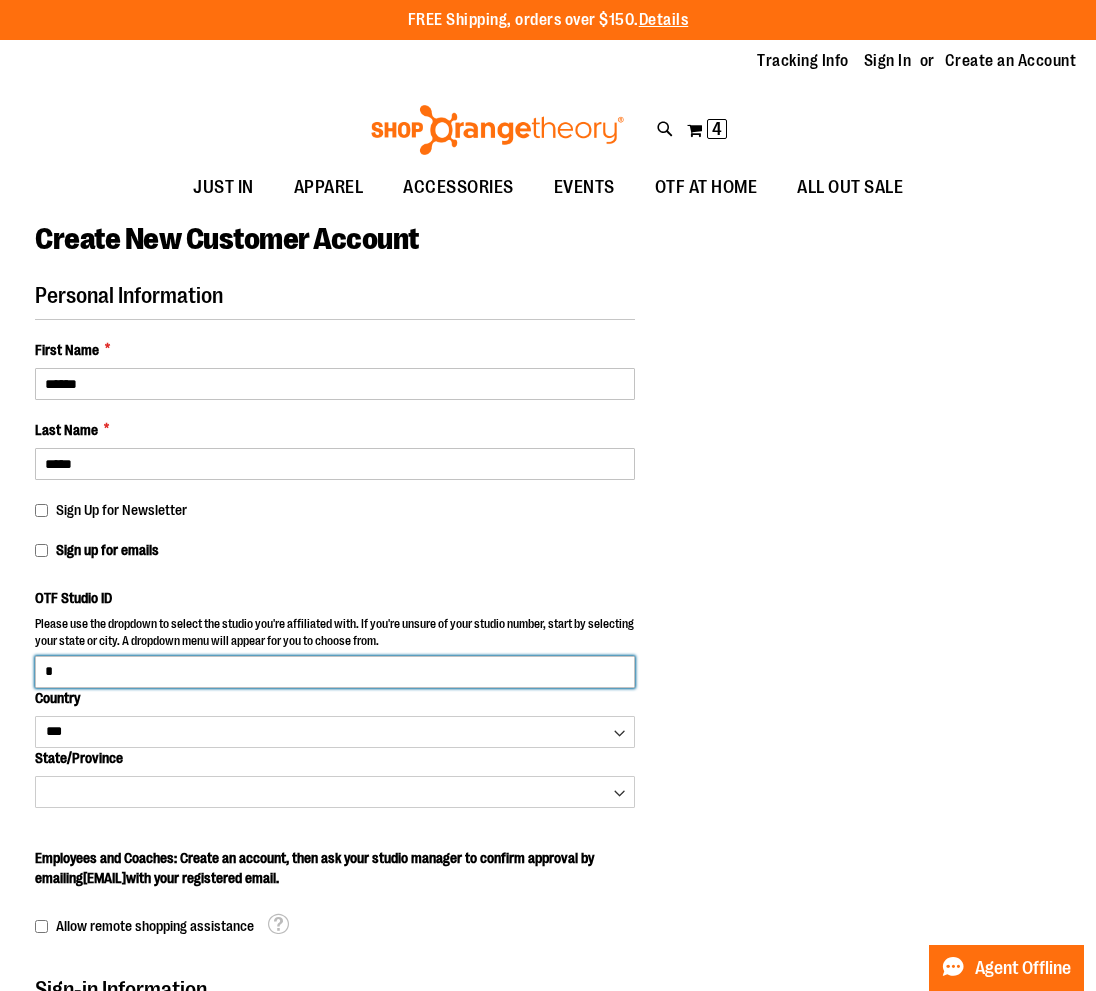 type 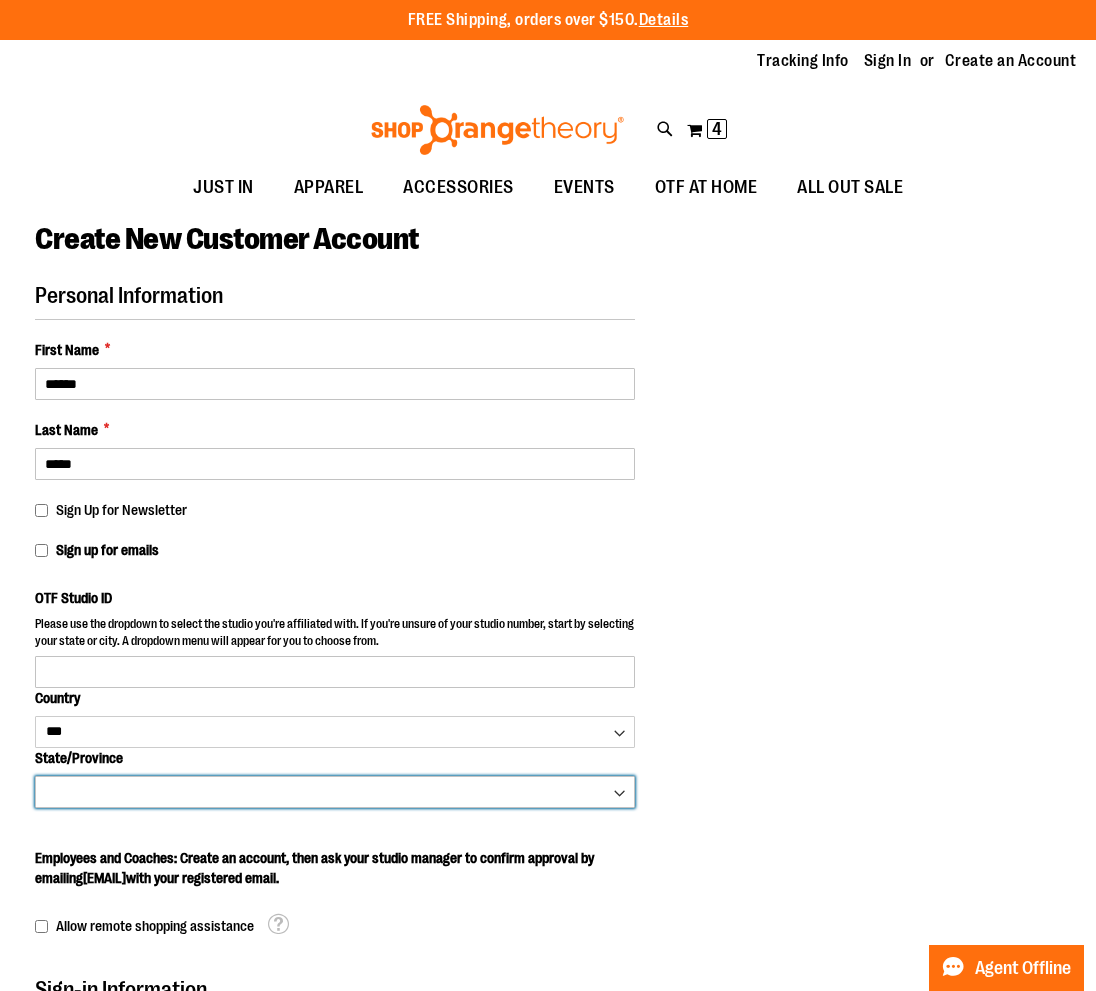 select on "**********" 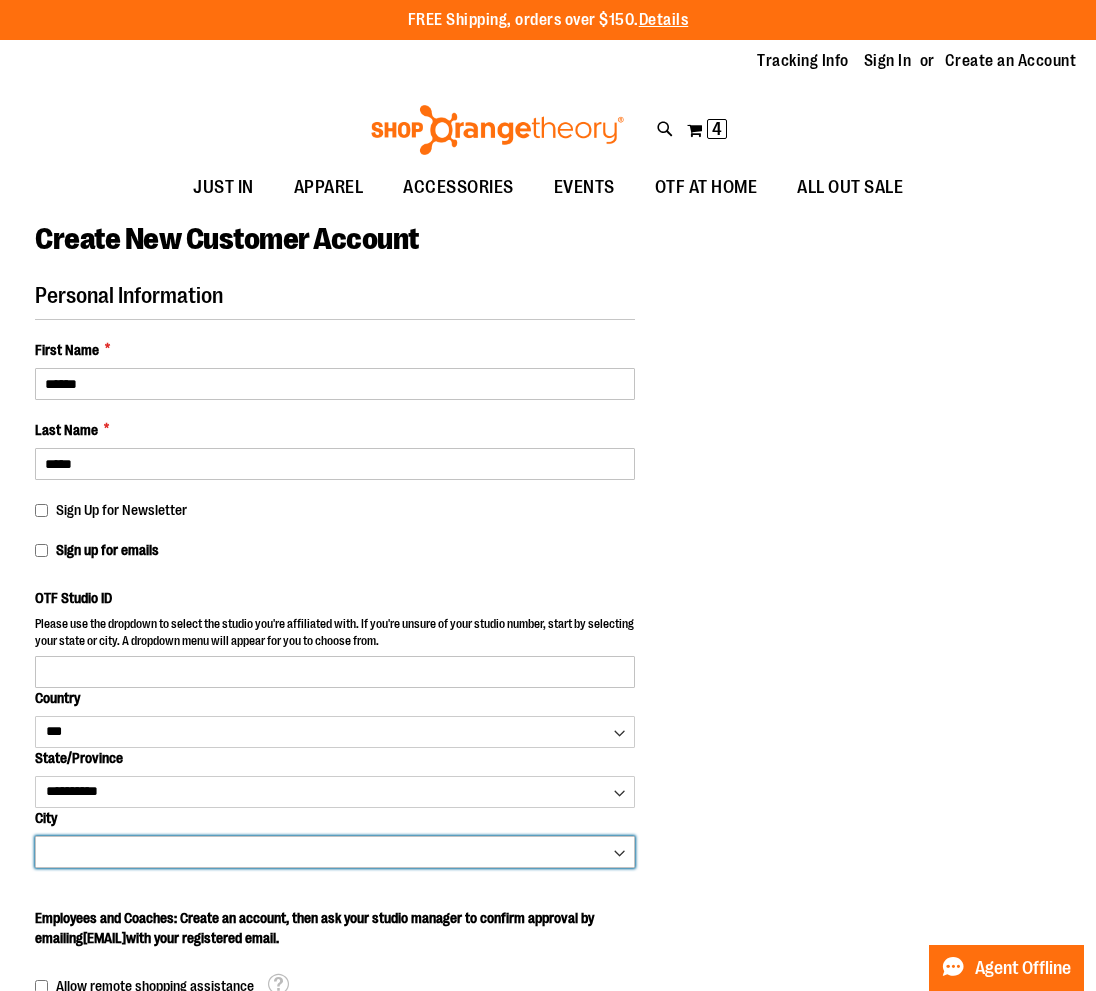 click on "**********" at bounding box center [335, 852] 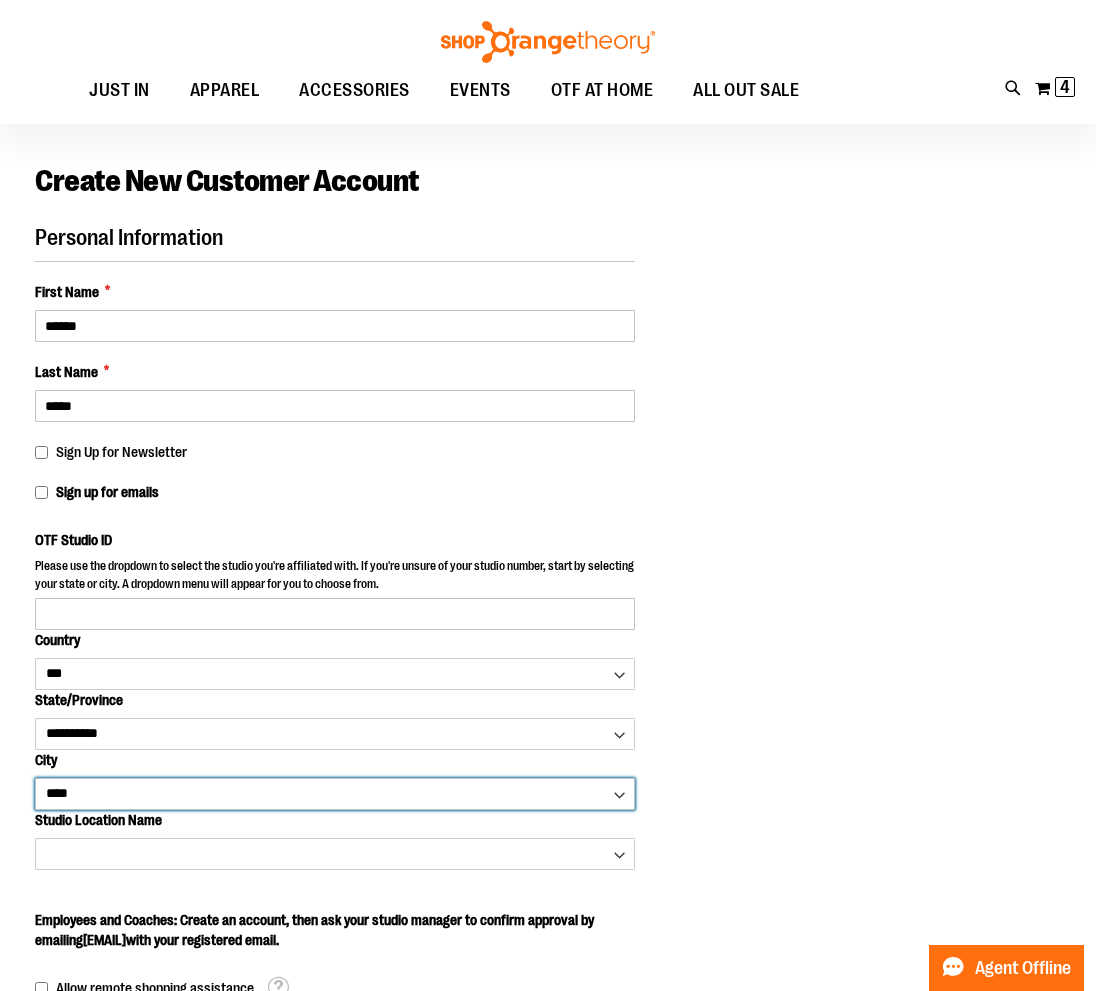 scroll, scrollTop: 70, scrollLeft: 0, axis: vertical 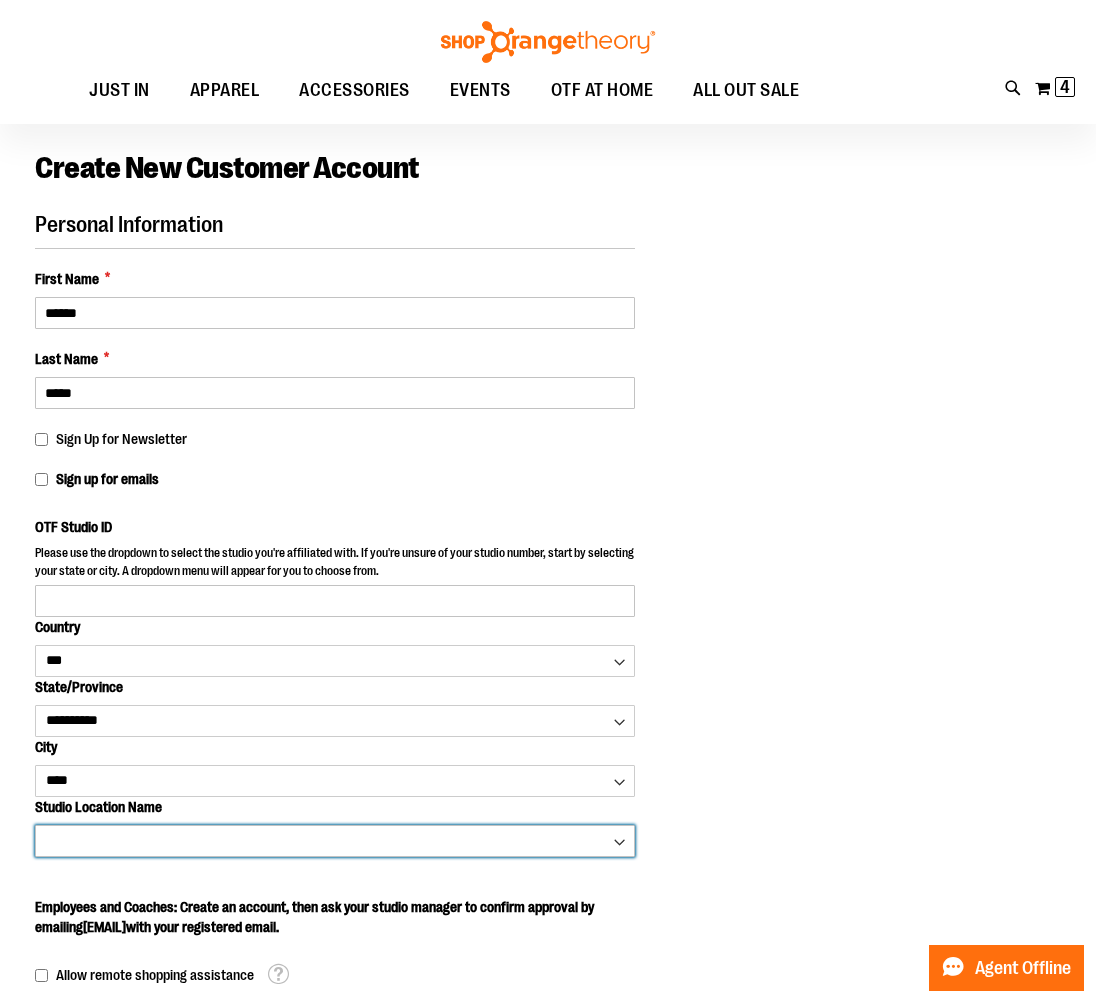 click on "**********" at bounding box center [335, 841] 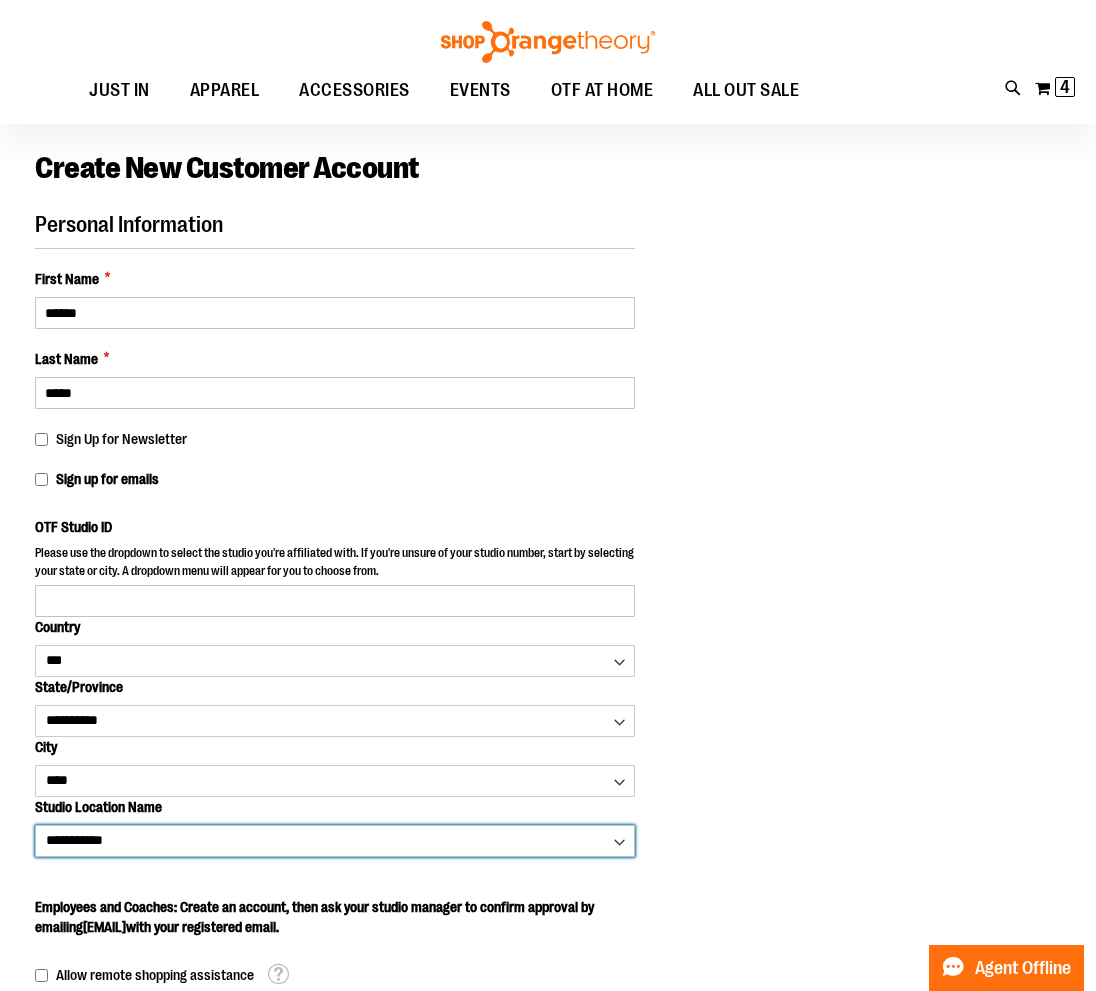 type on "****" 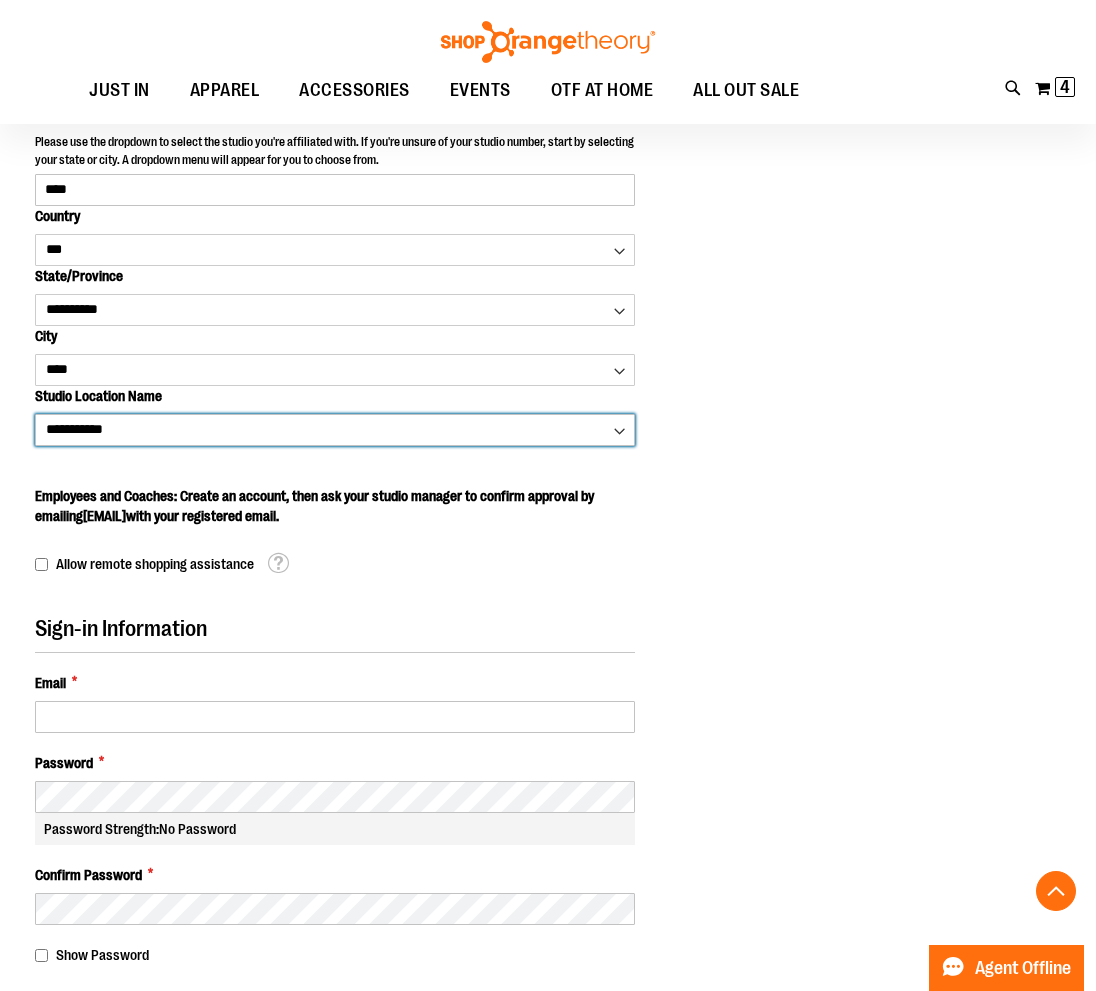 scroll, scrollTop: 583, scrollLeft: 0, axis: vertical 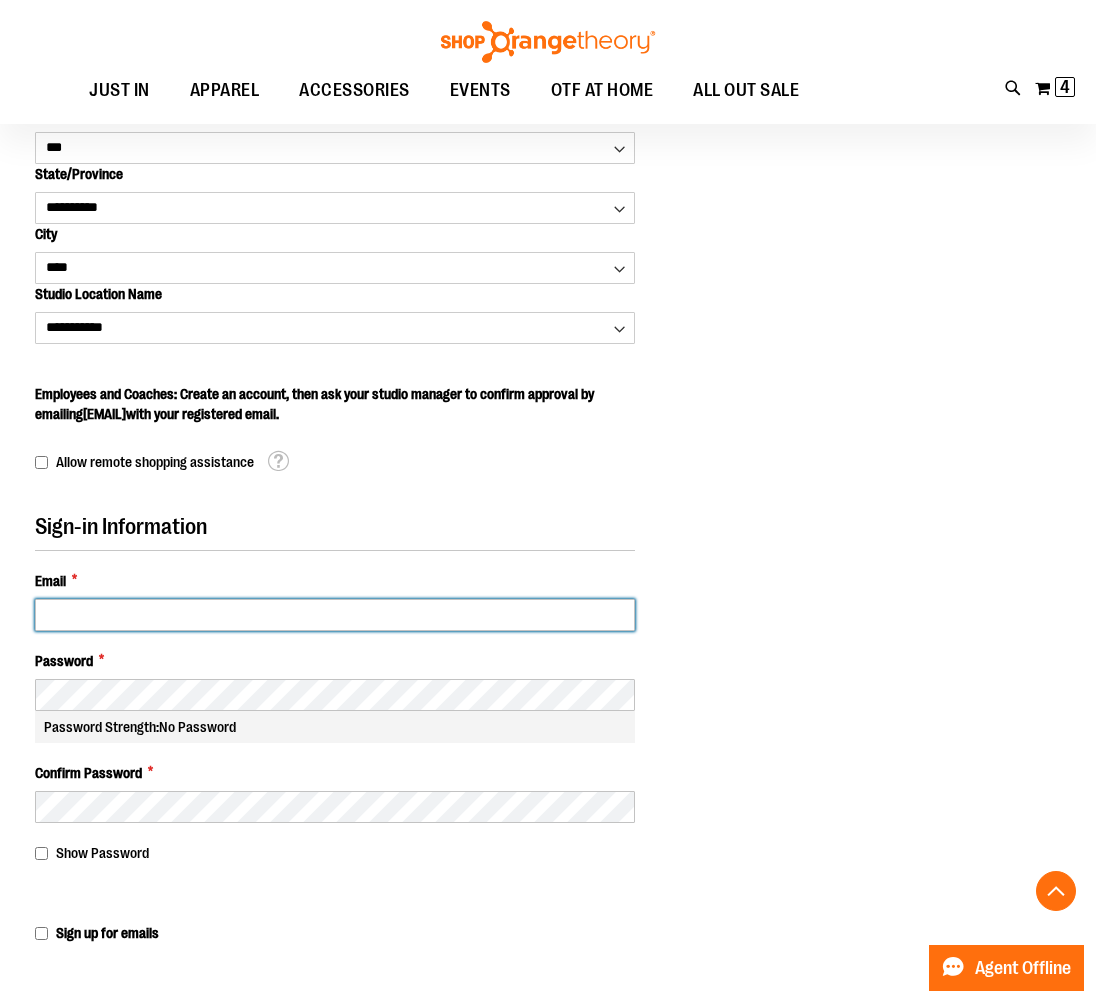 click on "Email
*" at bounding box center [335, 615] 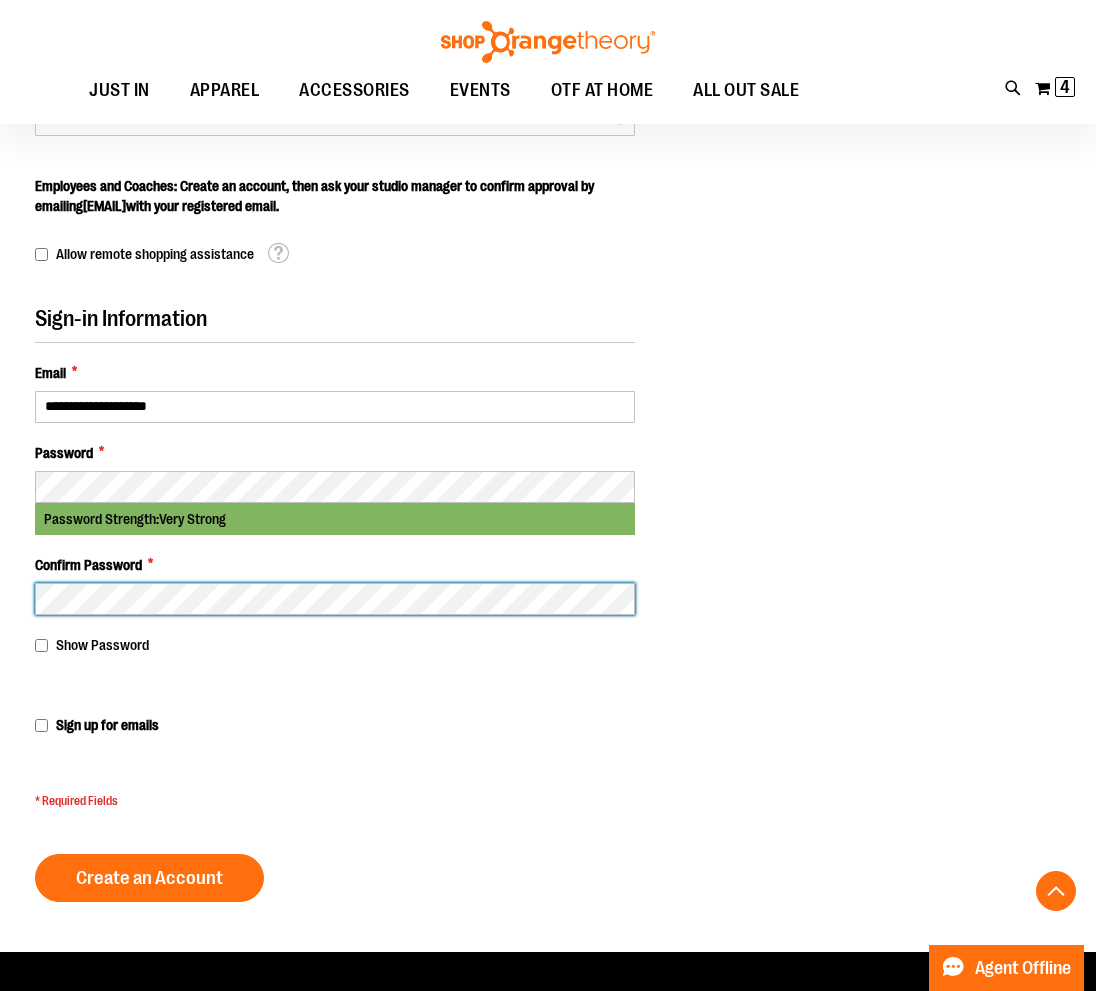 scroll, scrollTop: 893, scrollLeft: 0, axis: vertical 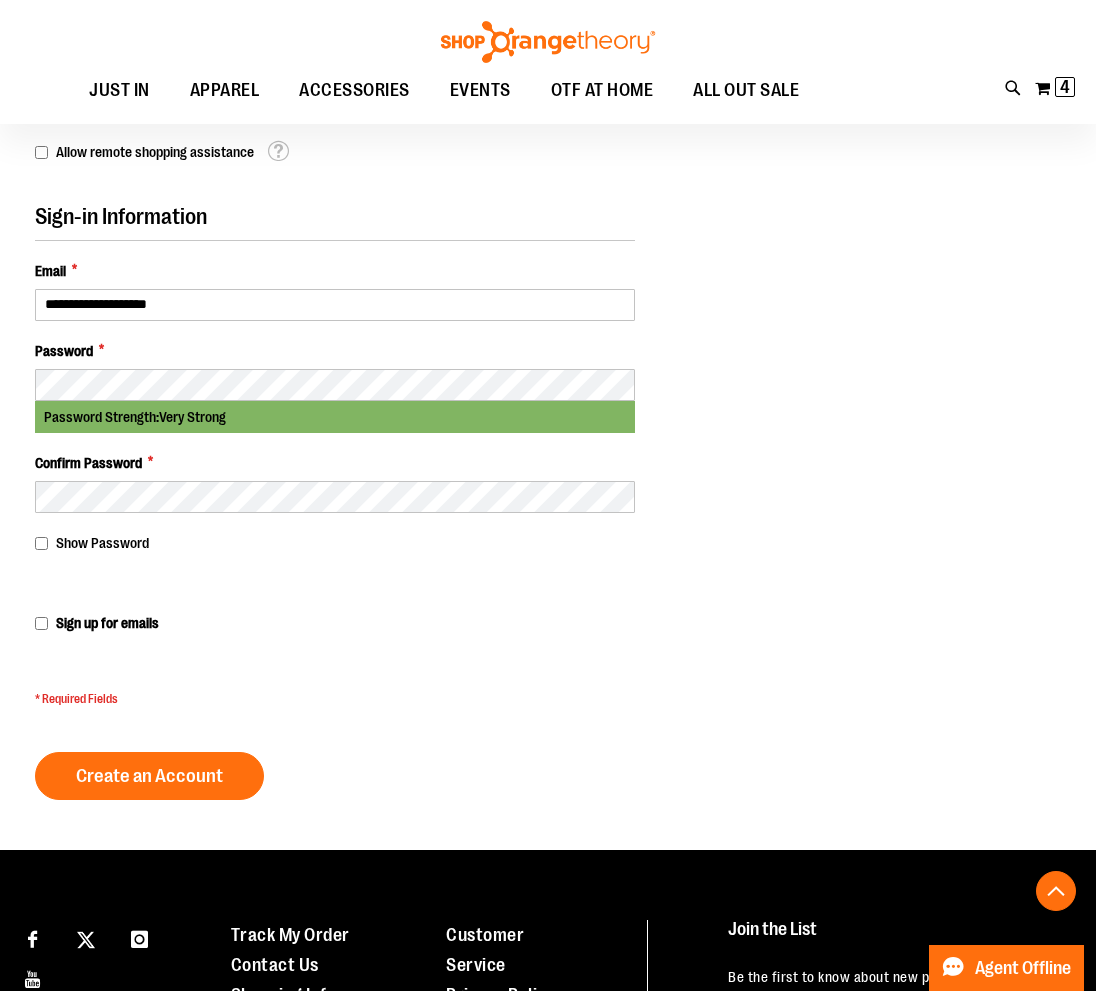 click on "Personal Information
First Name *
******
Last Name *
*****
Sign Up for Newsletter
Sign up for emails
OTF Studio ID
**" at bounding box center [548, 114] 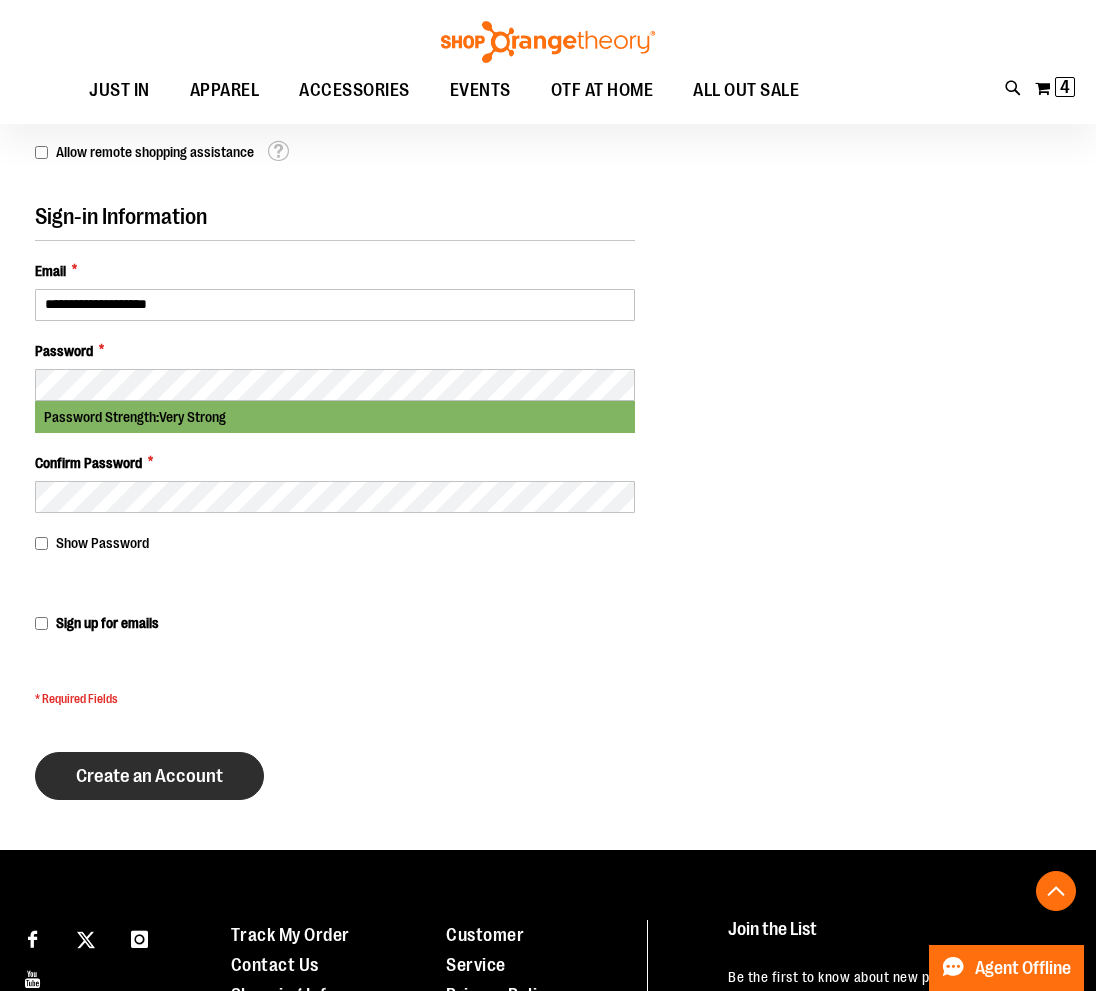click on "Create an Account" at bounding box center (149, 776) 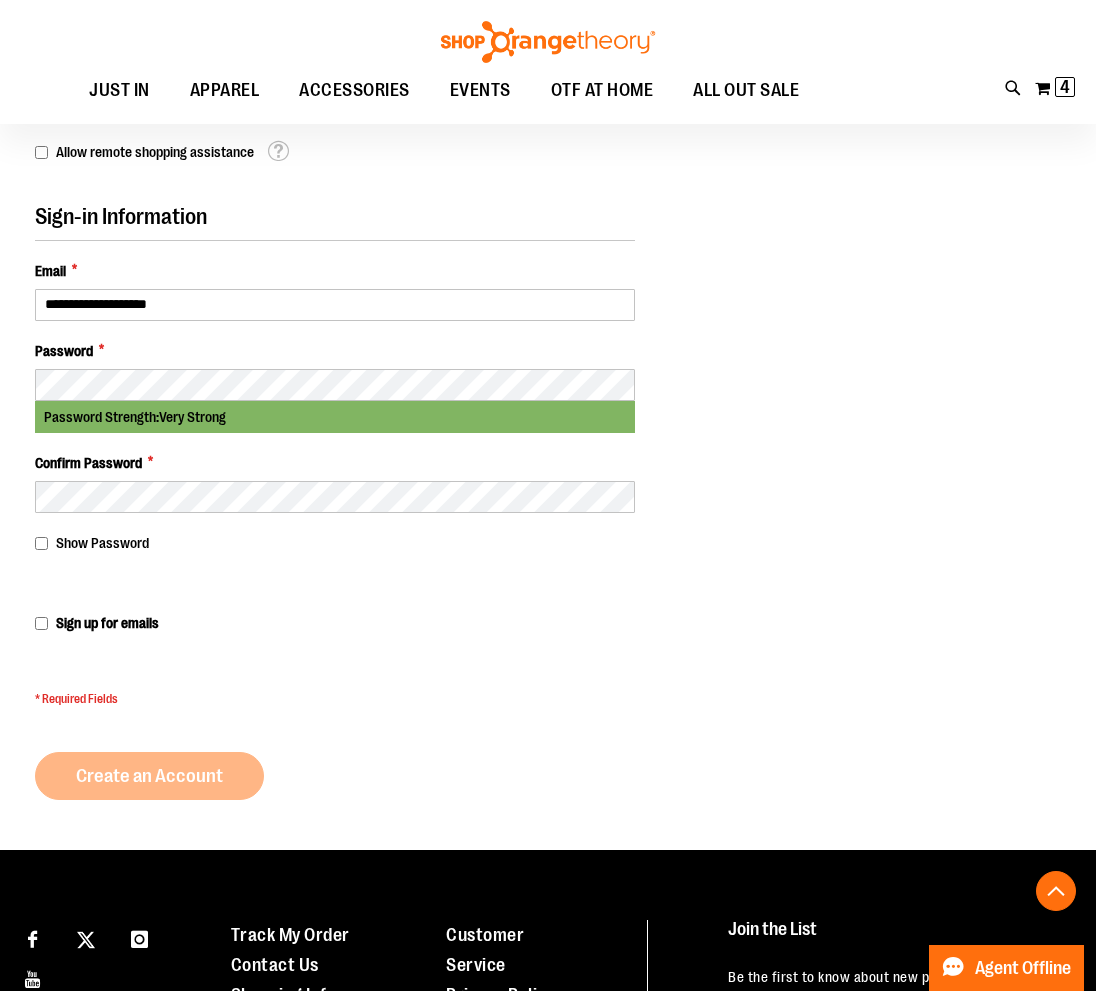 click at bounding box center [0, 98] 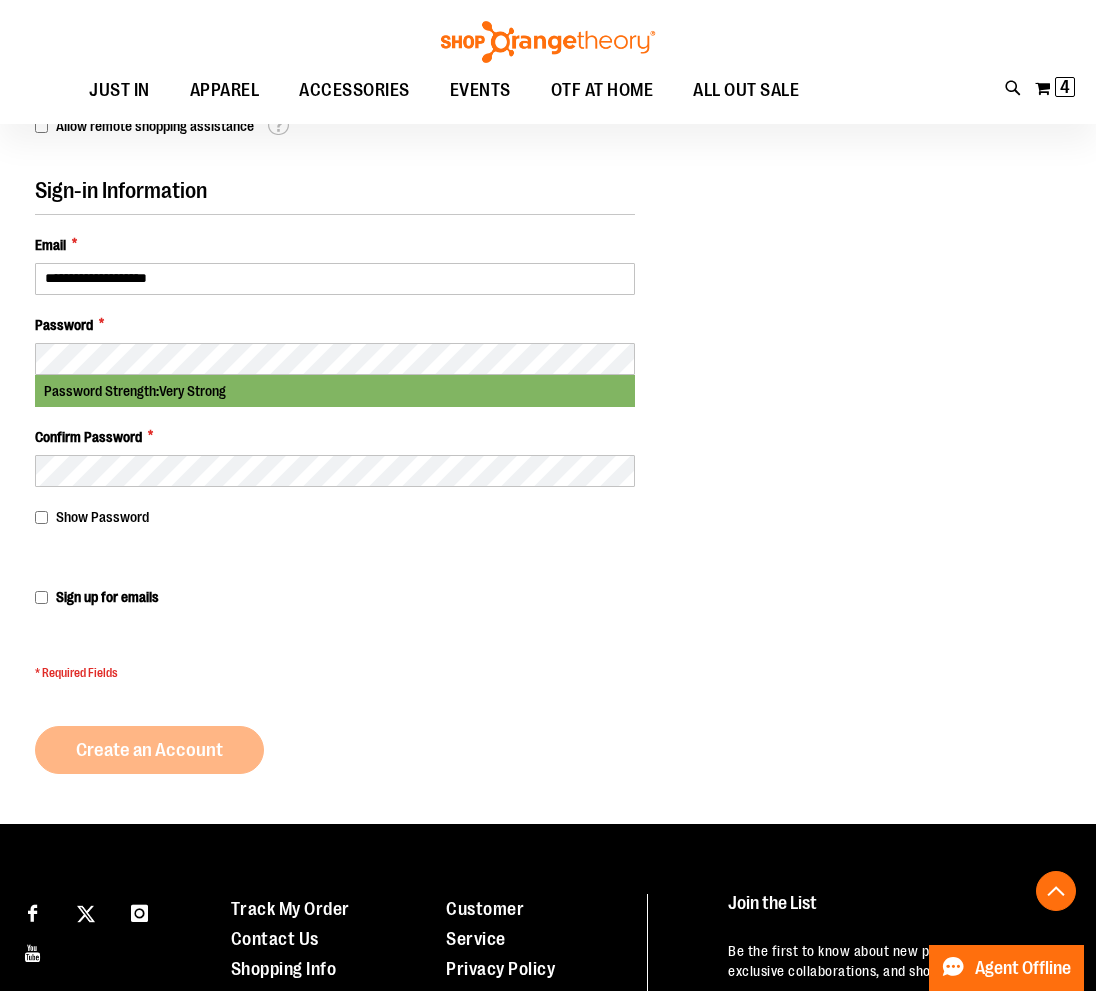 scroll, scrollTop: 945, scrollLeft: 0, axis: vertical 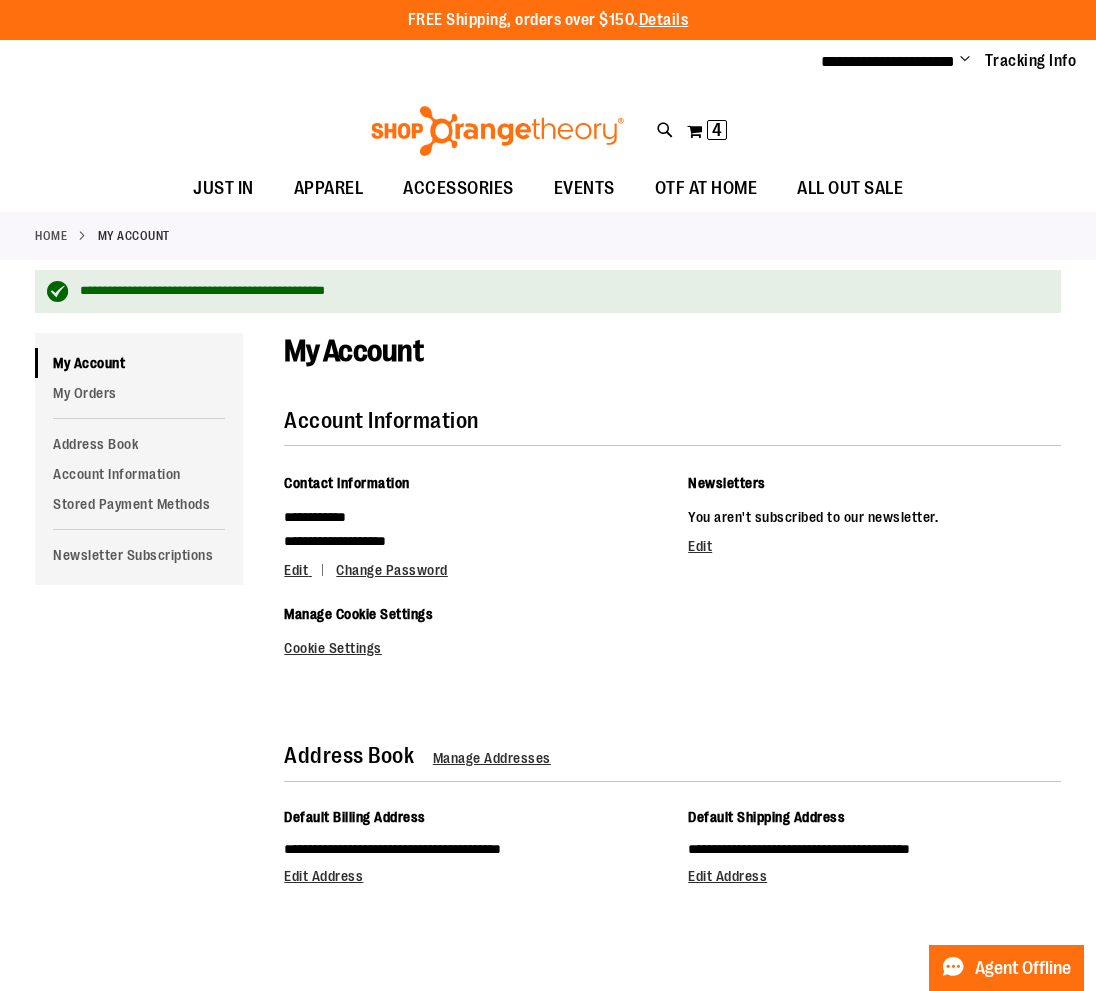 click on "Toggle Nav
Search
Popular Suggestions
Advanced Search" at bounding box center [548, 125] 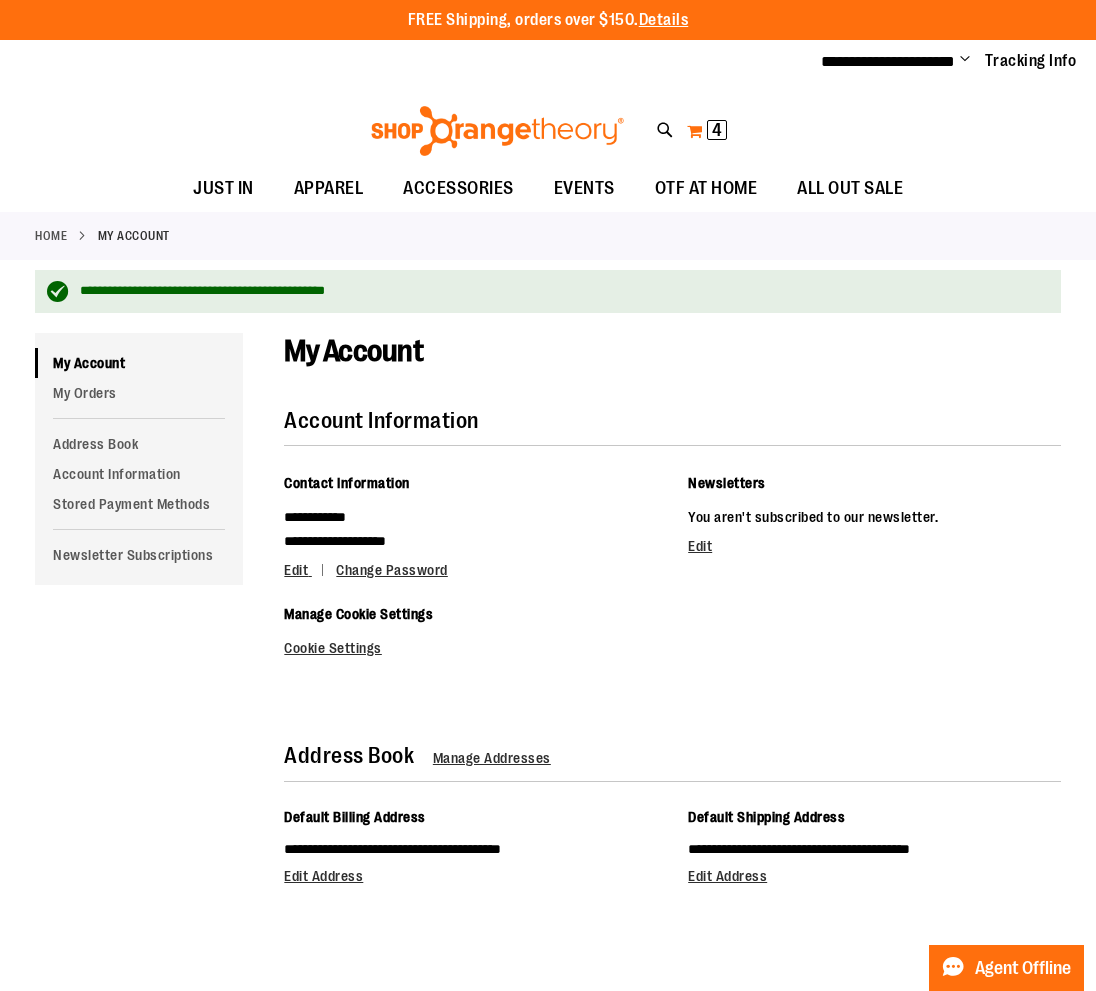 click on "4
4
items" at bounding box center (717, 130) 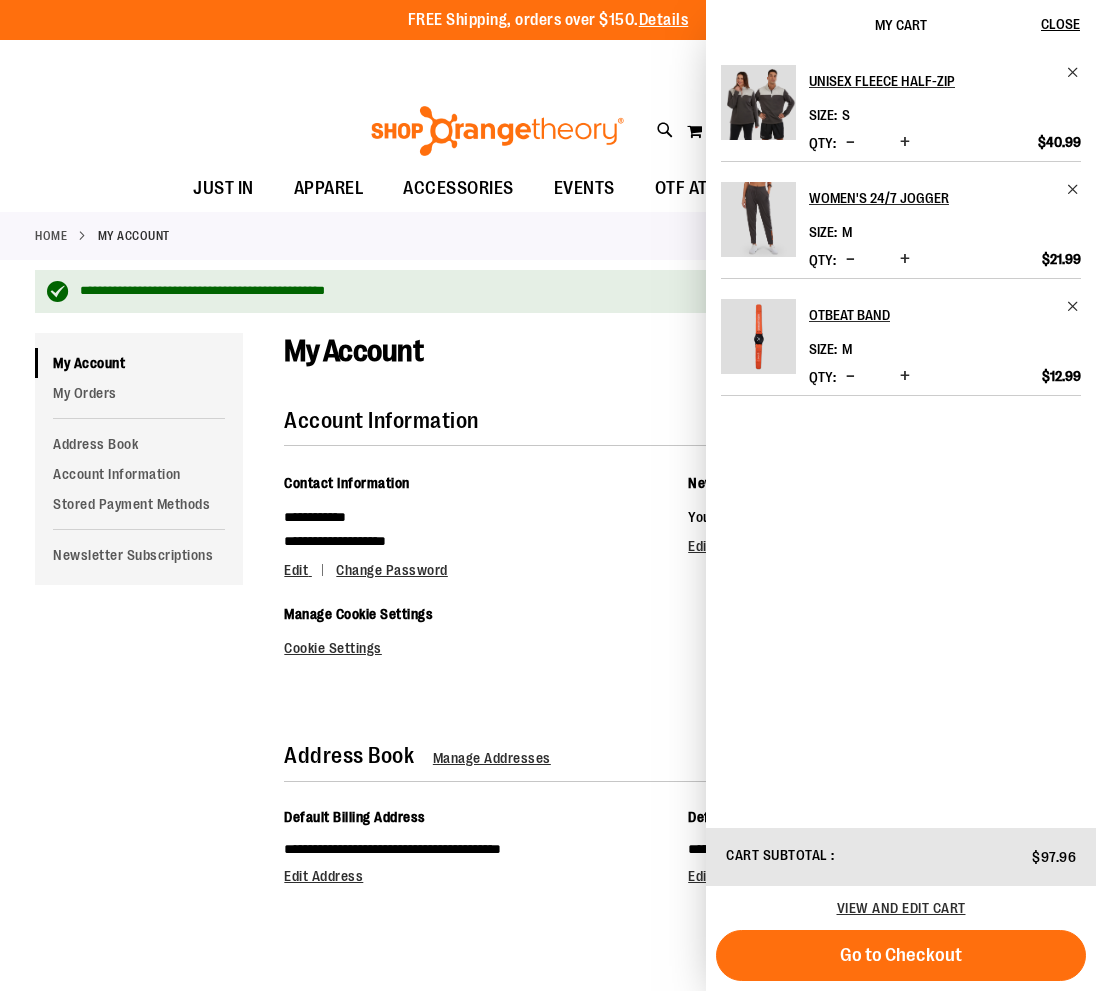 click at bounding box center (850, 259) 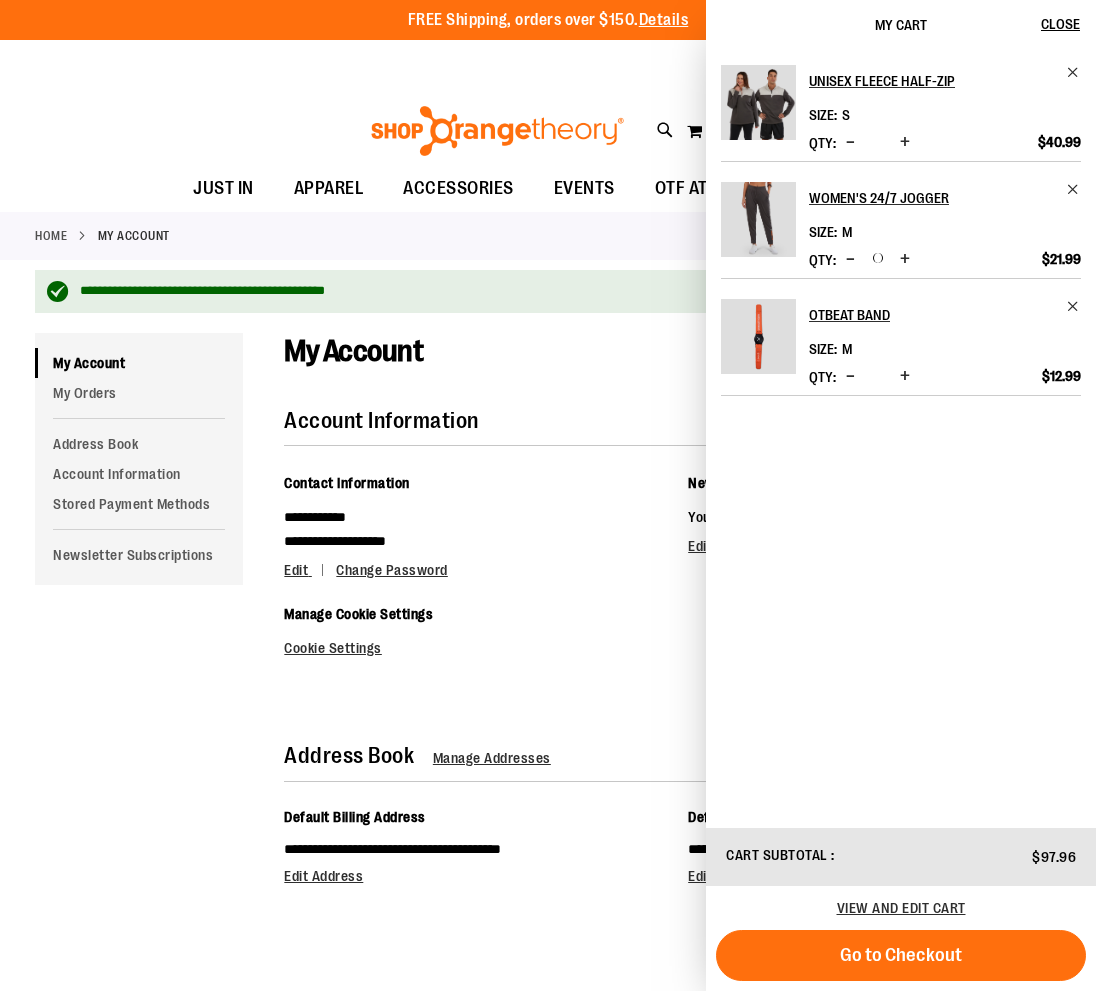 click on "My Account" at bounding box center (672, 371) 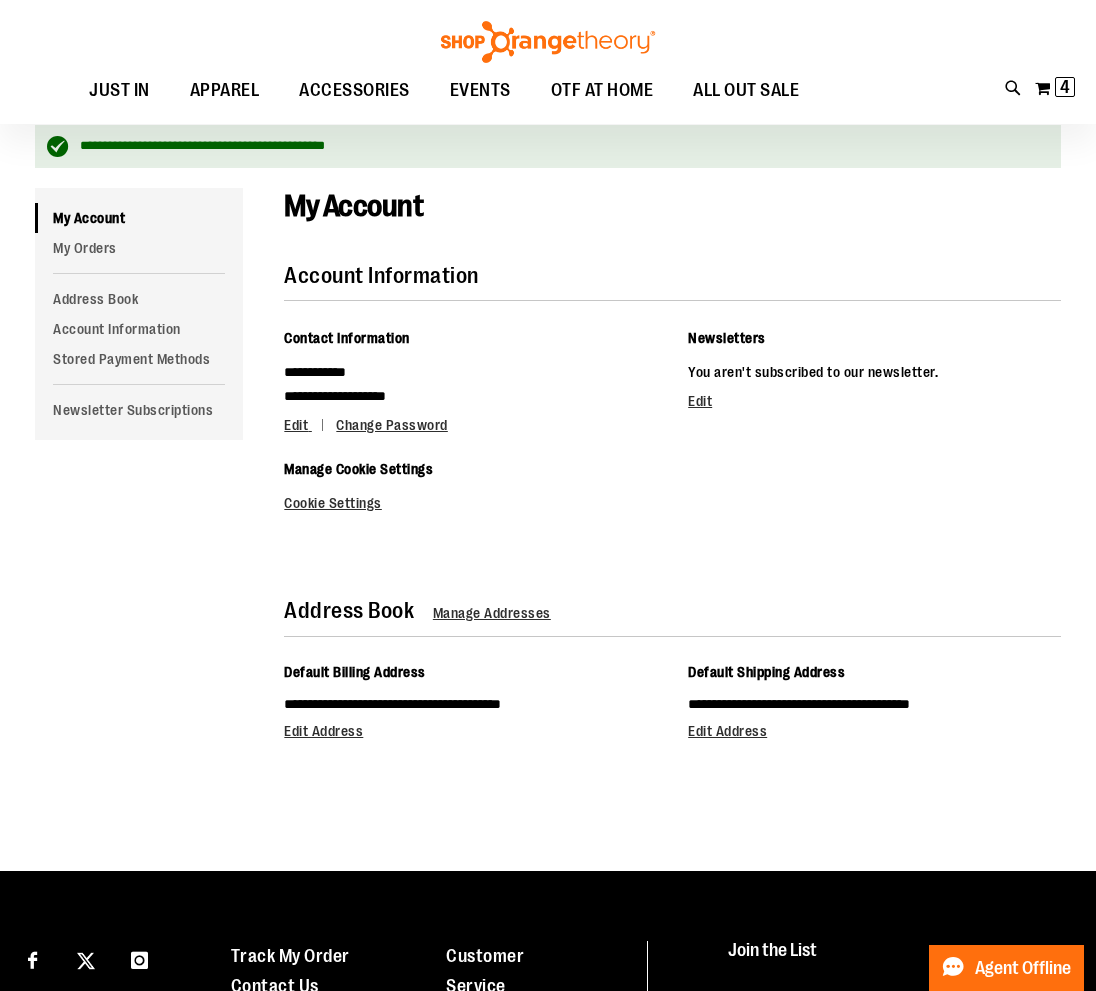 scroll, scrollTop: 40, scrollLeft: 0, axis: vertical 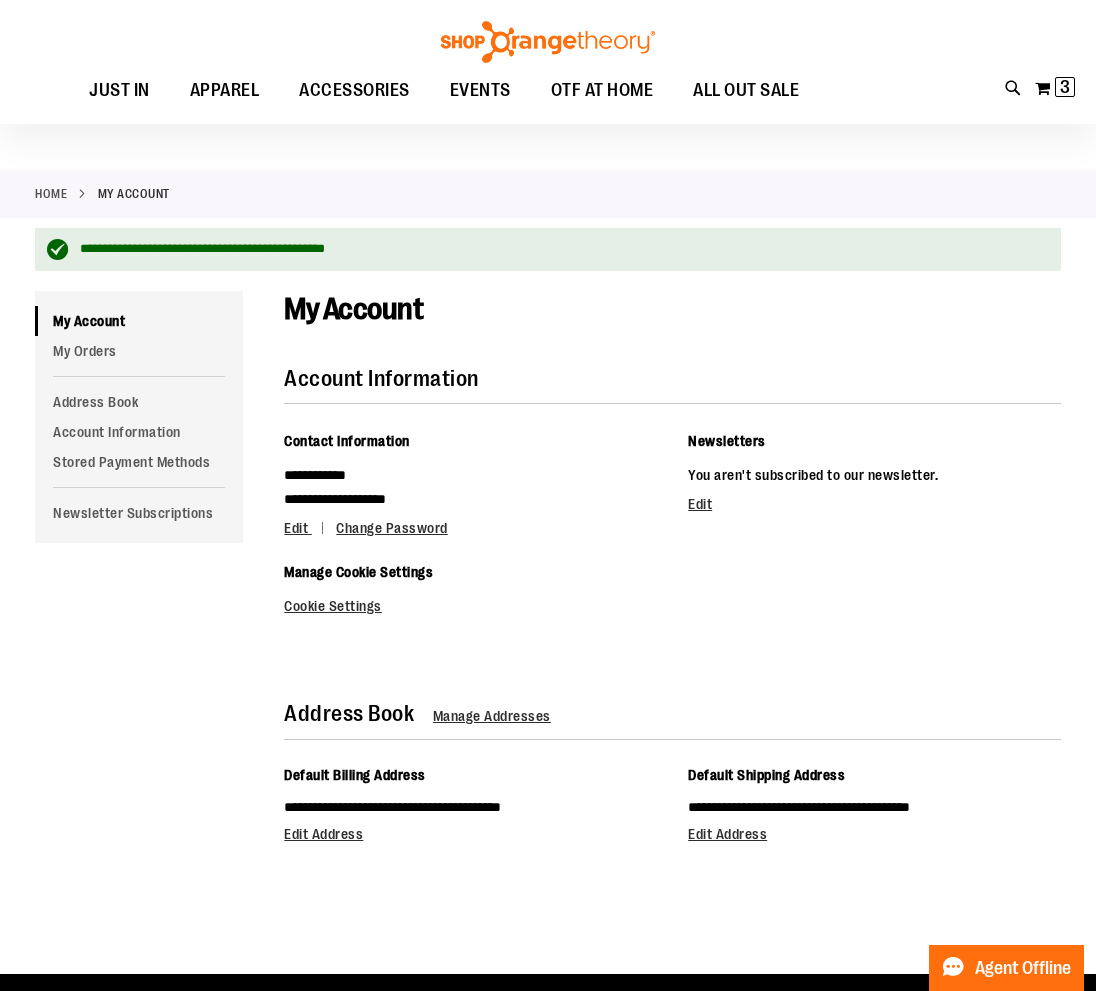click at bounding box center (548, 42) 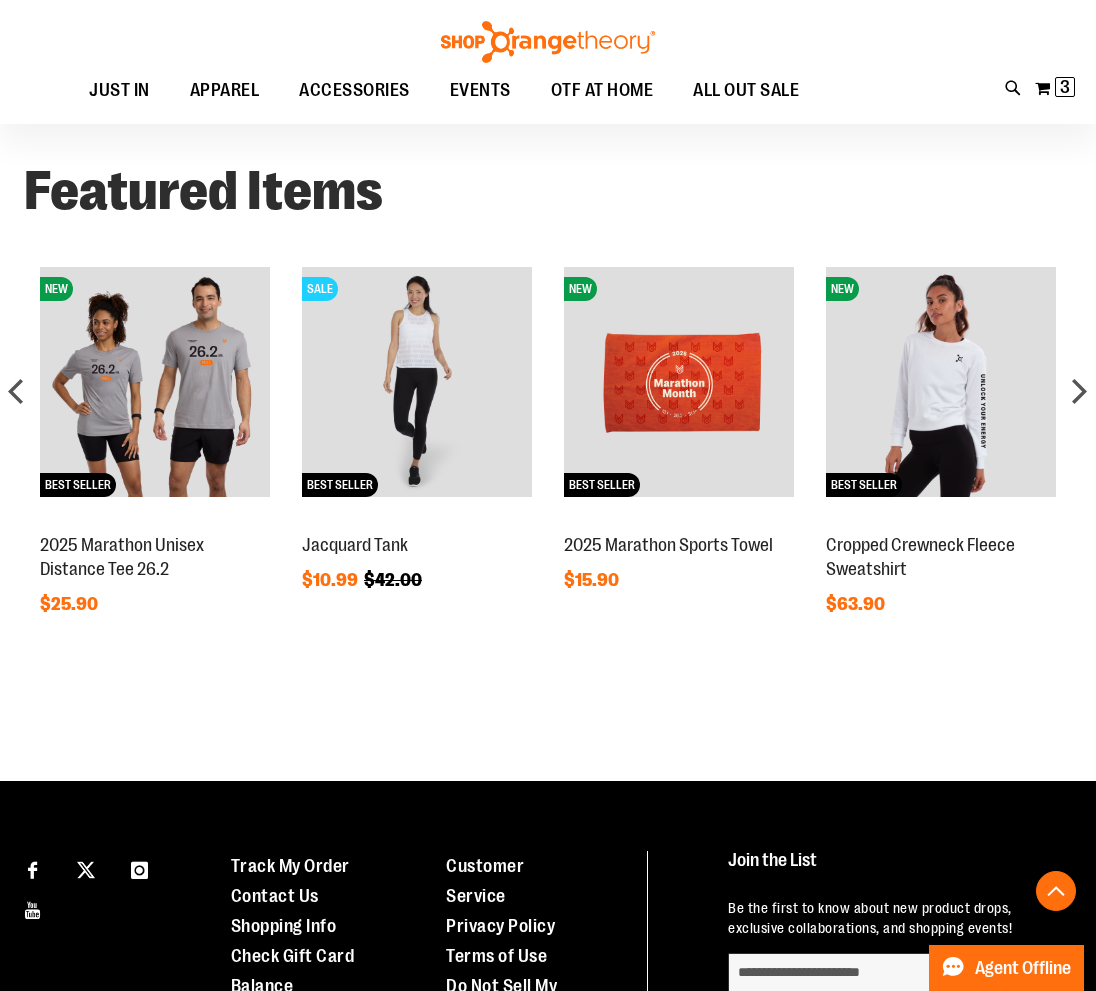 scroll, scrollTop: 539, scrollLeft: 0, axis: vertical 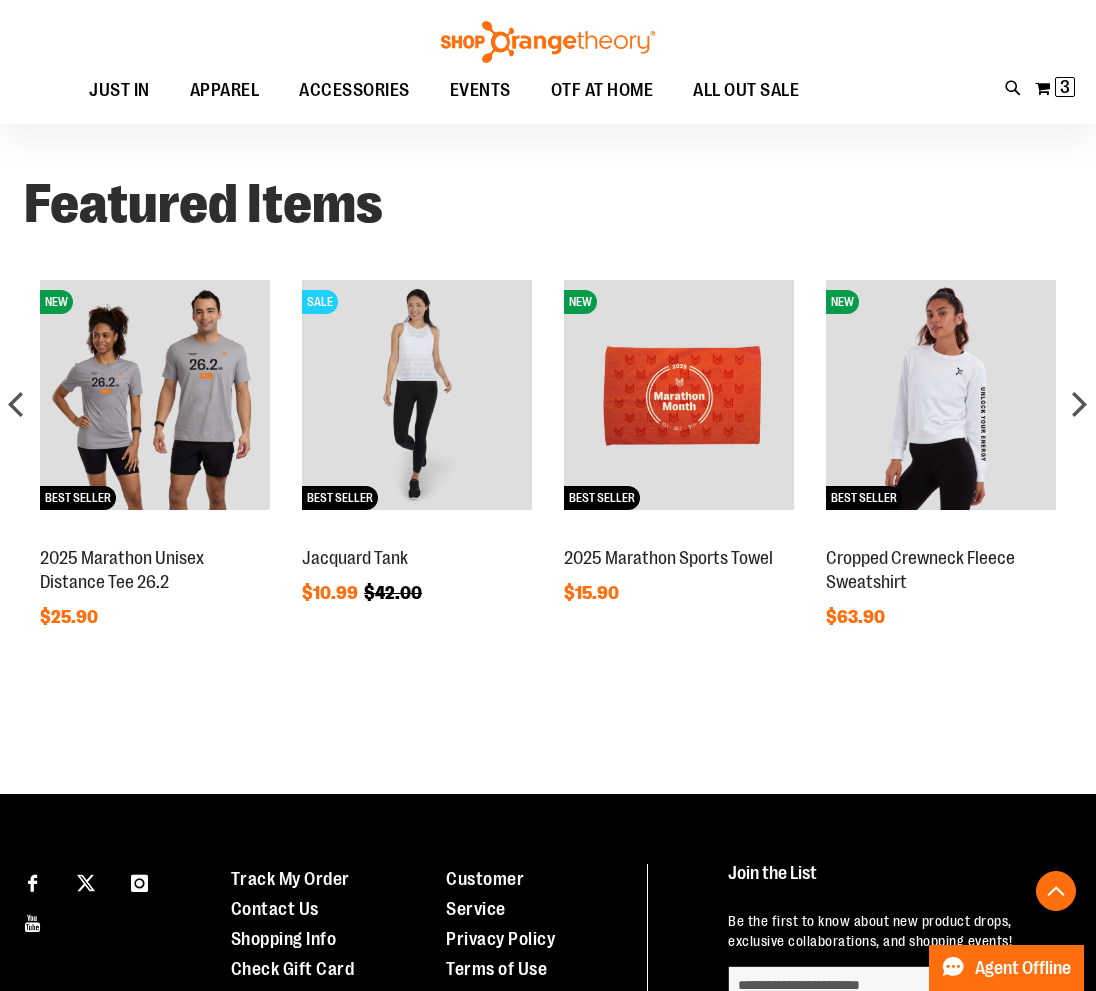 click at bounding box center [941, 395] 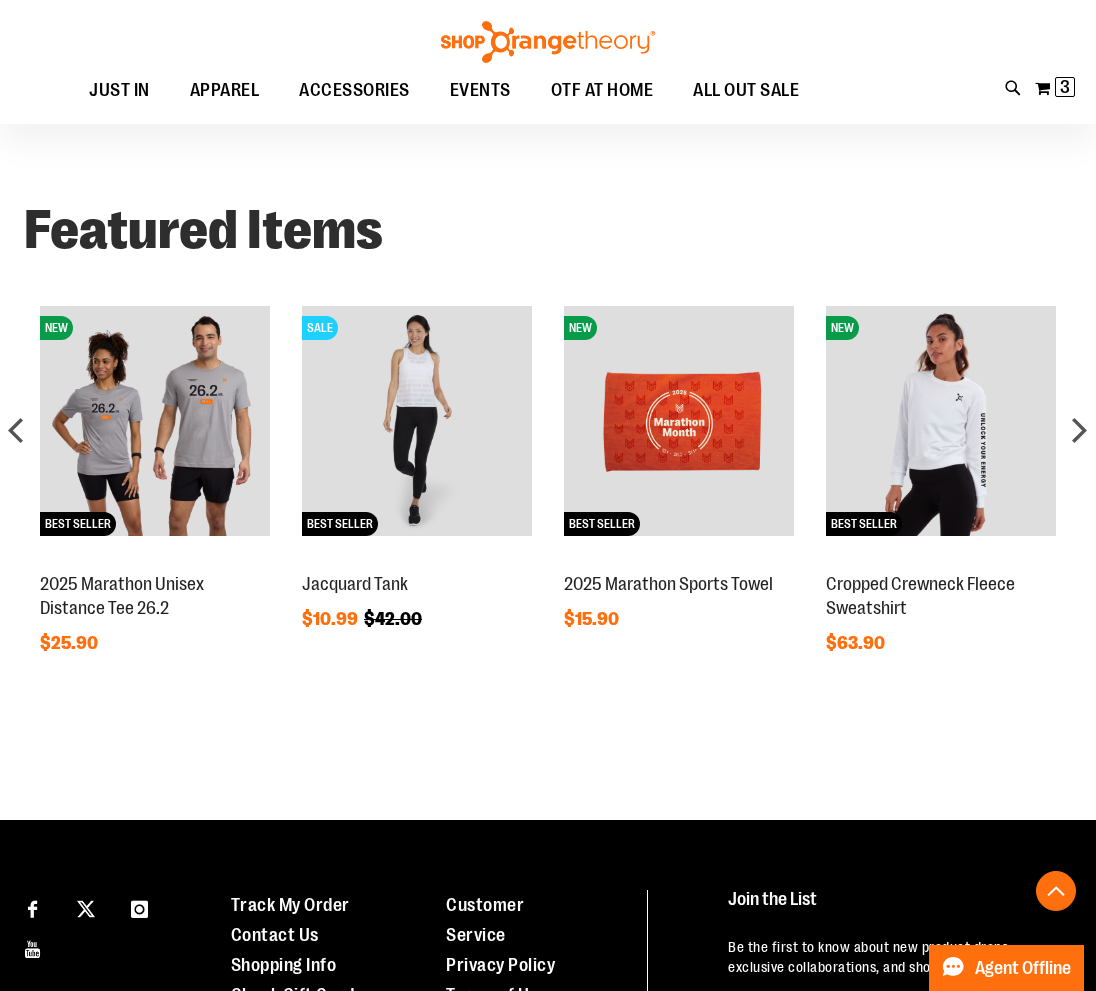 scroll, scrollTop: 487, scrollLeft: 0, axis: vertical 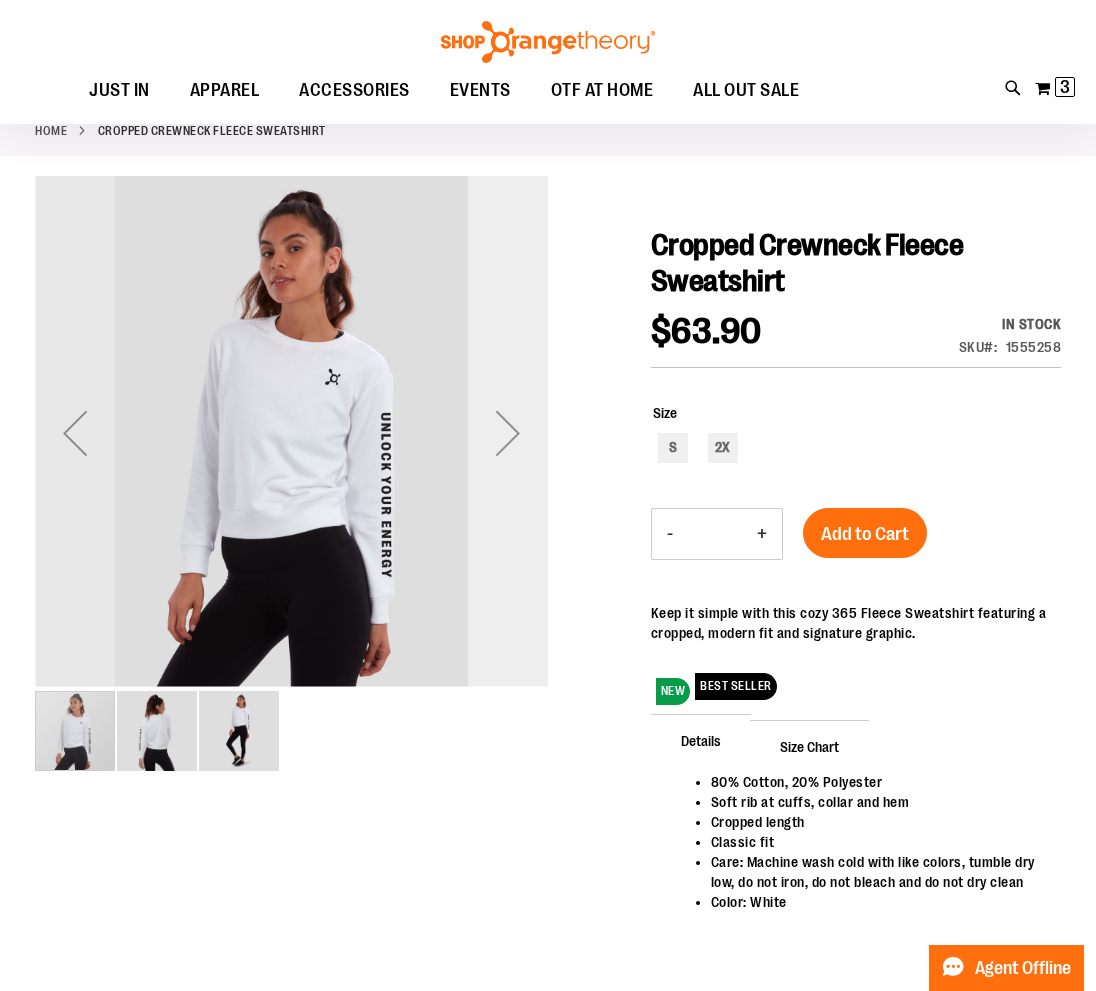 click at bounding box center (508, 433) 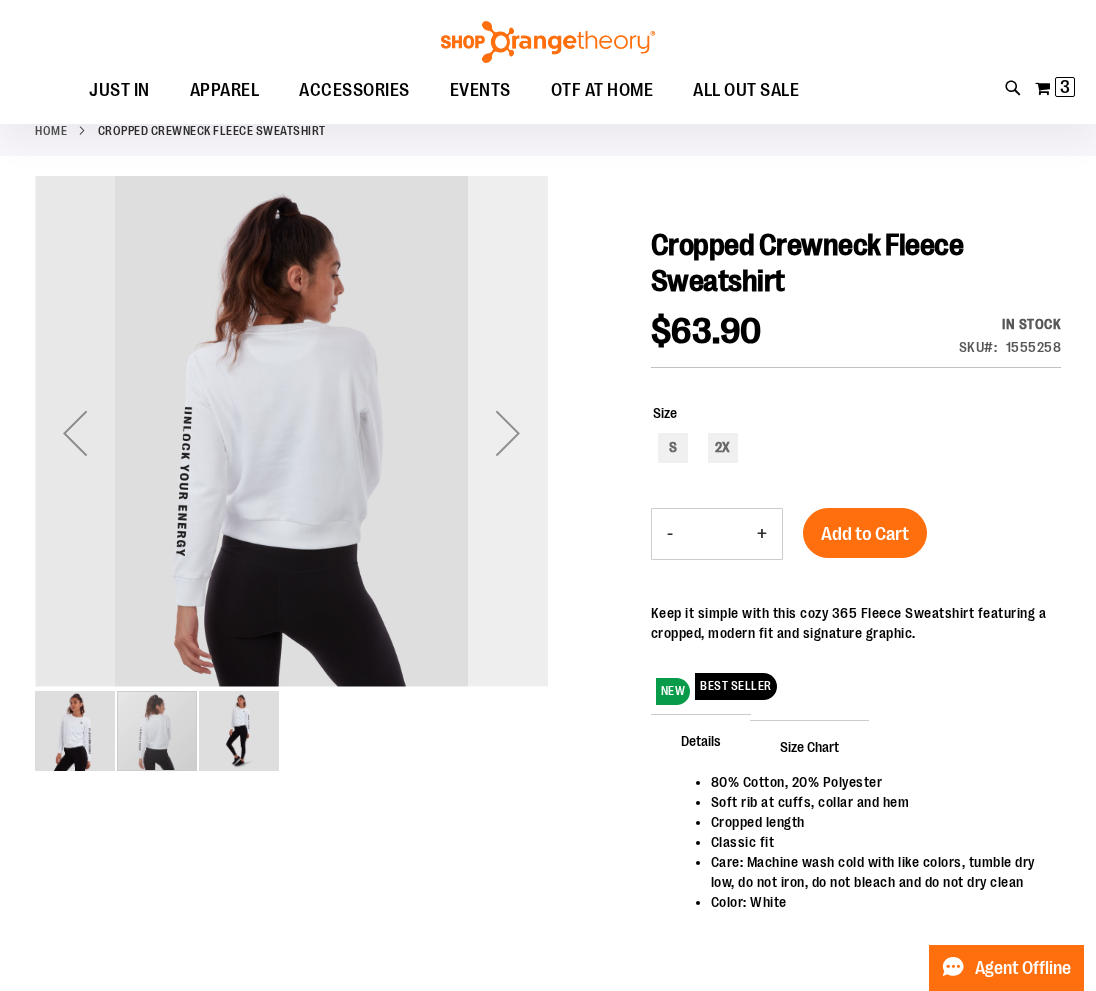 click at bounding box center [508, 433] 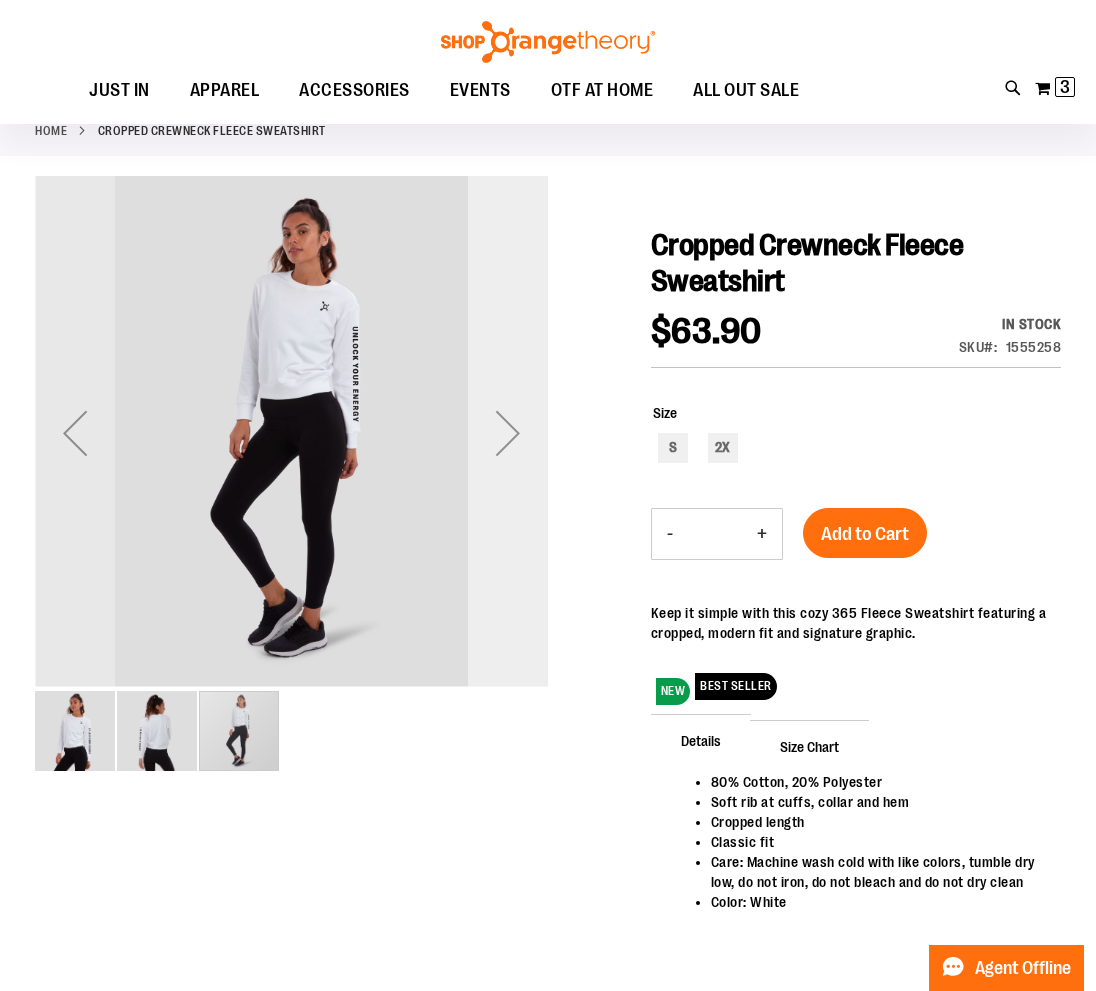click at bounding box center [508, 433] 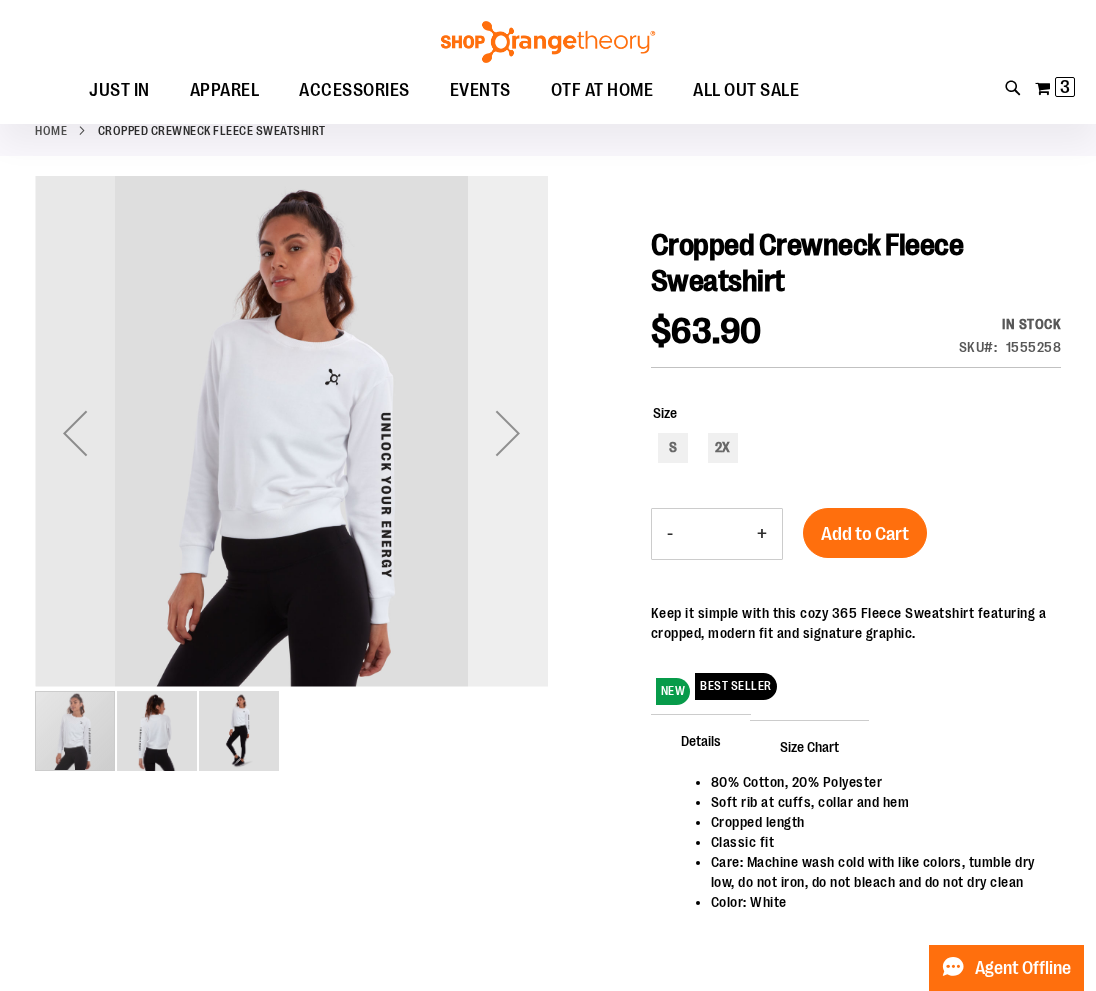 click at bounding box center (508, 433) 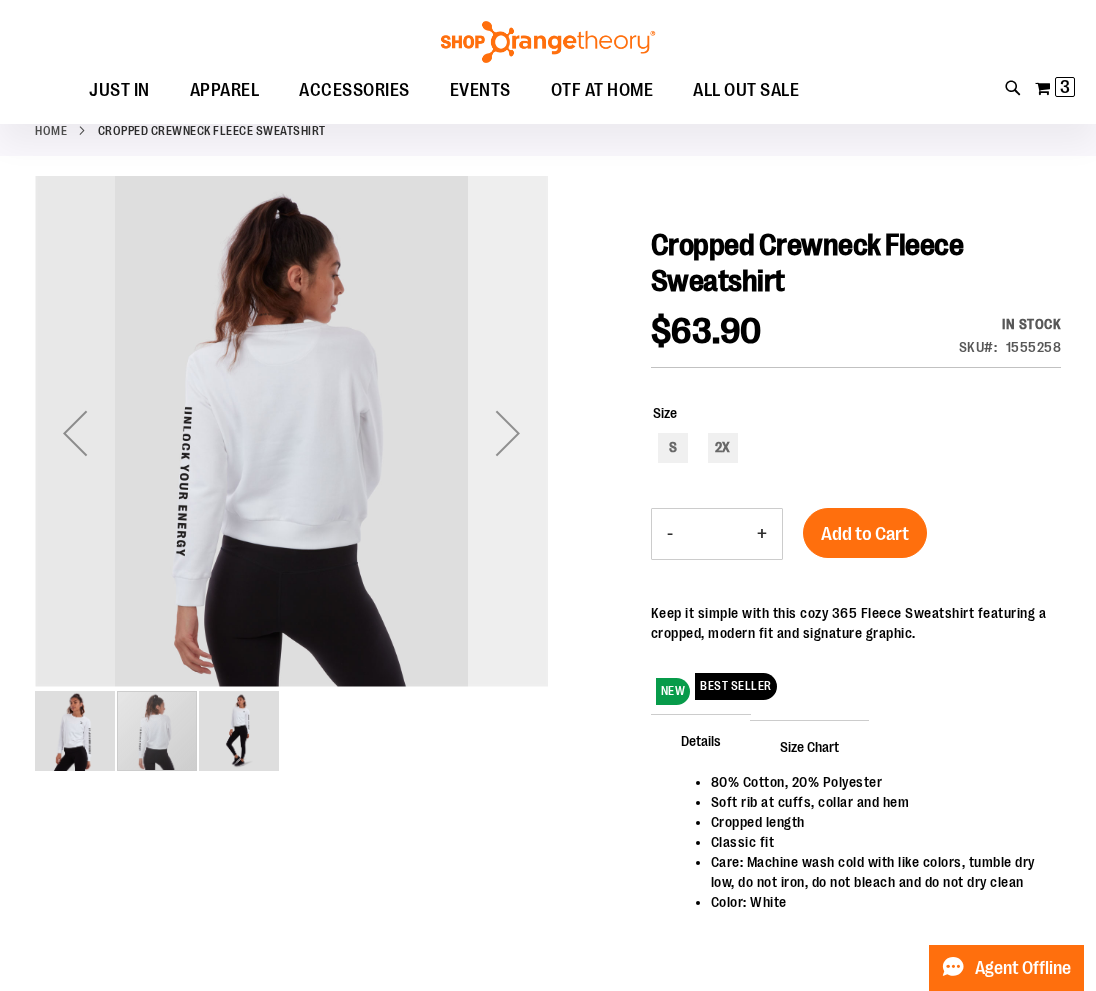 click at bounding box center (508, 433) 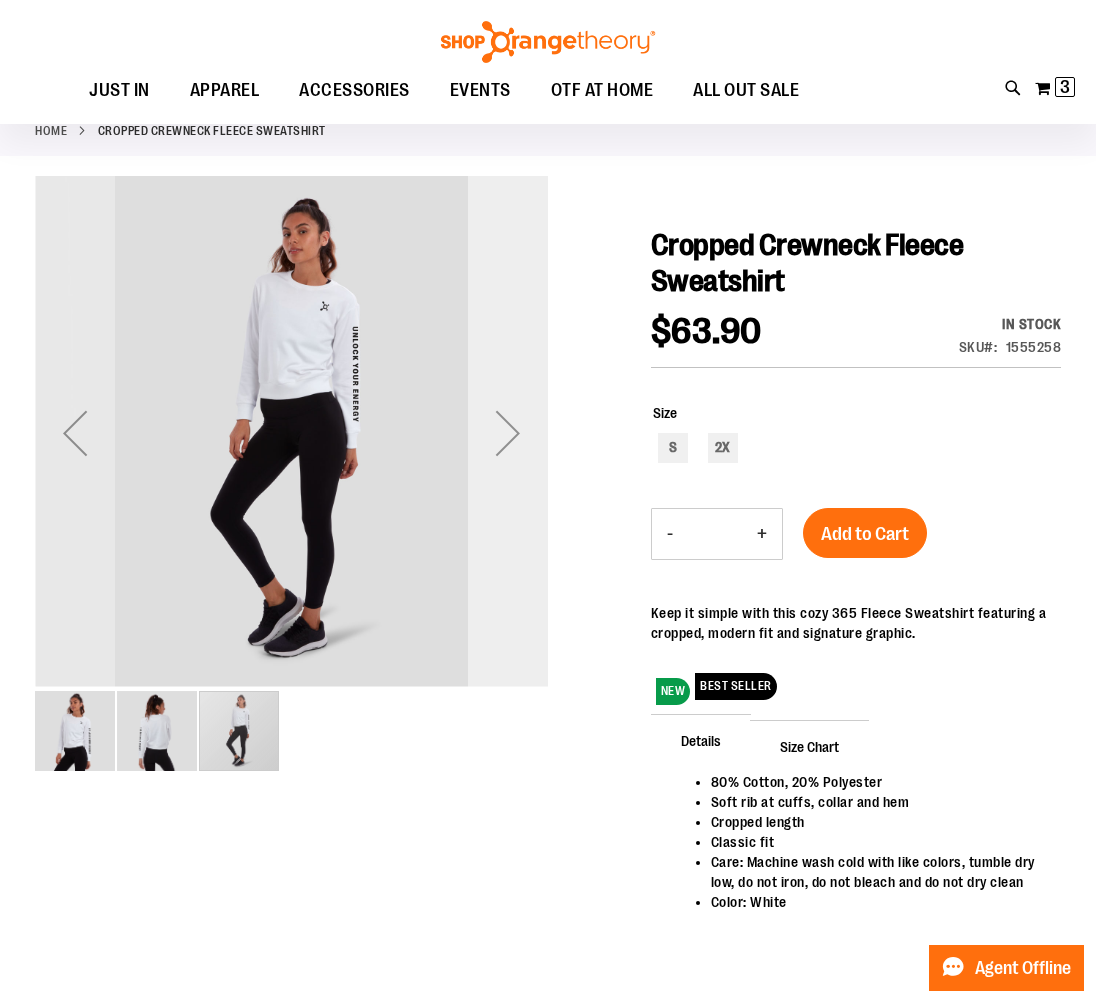 click at bounding box center [508, 433] 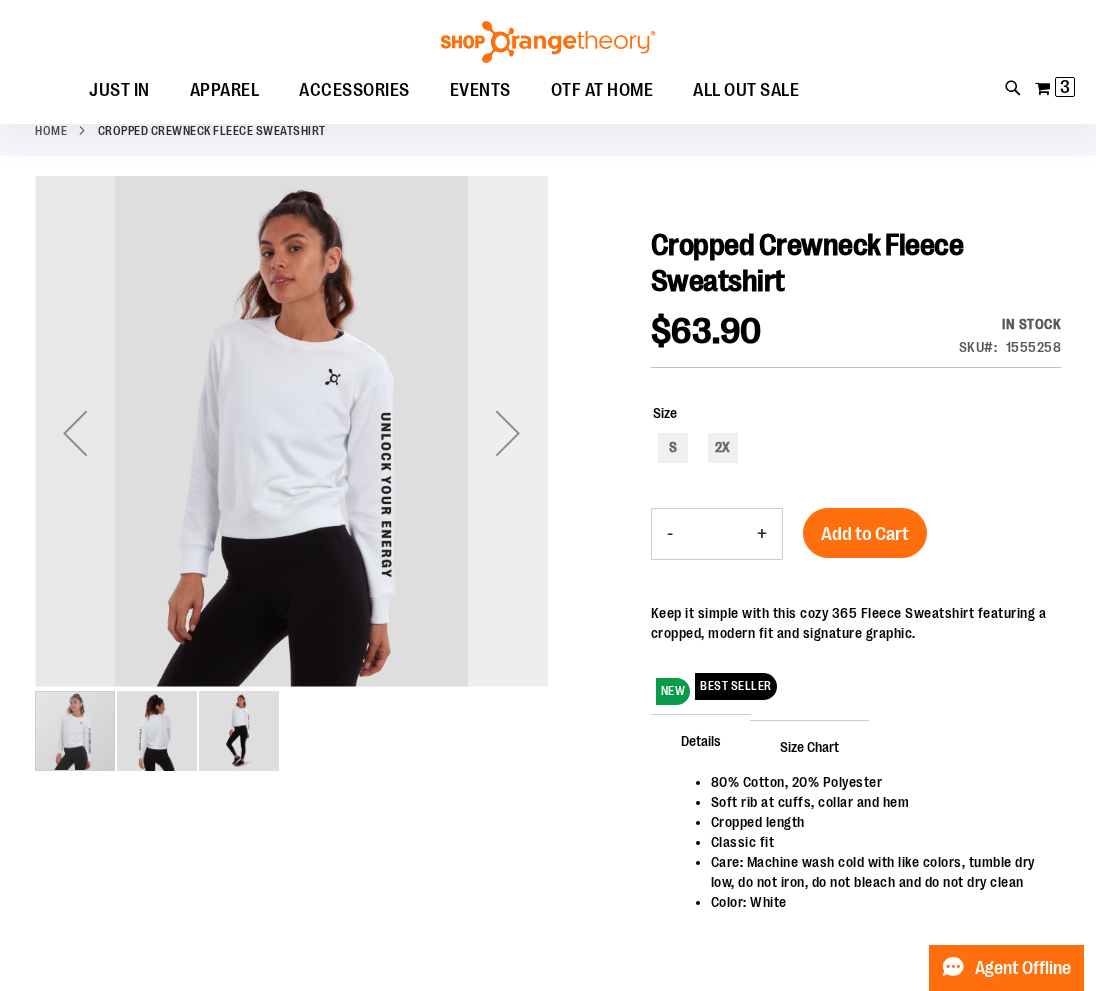 click at bounding box center [508, 433] 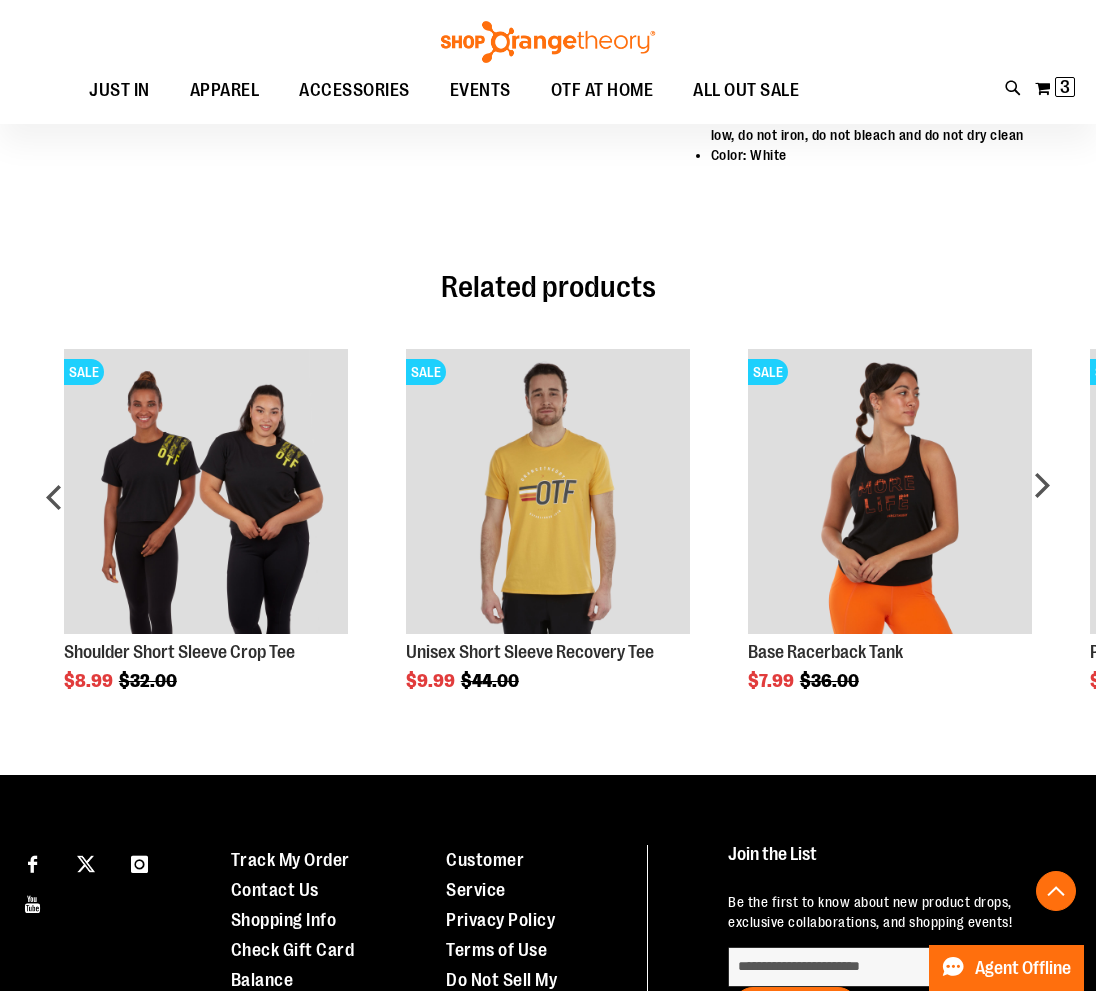 scroll, scrollTop: 863, scrollLeft: 0, axis: vertical 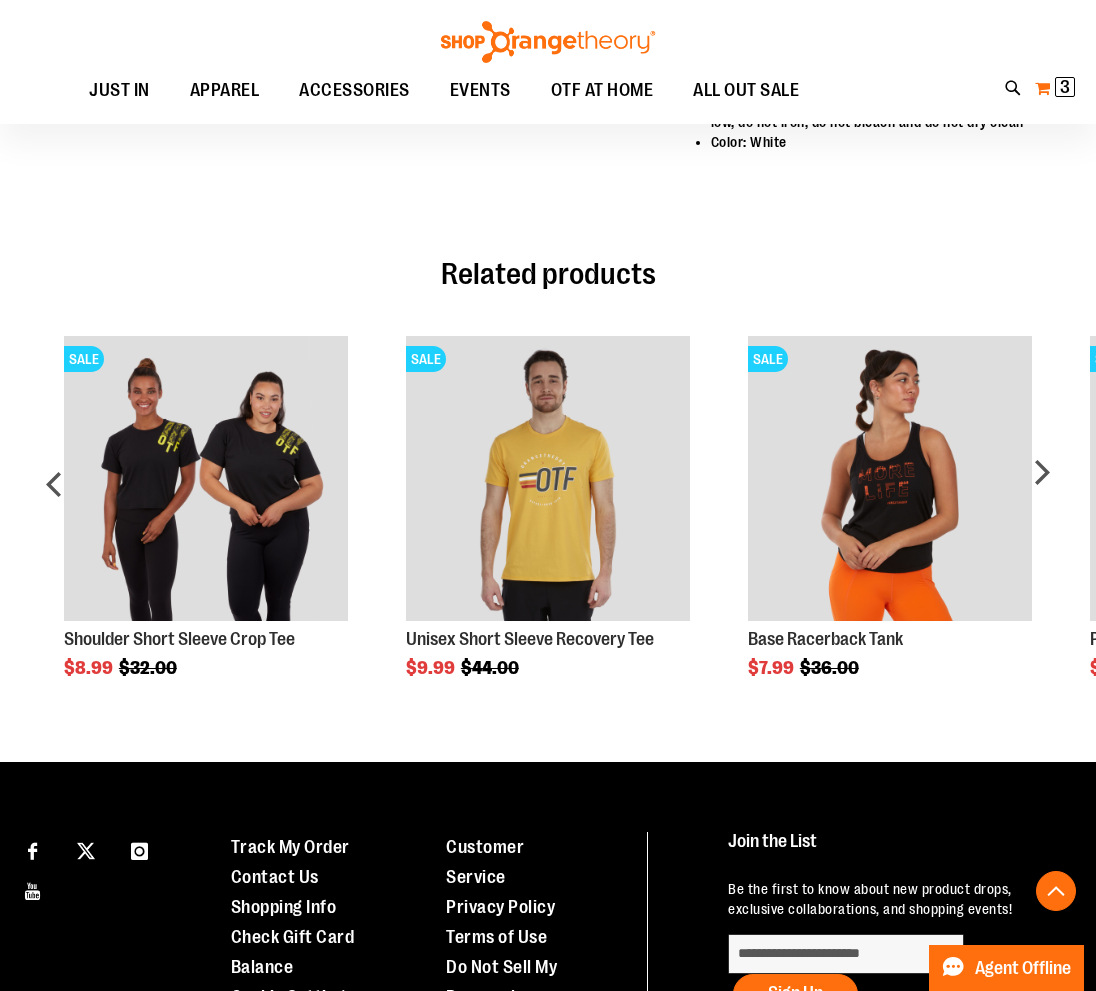 click on "My Cart
3
3
items" at bounding box center (1055, 88) 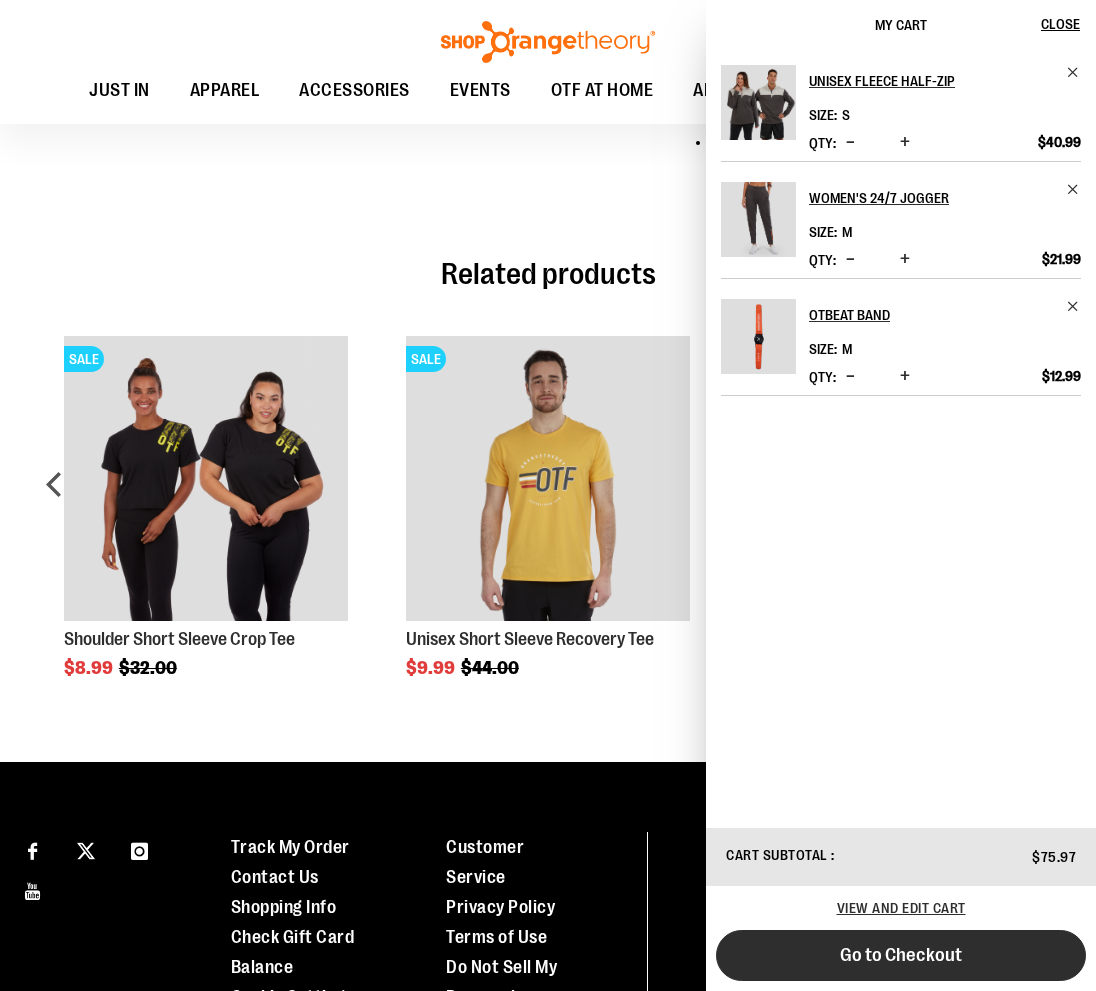 click on "Go to Checkout" at bounding box center (901, 955) 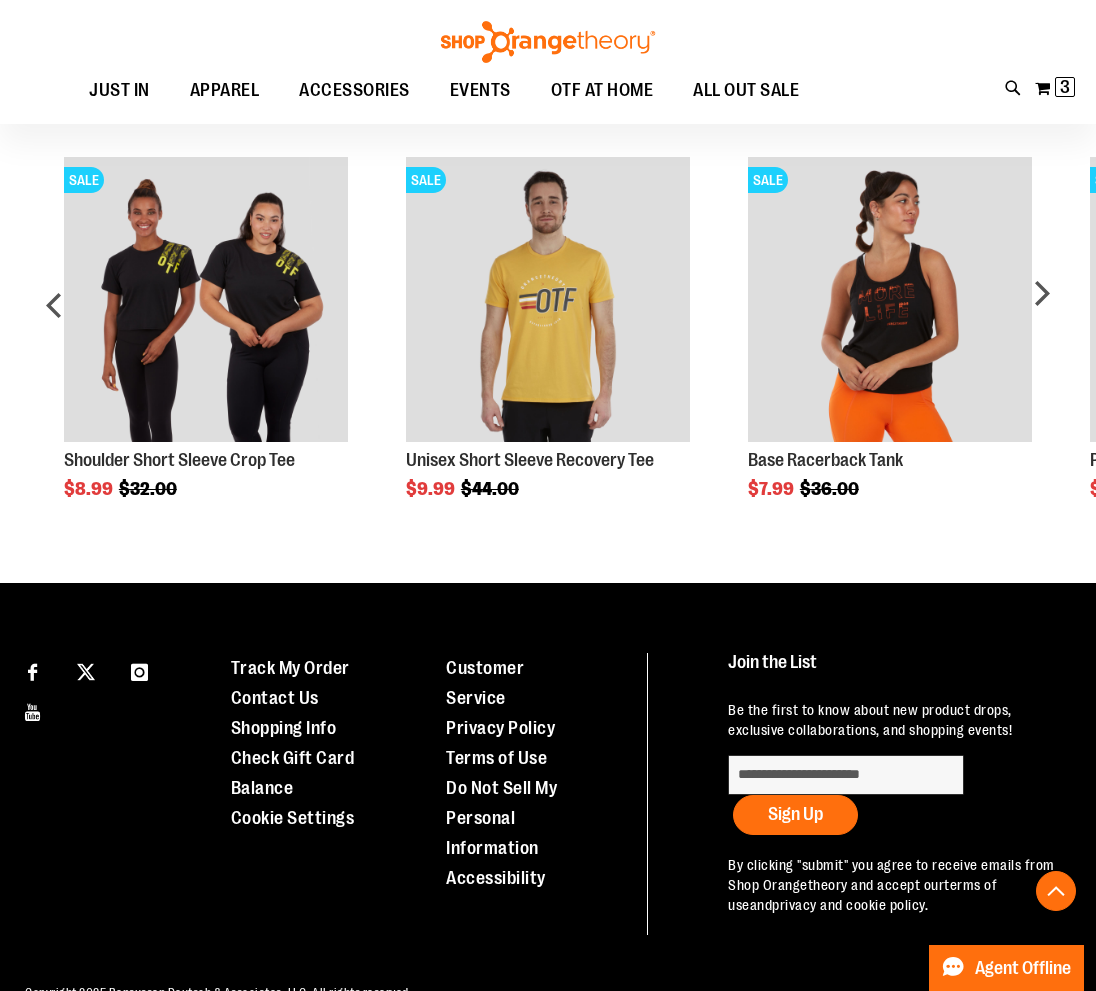 scroll, scrollTop: 1088, scrollLeft: 0, axis: vertical 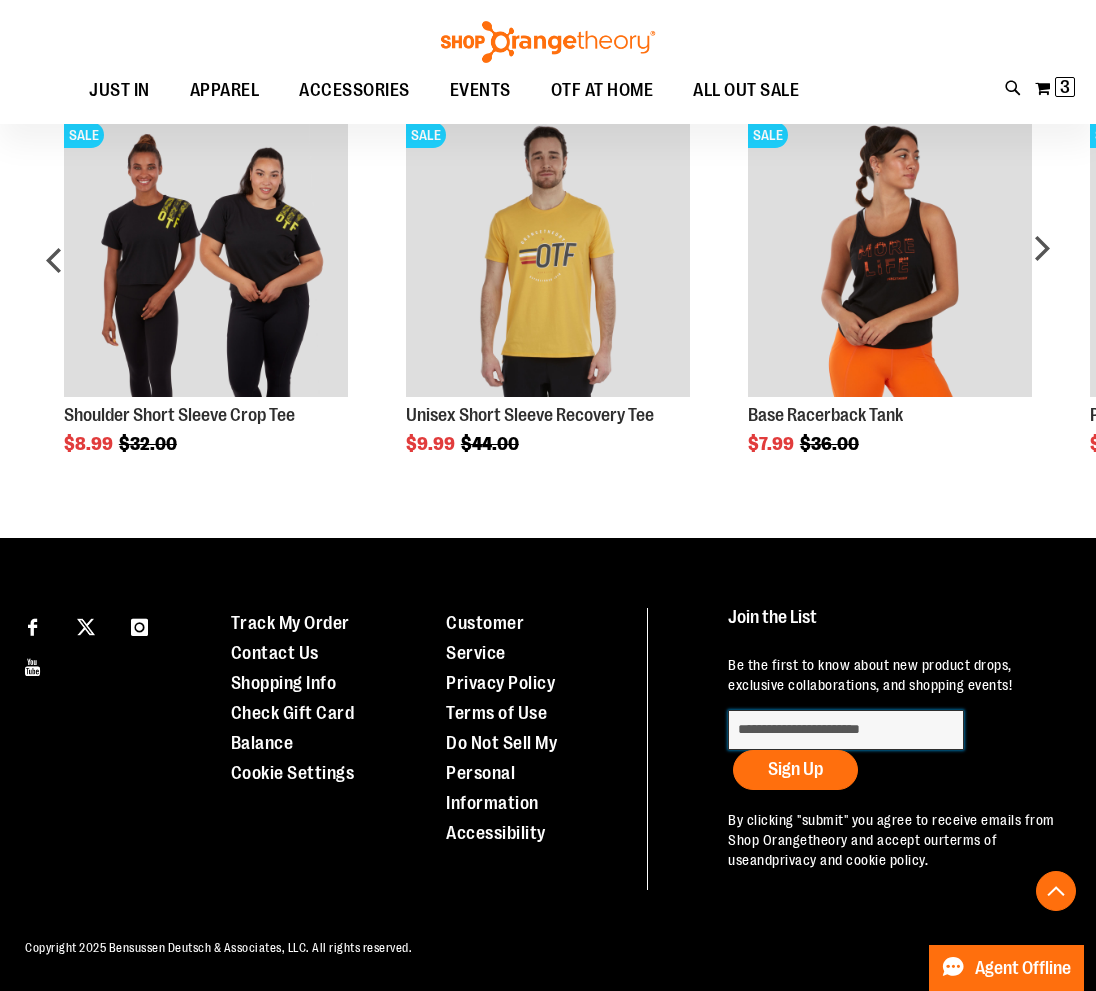click on "Subscribe" at bounding box center [845, 730] 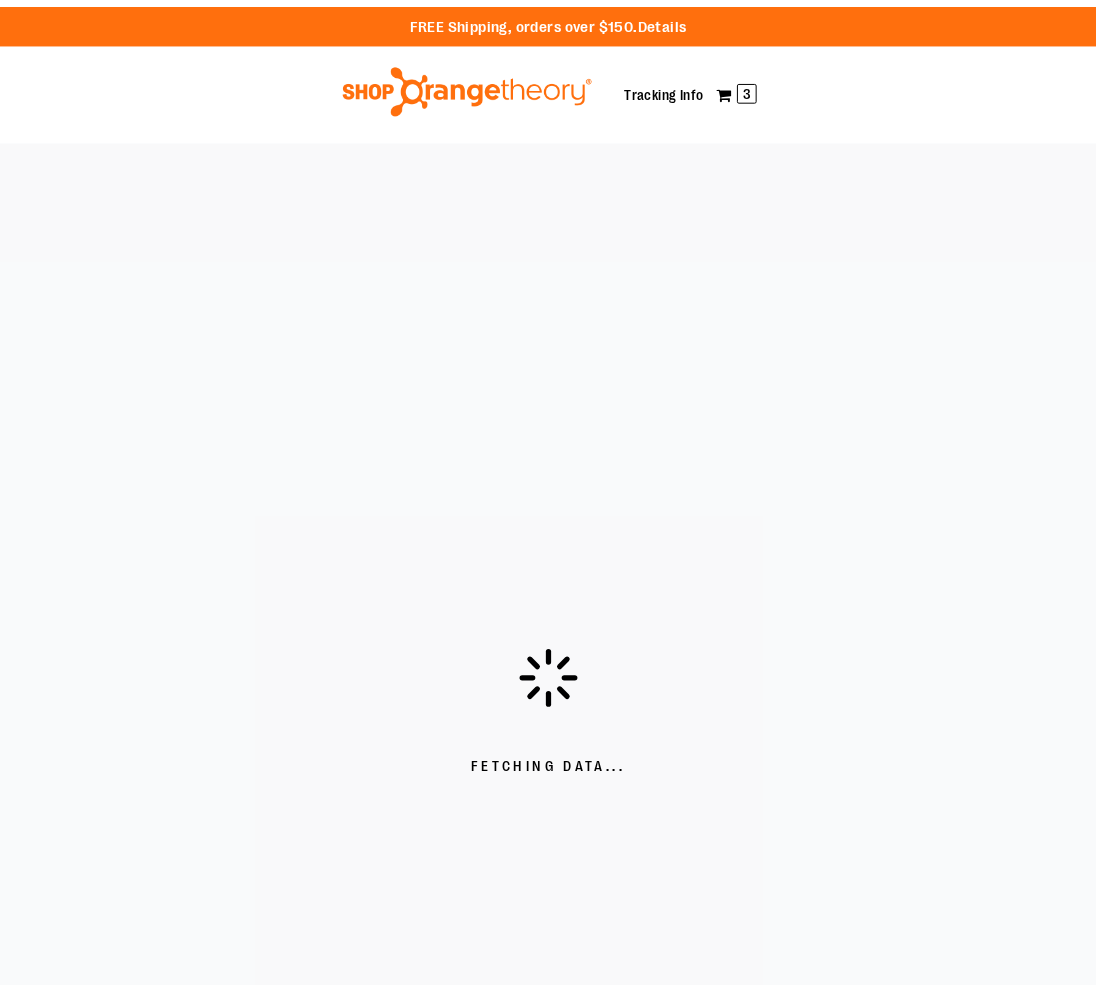 scroll, scrollTop: 0, scrollLeft: 0, axis: both 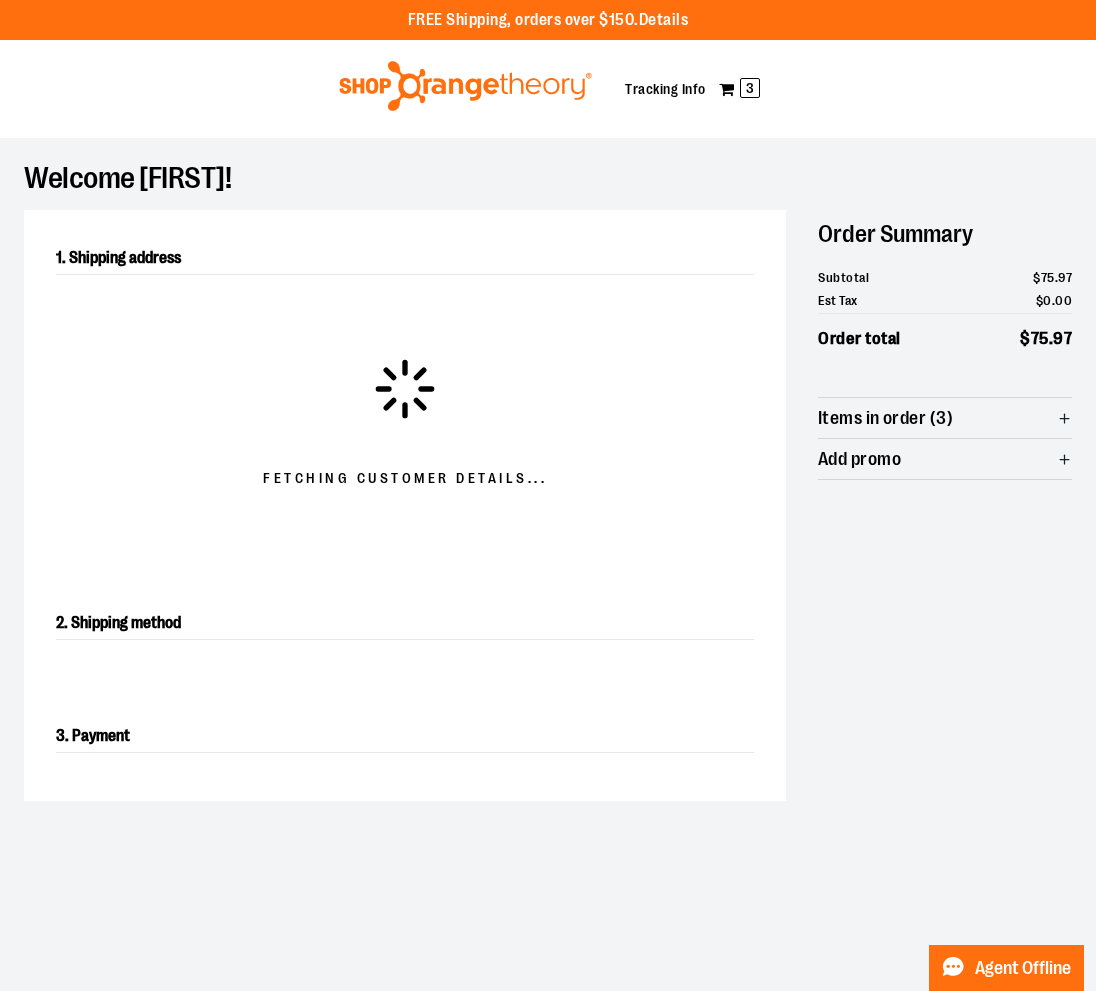 select on "**" 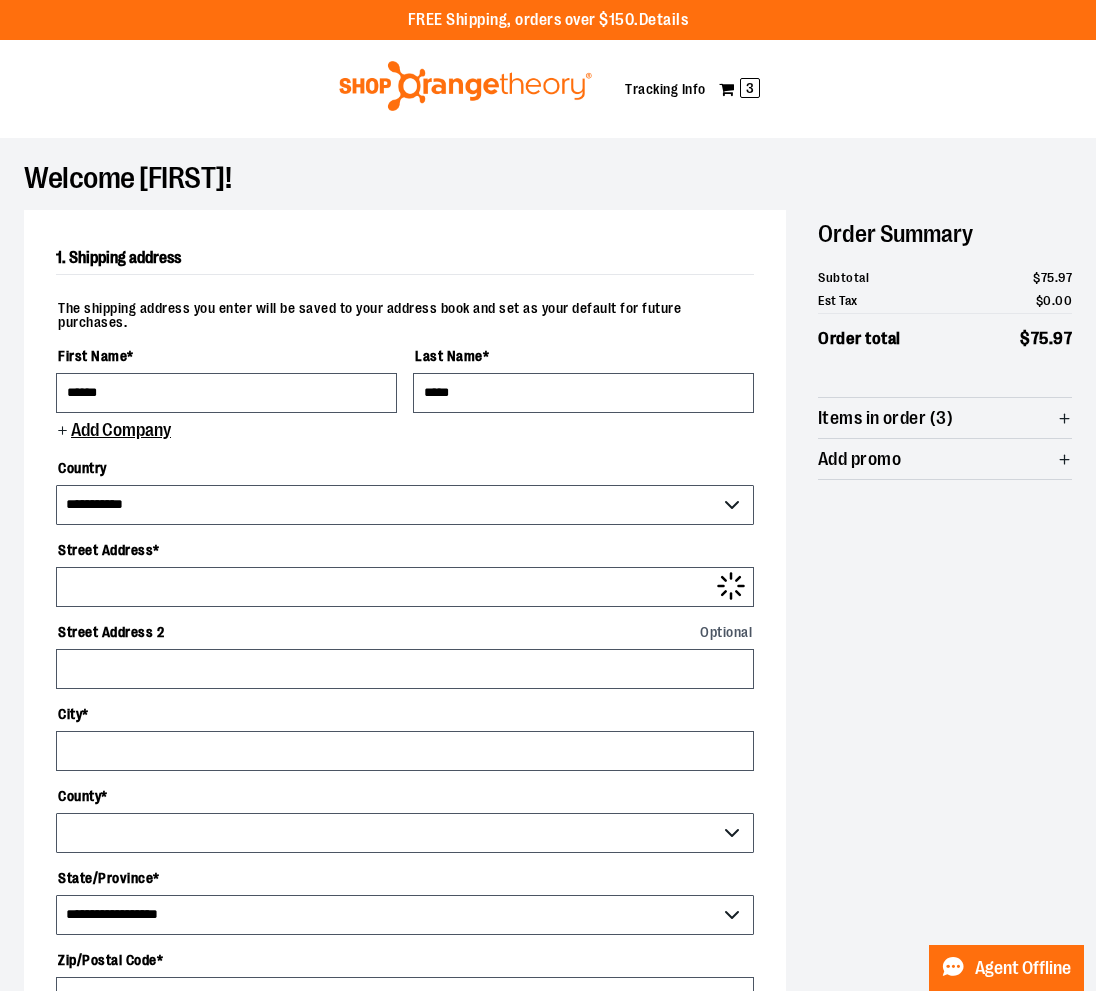 click on "Items in order (3)" at bounding box center (885, 418) 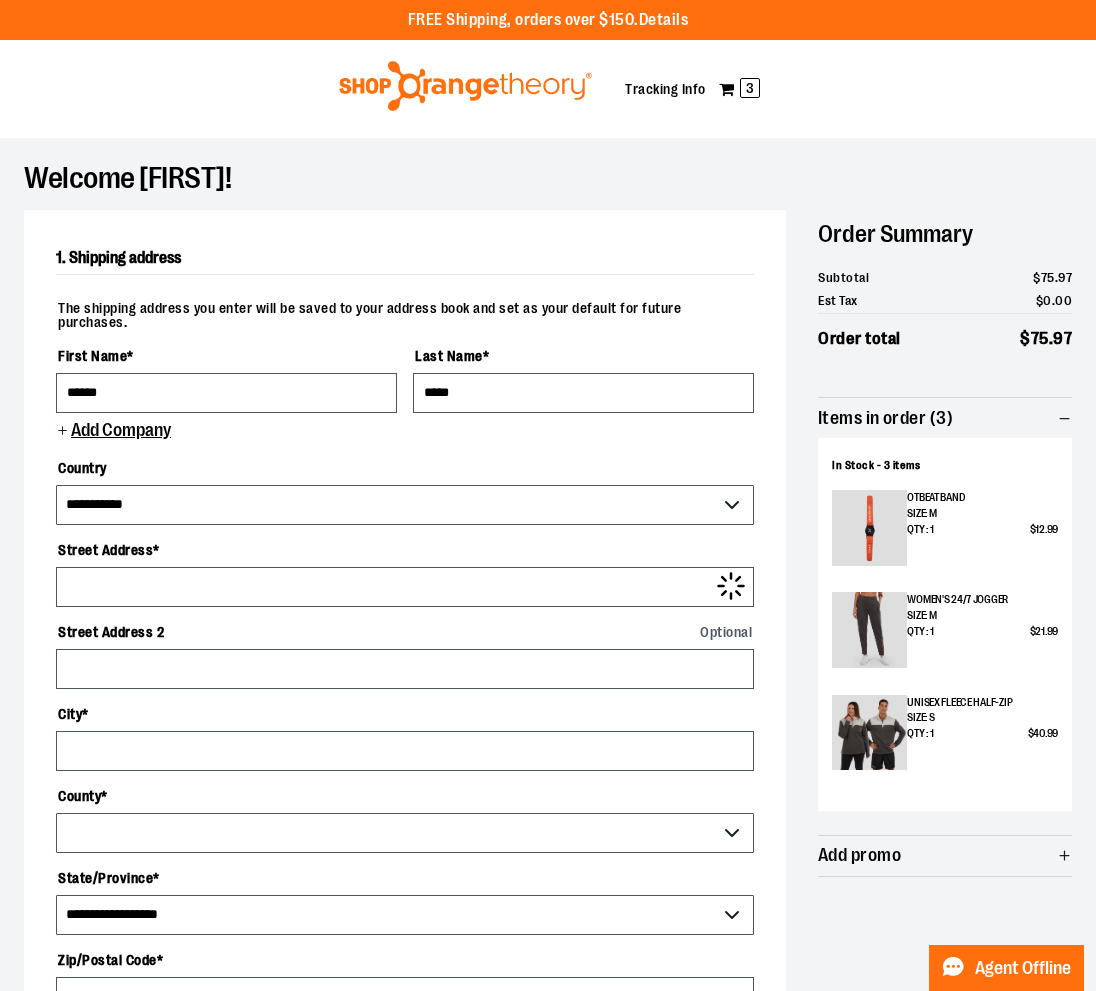 click on "Add promo" at bounding box center [945, 856] 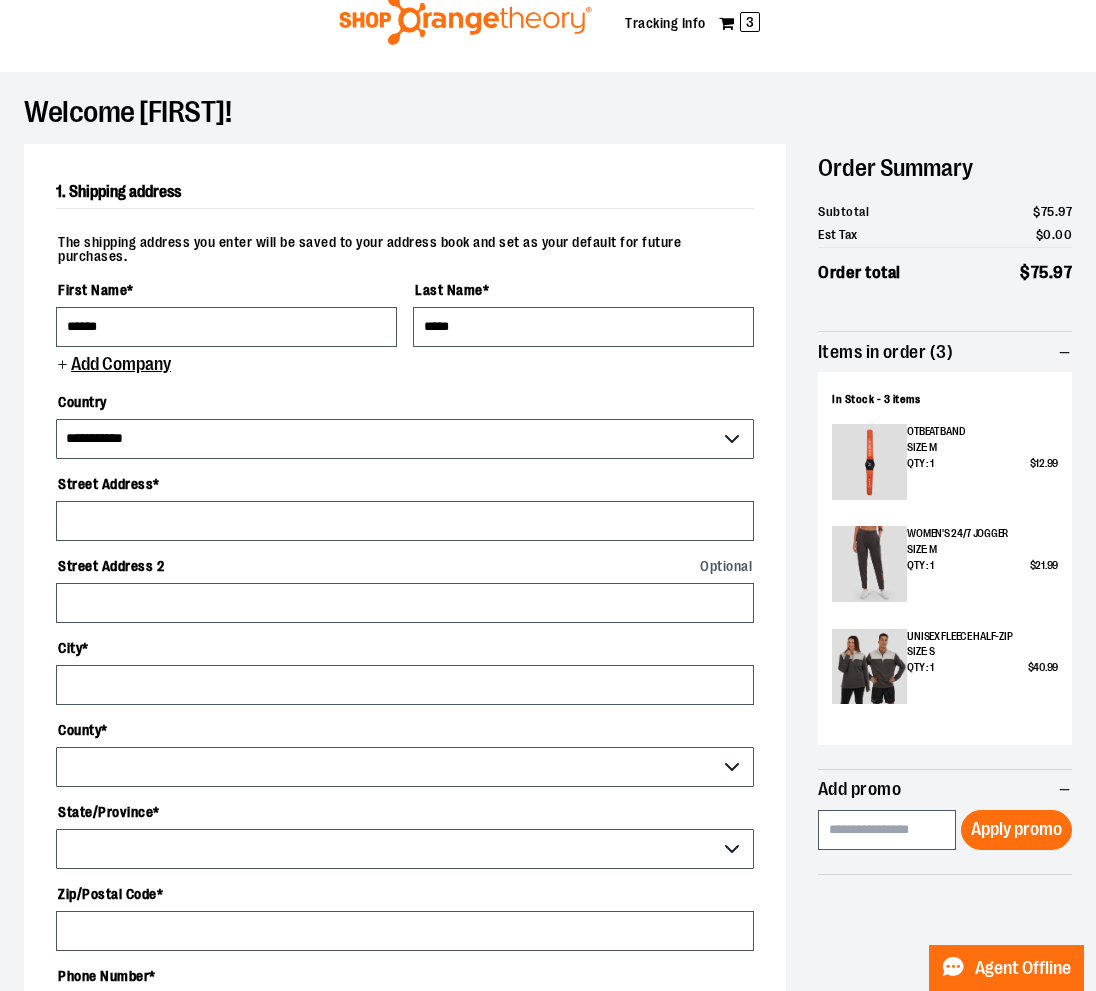 scroll, scrollTop: 133, scrollLeft: 0, axis: vertical 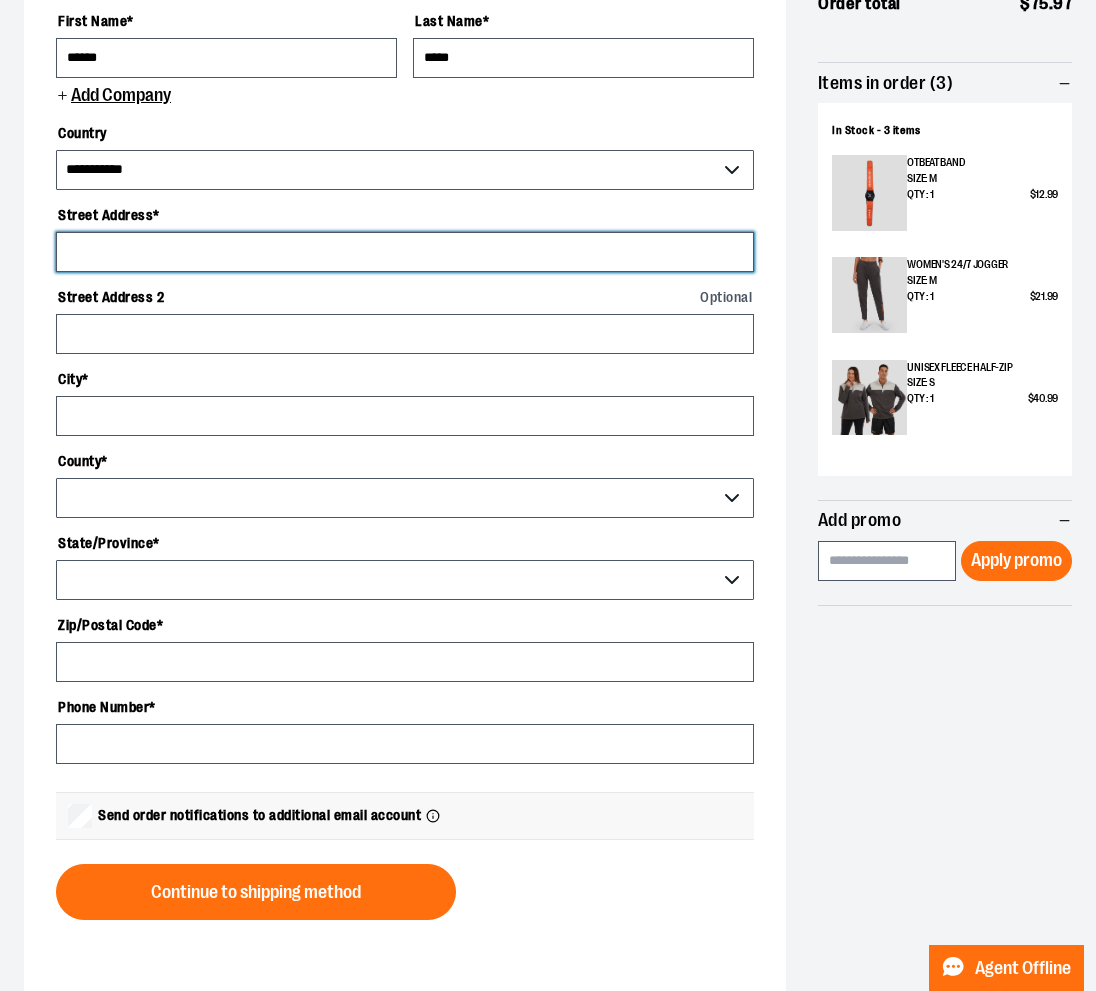 click on "Street Address *" at bounding box center [405, 252] 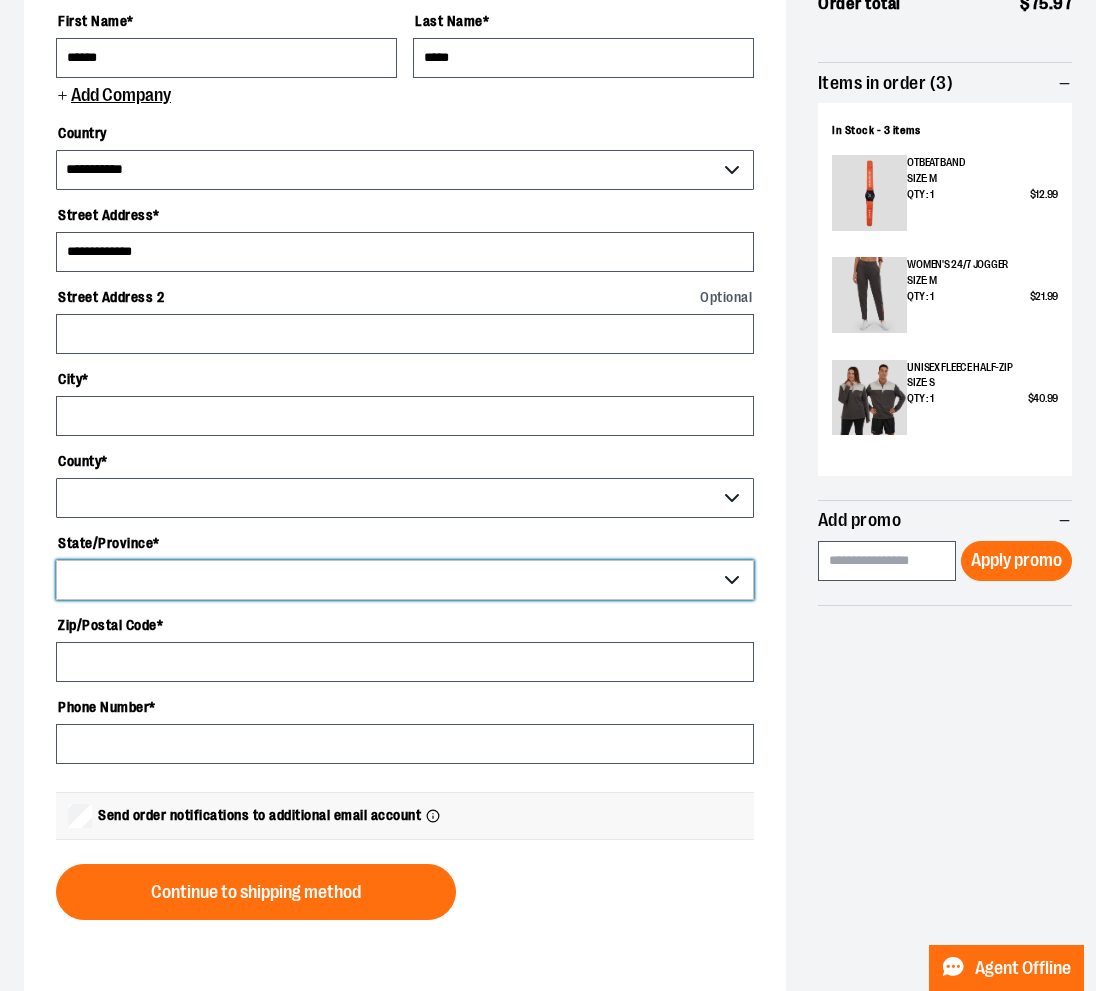 select on "**" 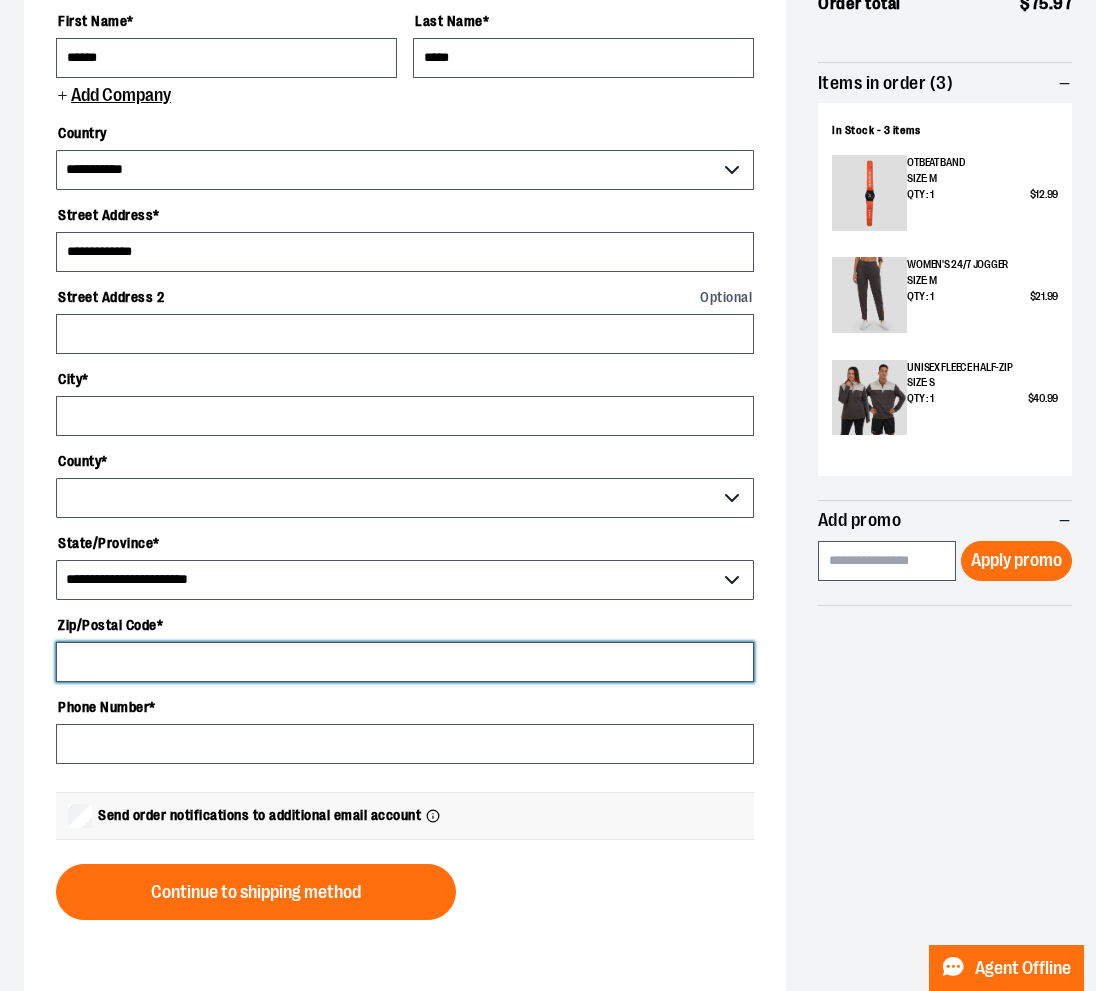 type on "*****" 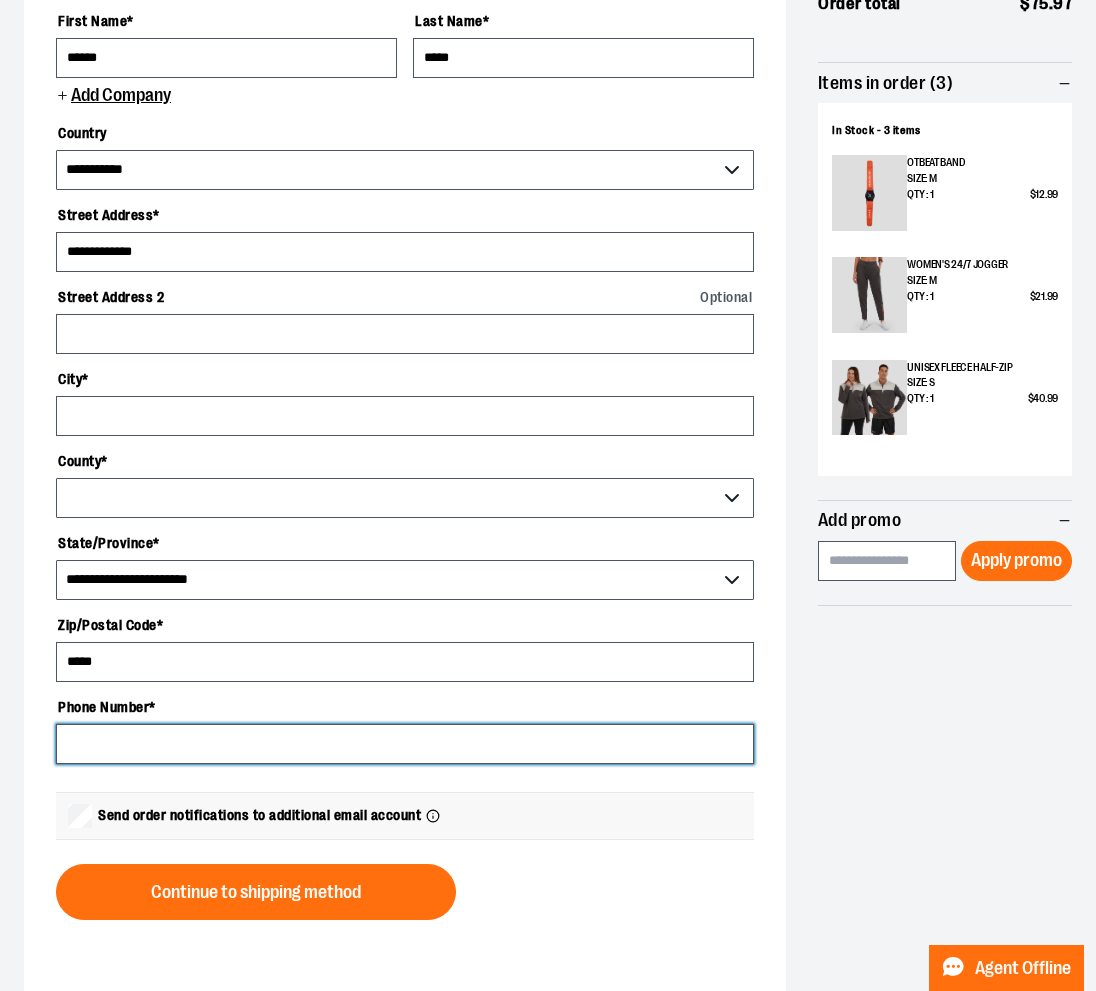 type on "**********" 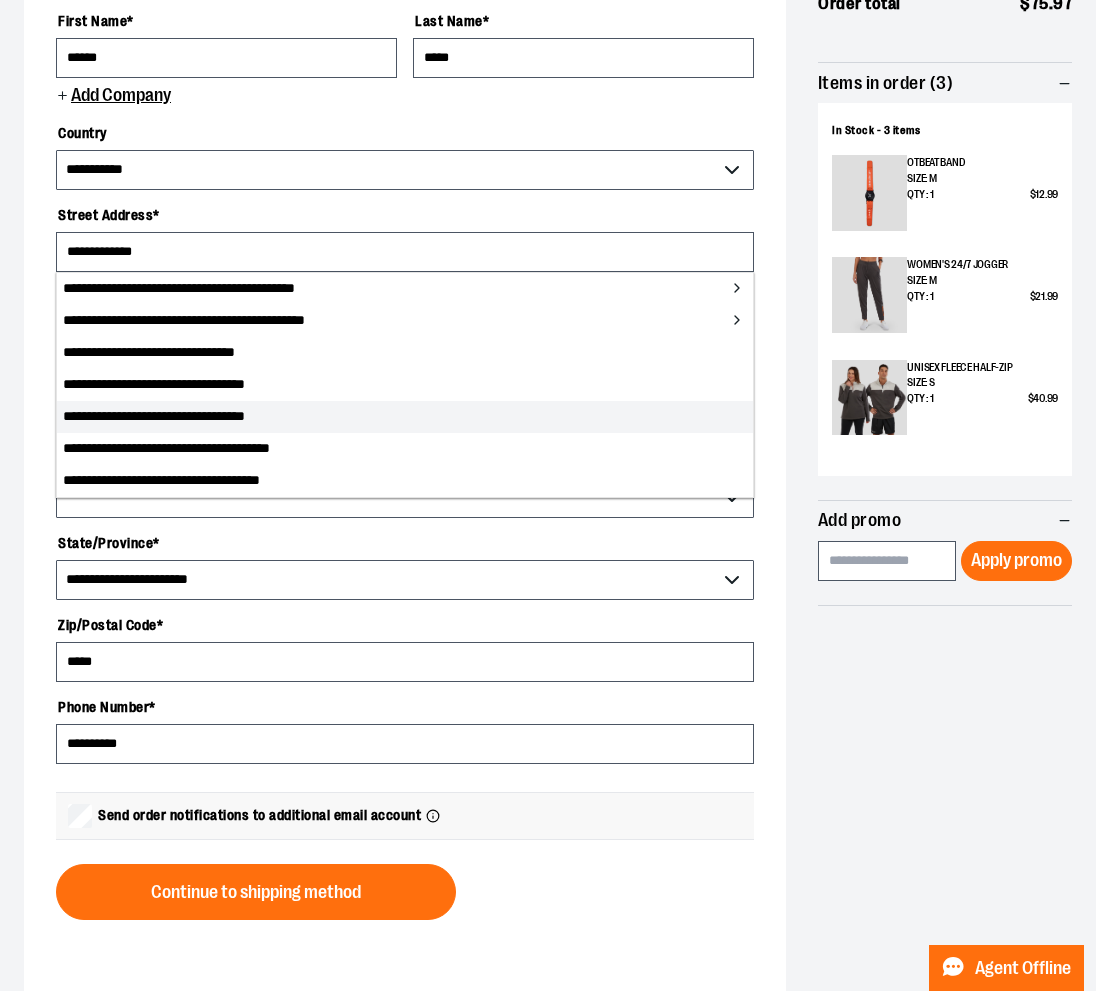 click on "**********" at bounding box center (405, 417) 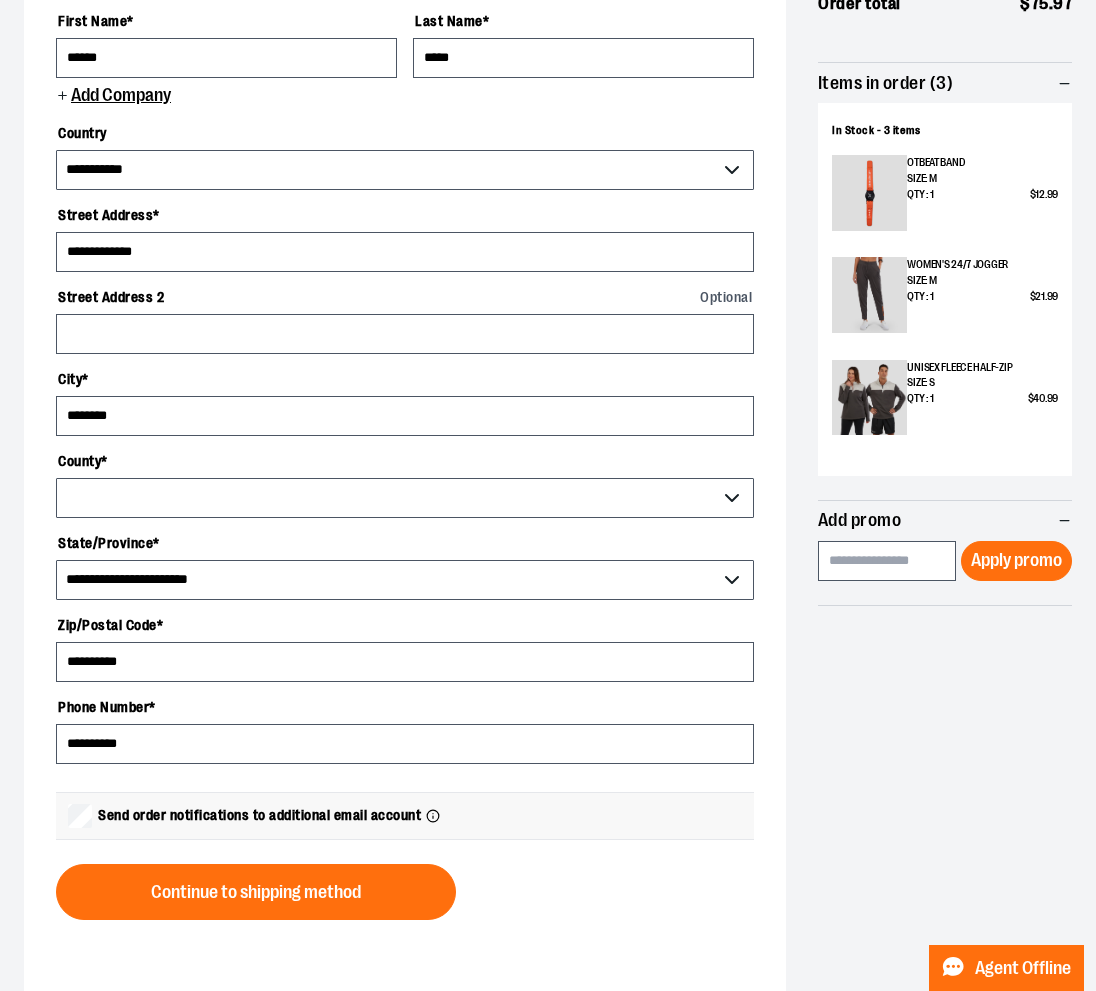 select on "******" 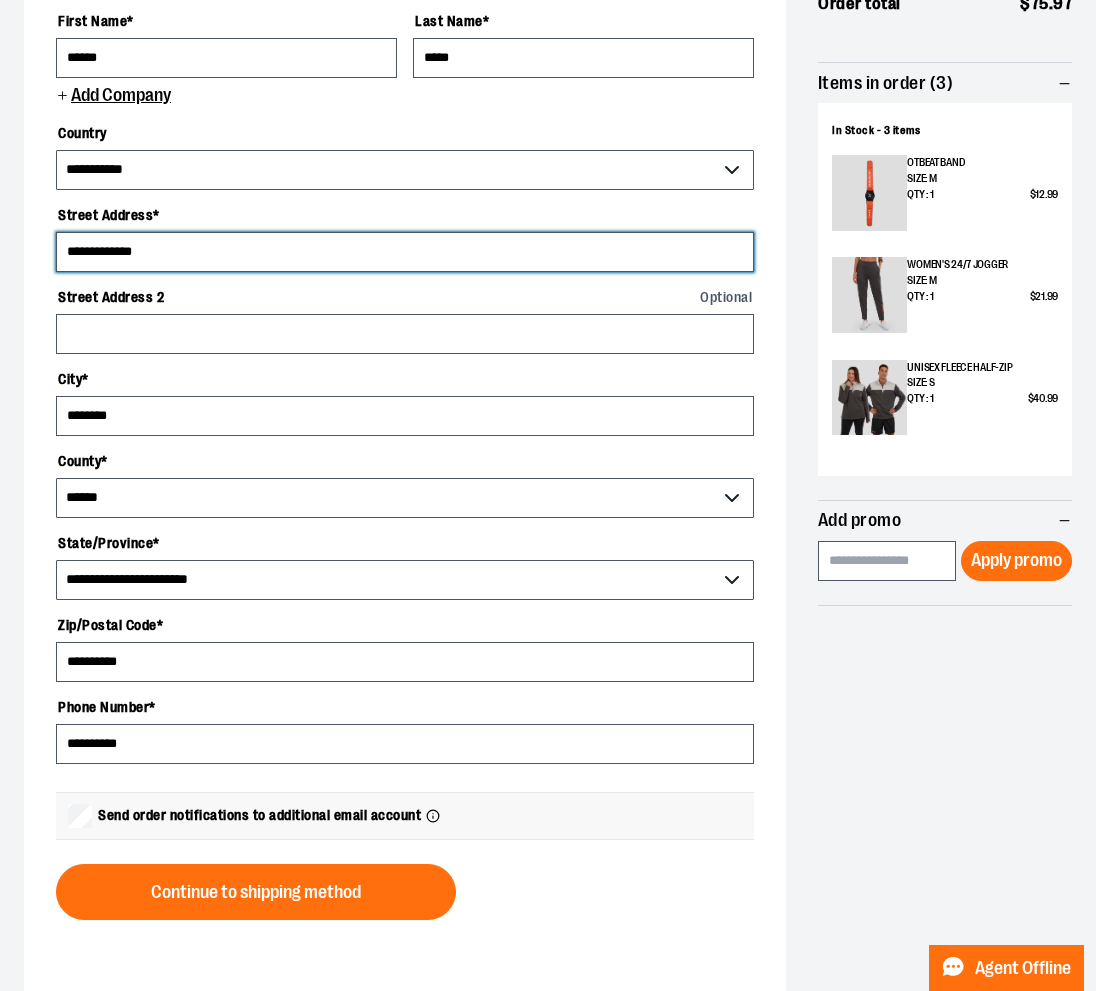 click on "**********" at bounding box center (405, 252) 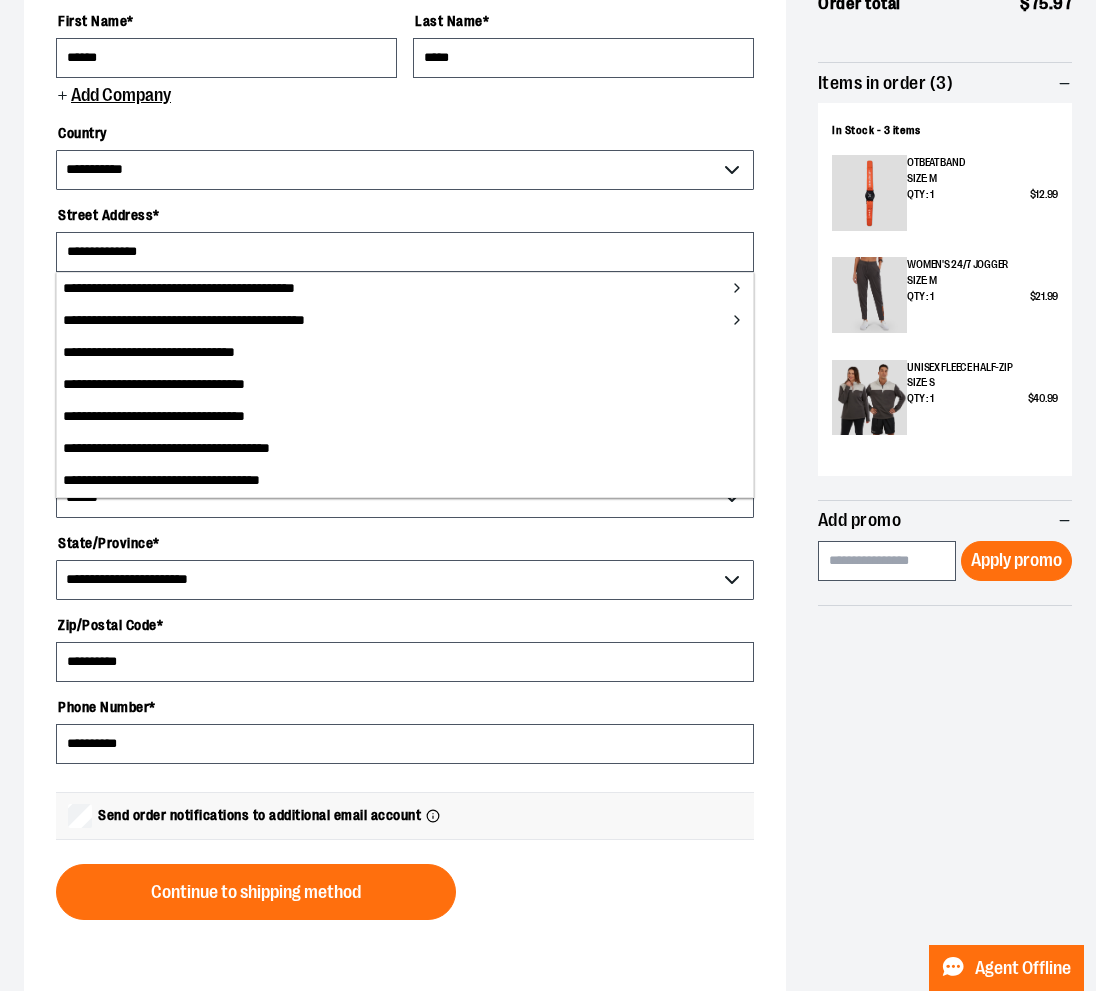 click on "Street Address *" at bounding box center [405, 215] 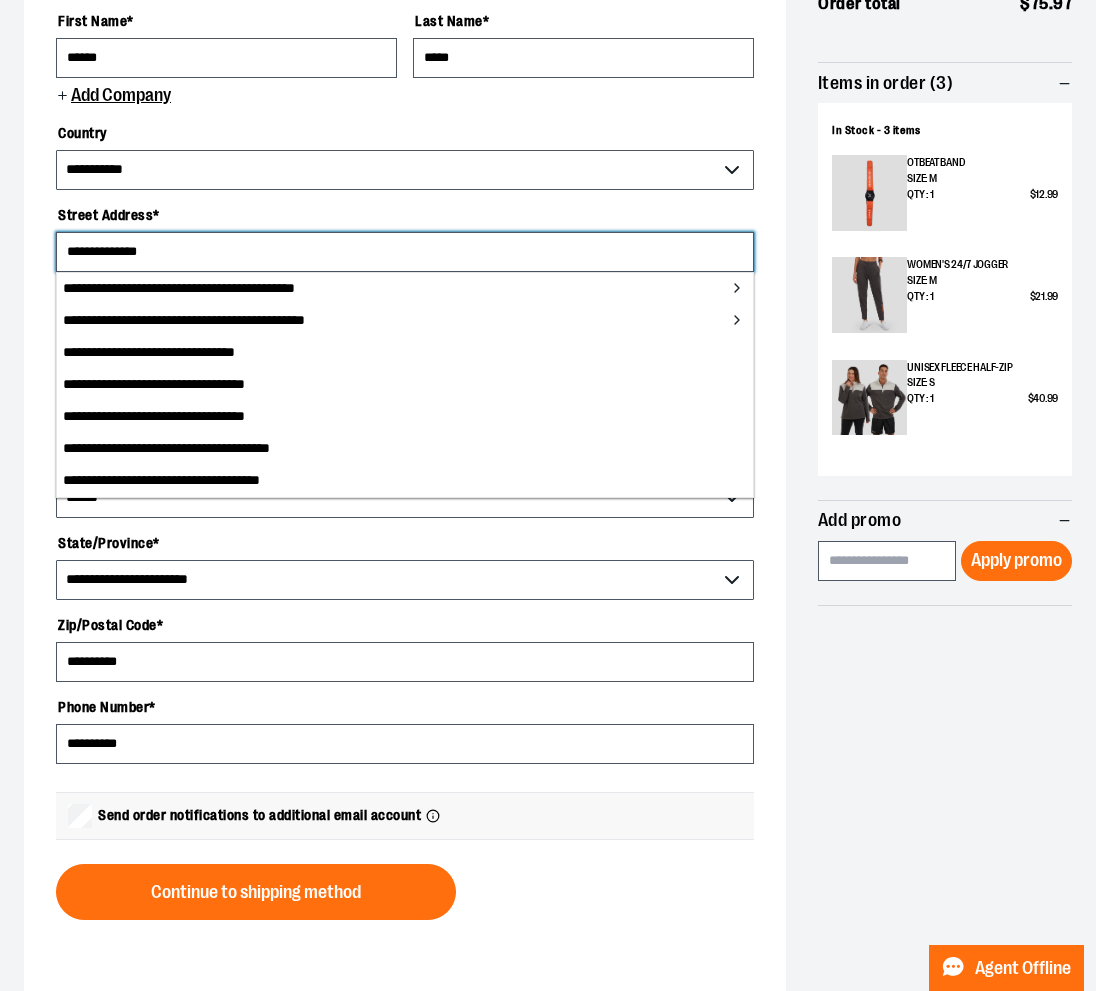 click on "**********" at bounding box center (405, 252) 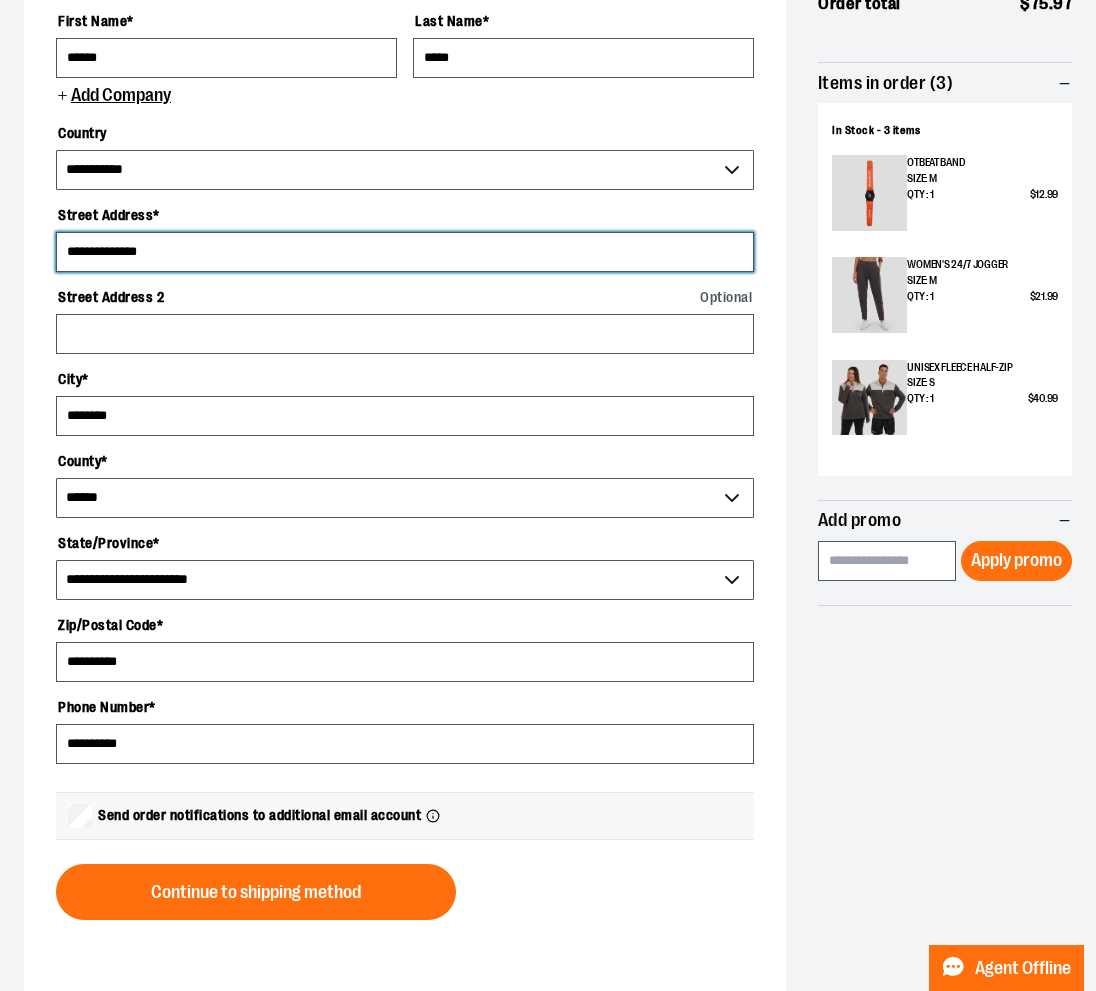 click on "**********" at bounding box center [405, 252] 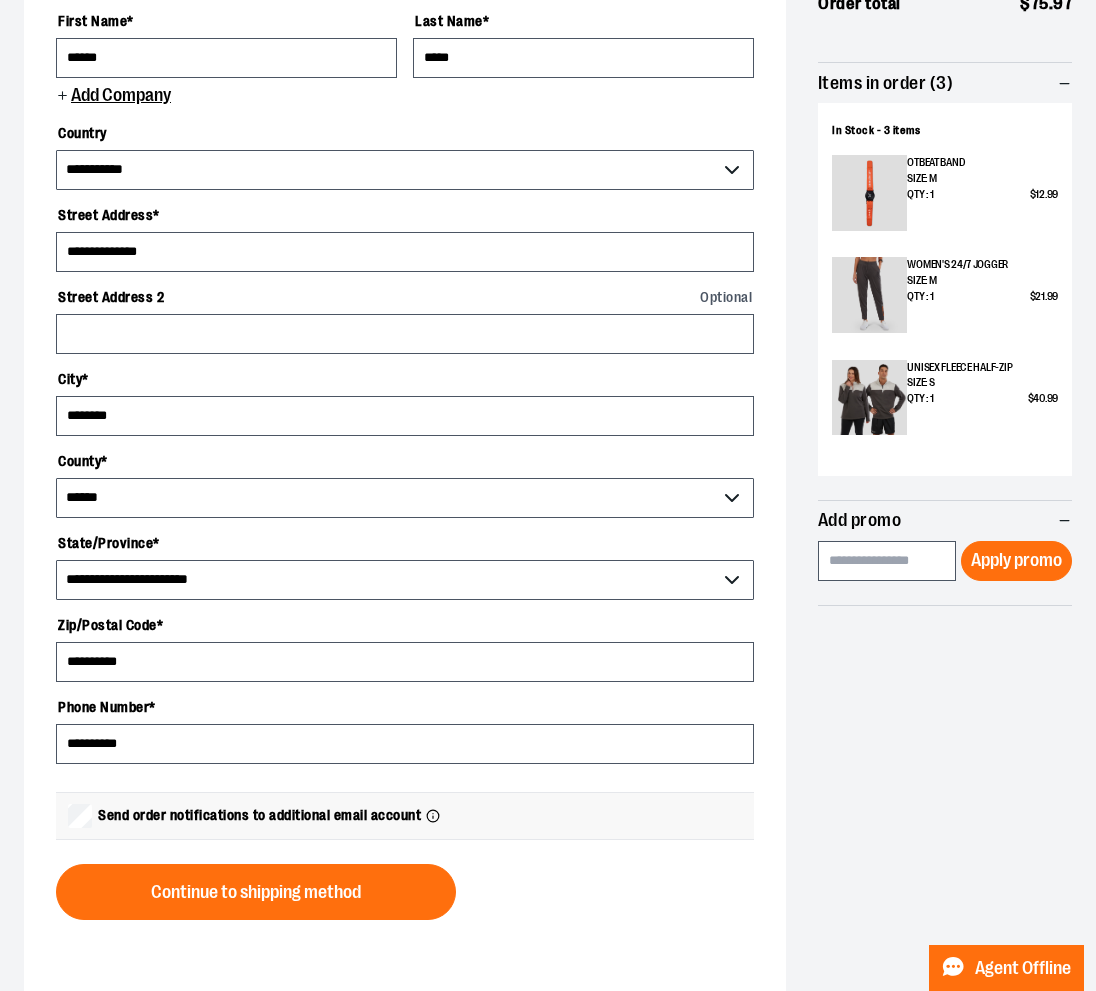 click on "**********" at bounding box center [405, 438] 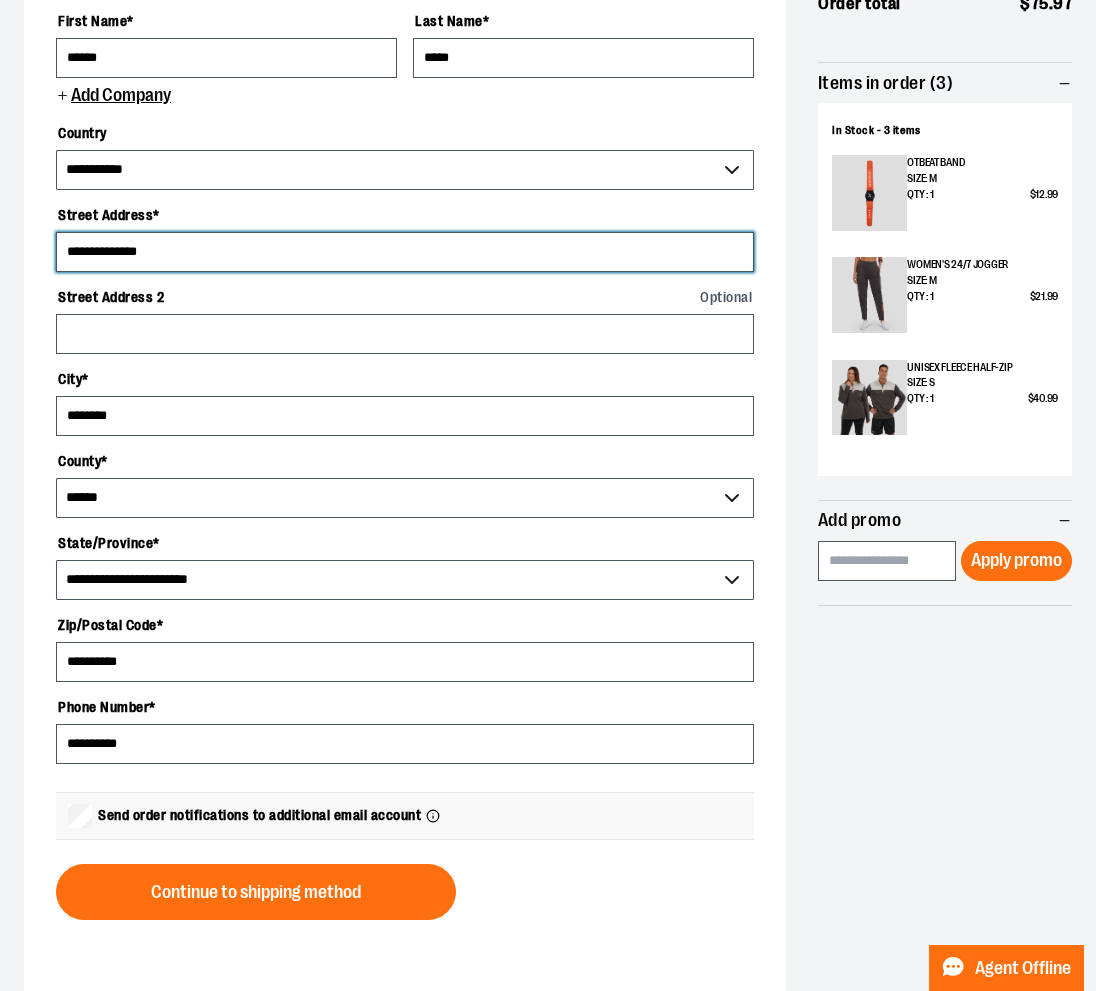 click on "**********" at bounding box center [405, 252] 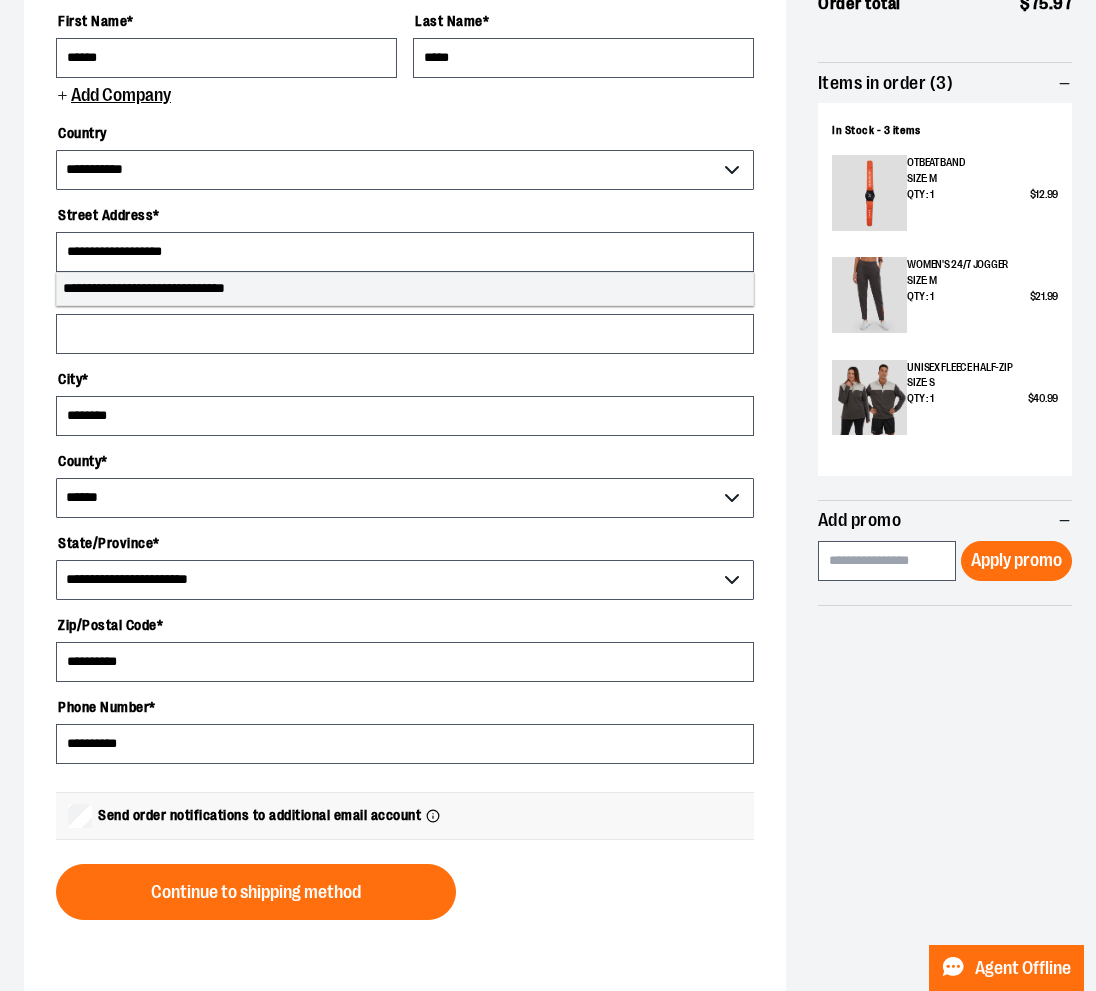 click on "**********" at bounding box center [405, 289] 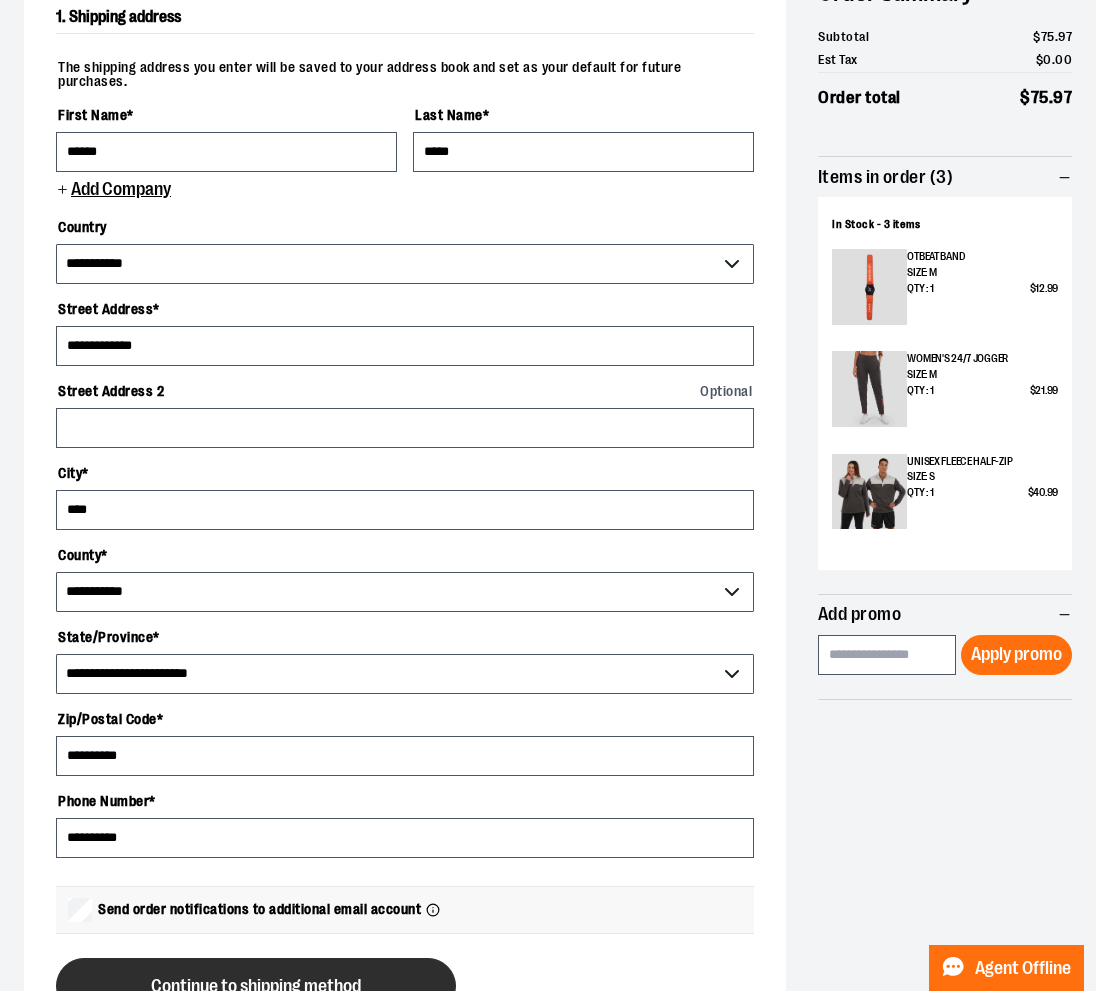 scroll, scrollTop: 419, scrollLeft: 0, axis: vertical 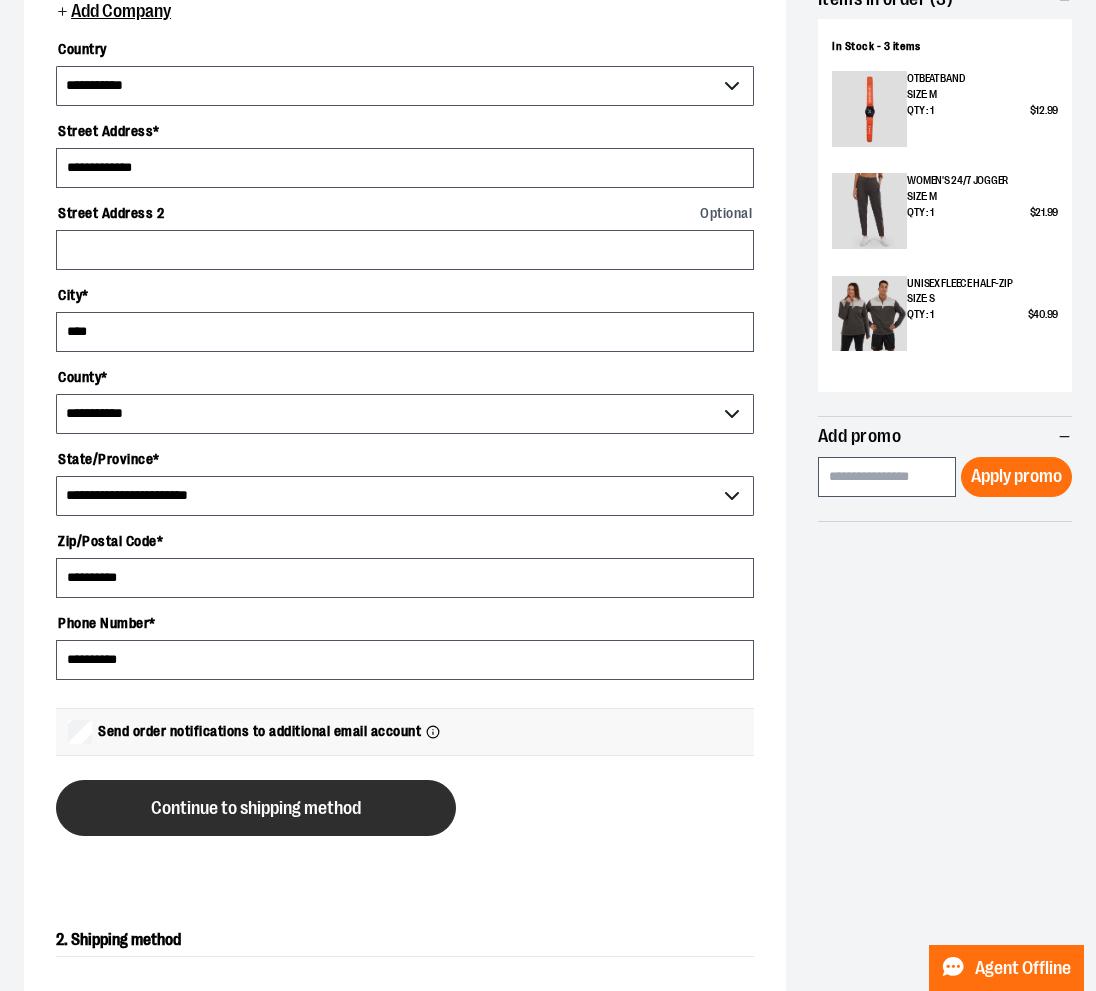 click on "Continue to shipping method" at bounding box center (256, 808) 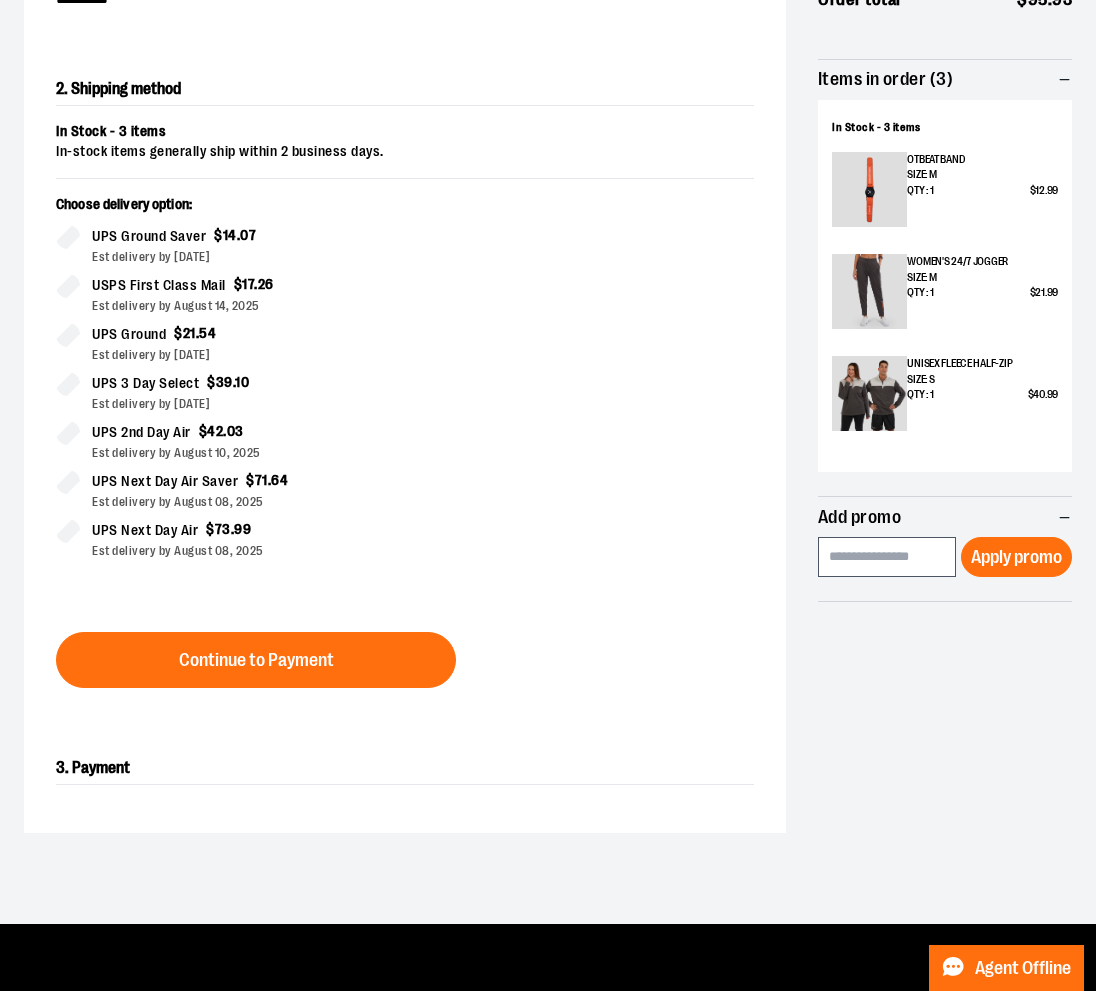 scroll, scrollTop: 370, scrollLeft: 0, axis: vertical 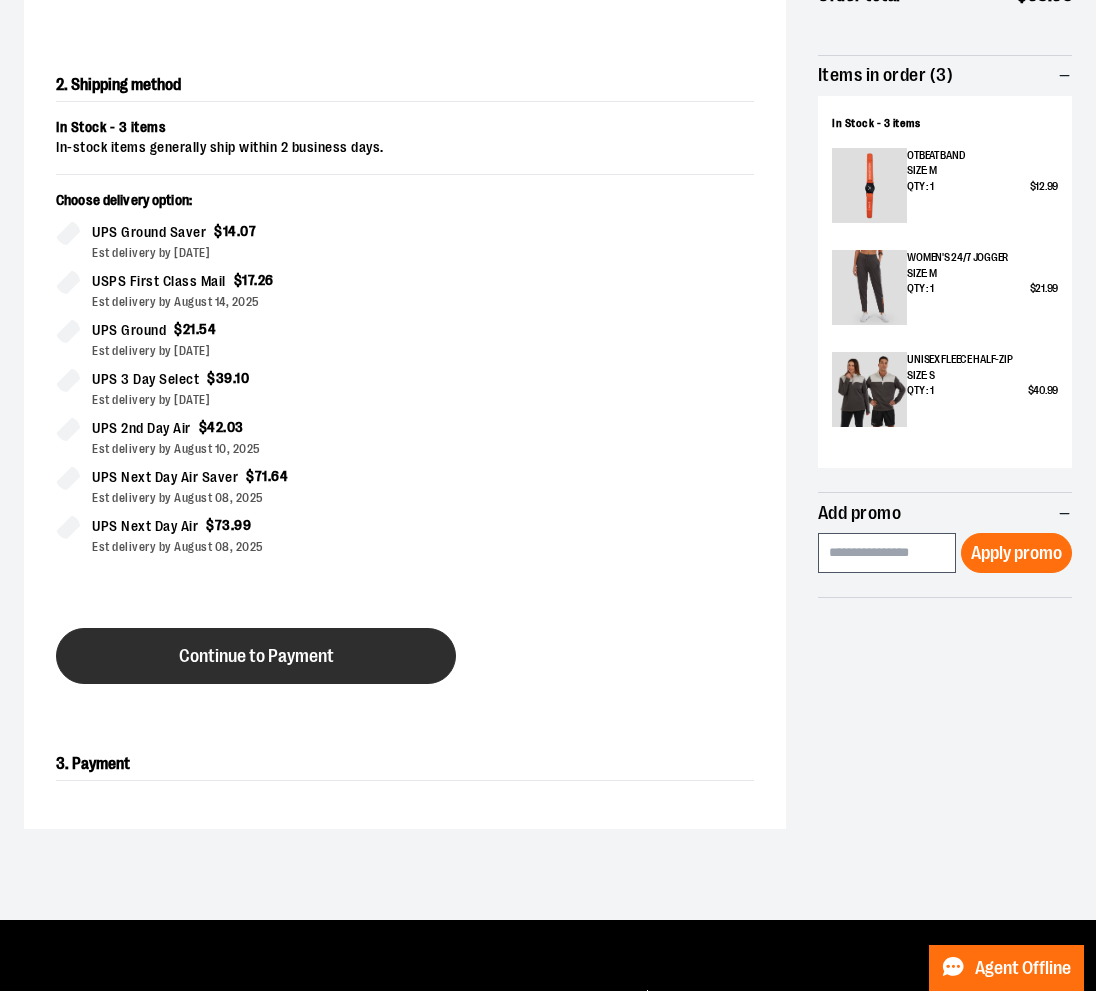 click on "Continue to Payment" at bounding box center [256, 656] 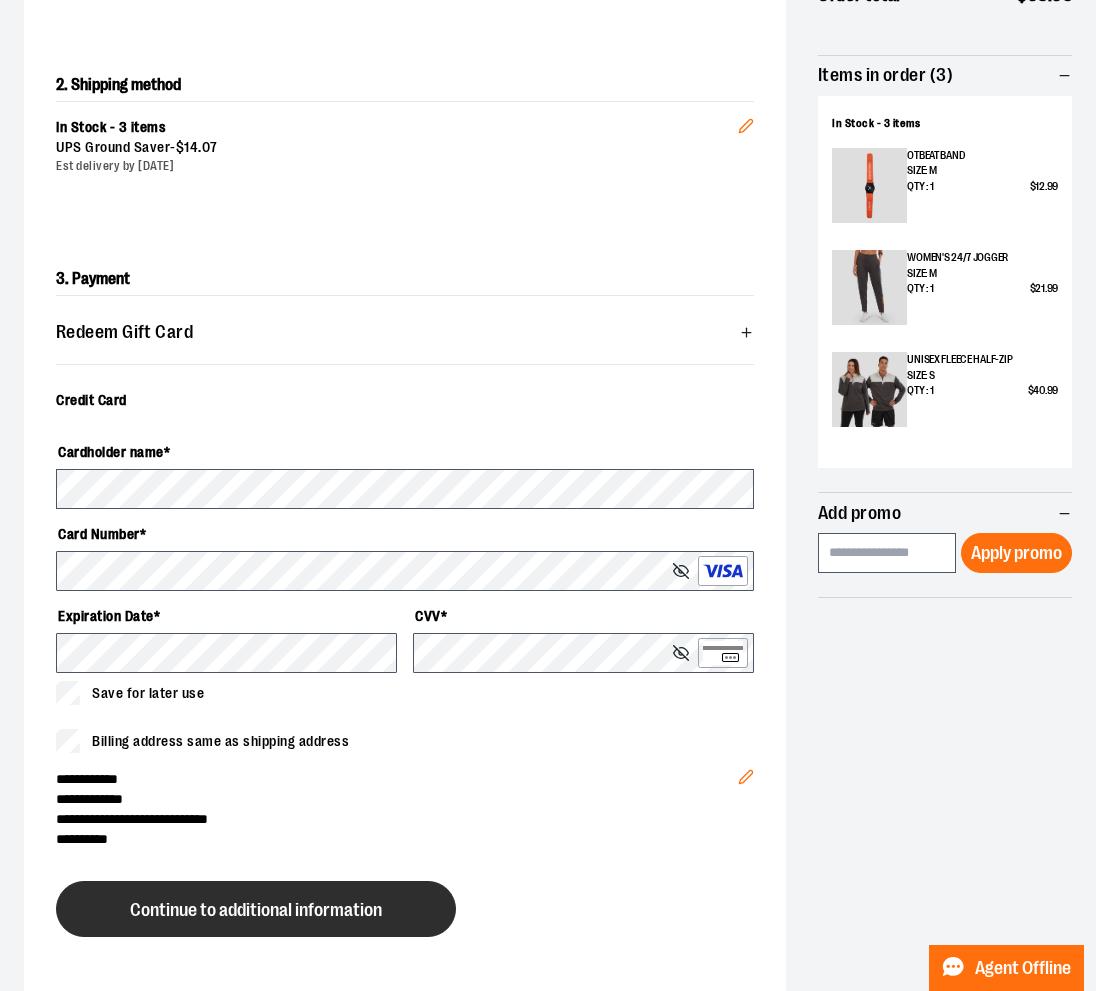 click on "Continue to additional information" at bounding box center (256, 910) 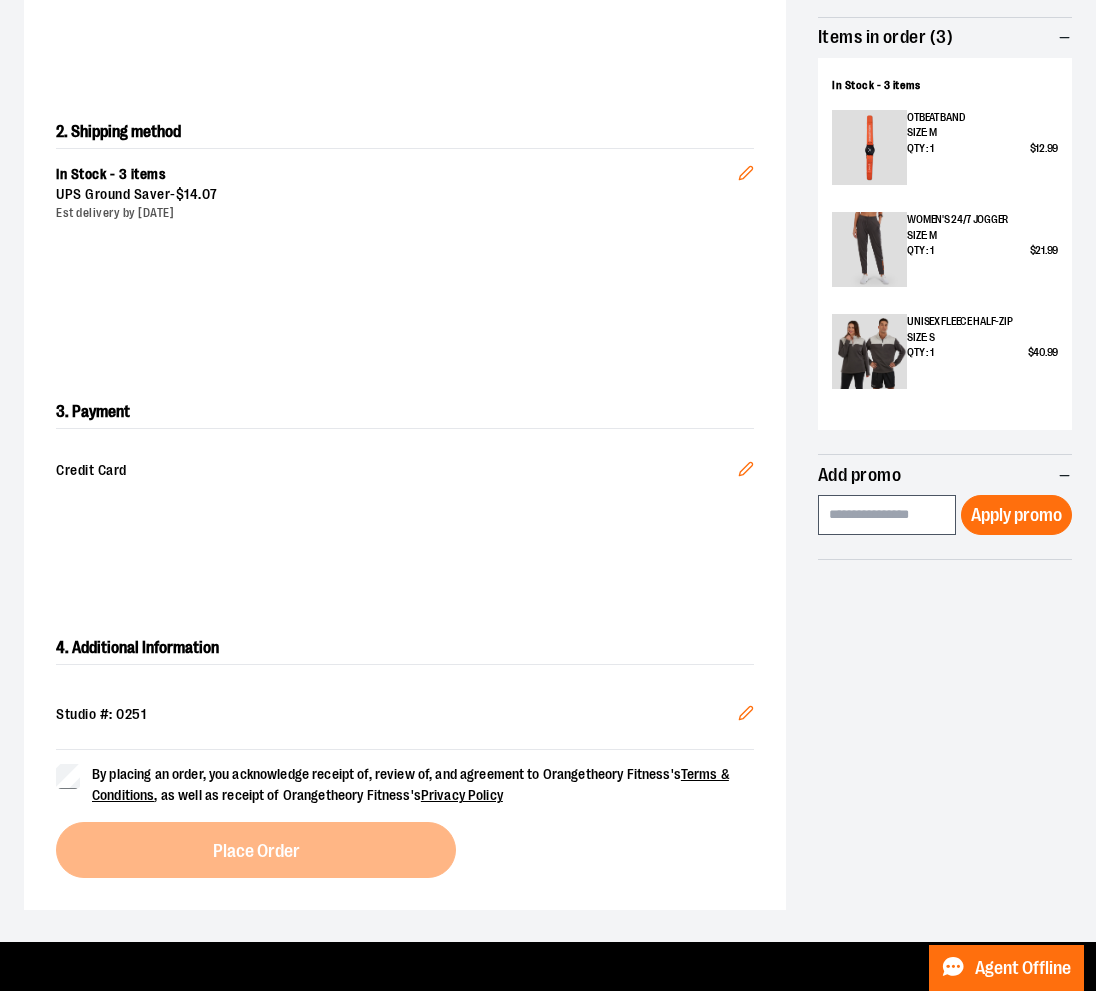 scroll, scrollTop: 421, scrollLeft: 0, axis: vertical 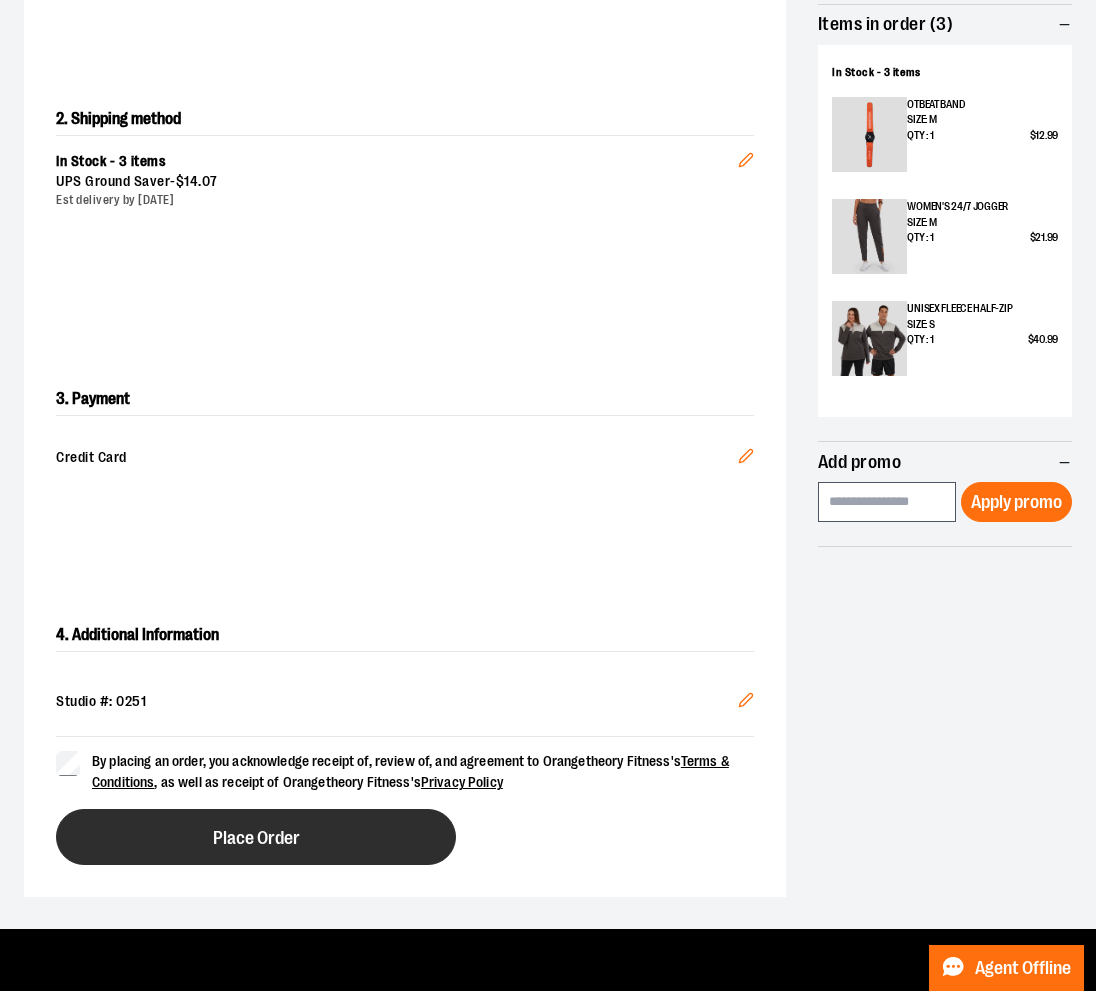click on "Place Order" at bounding box center (256, 837) 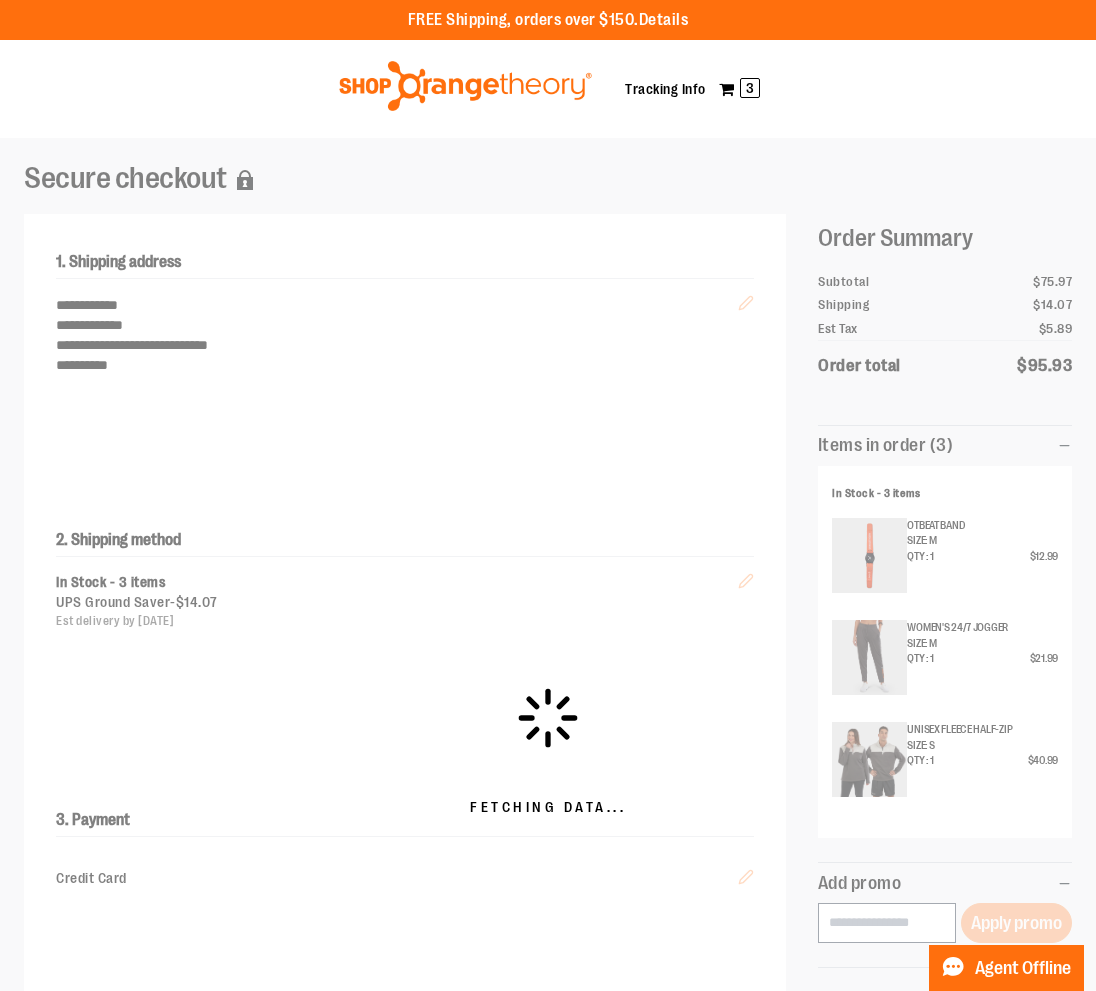 scroll, scrollTop: 11, scrollLeft: 0, axis: vertical 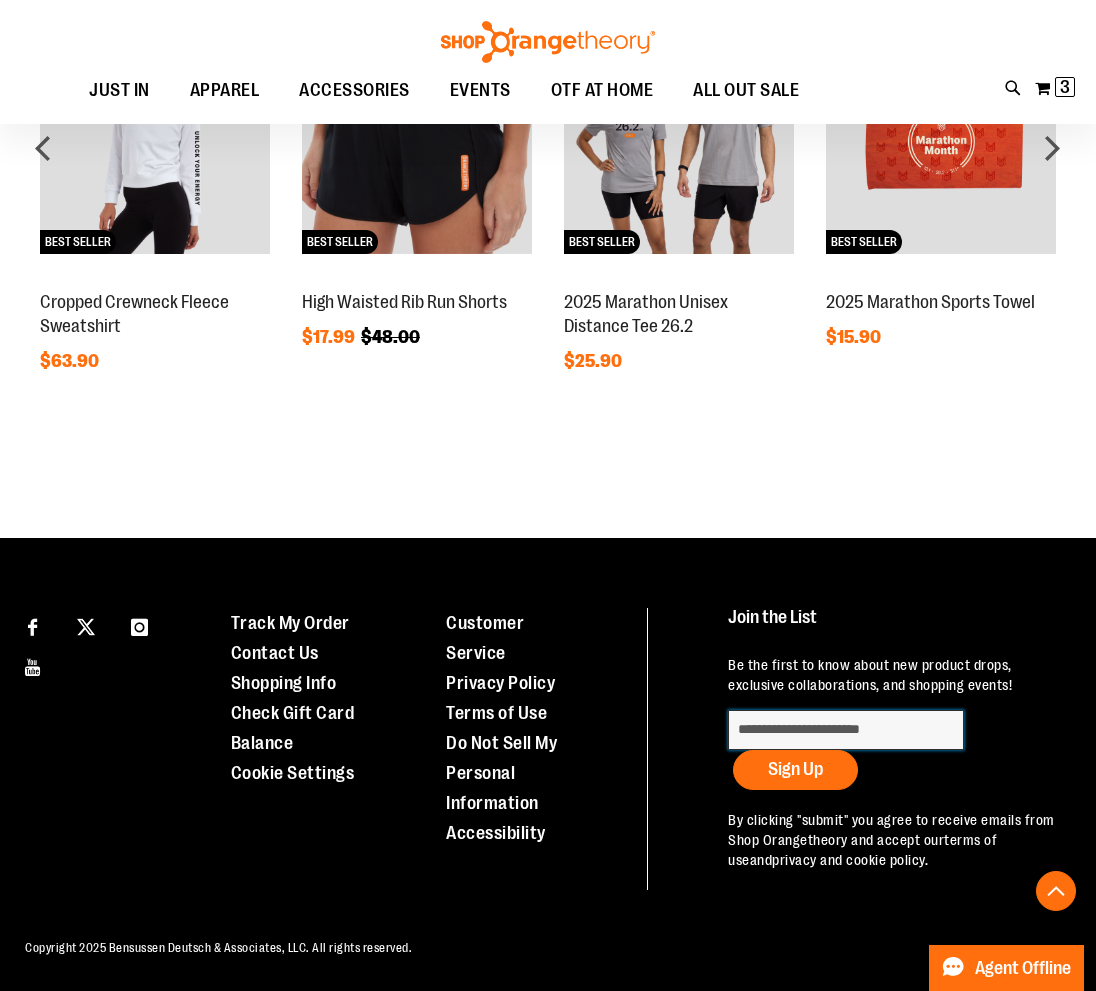 click on "Subscribe" at bounding box center [845, 730] 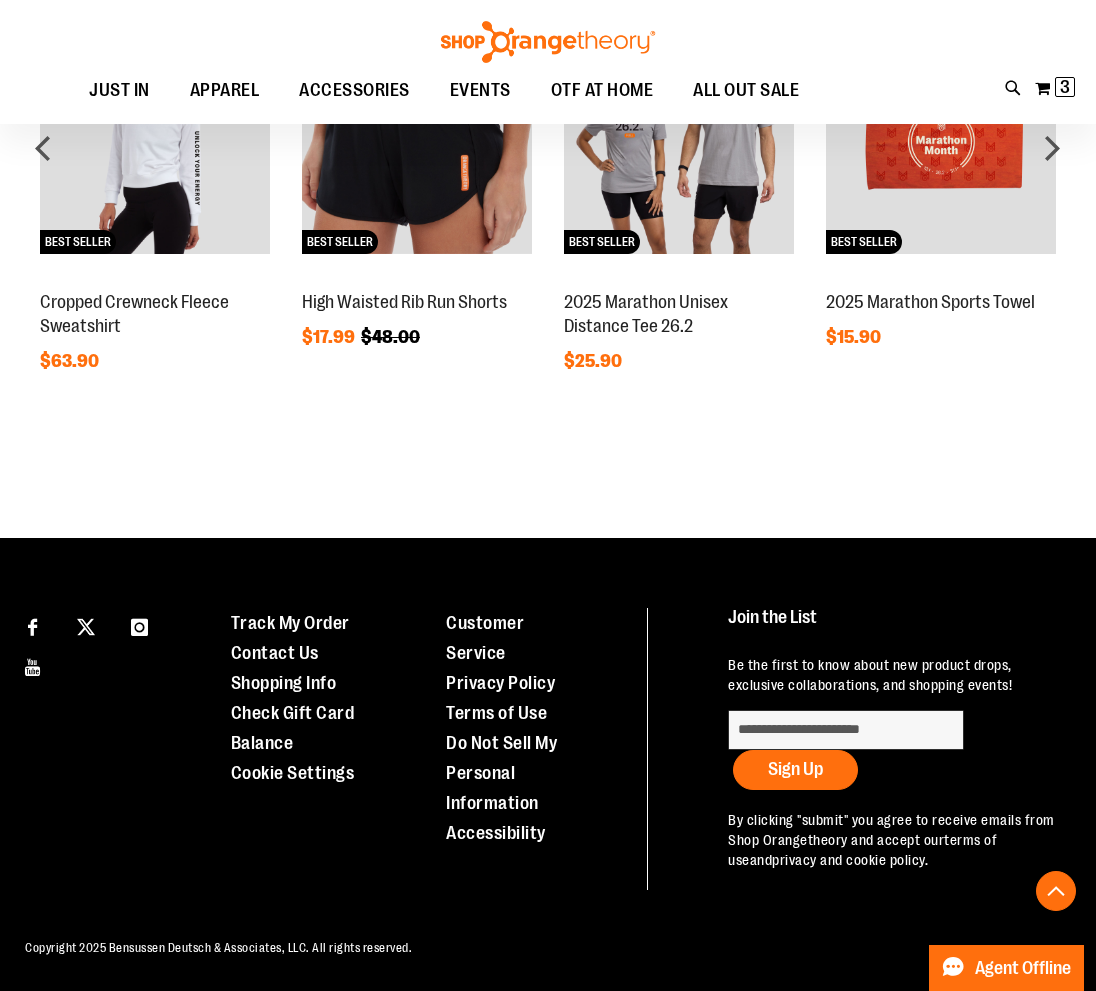click at bounding box center [0, 196] 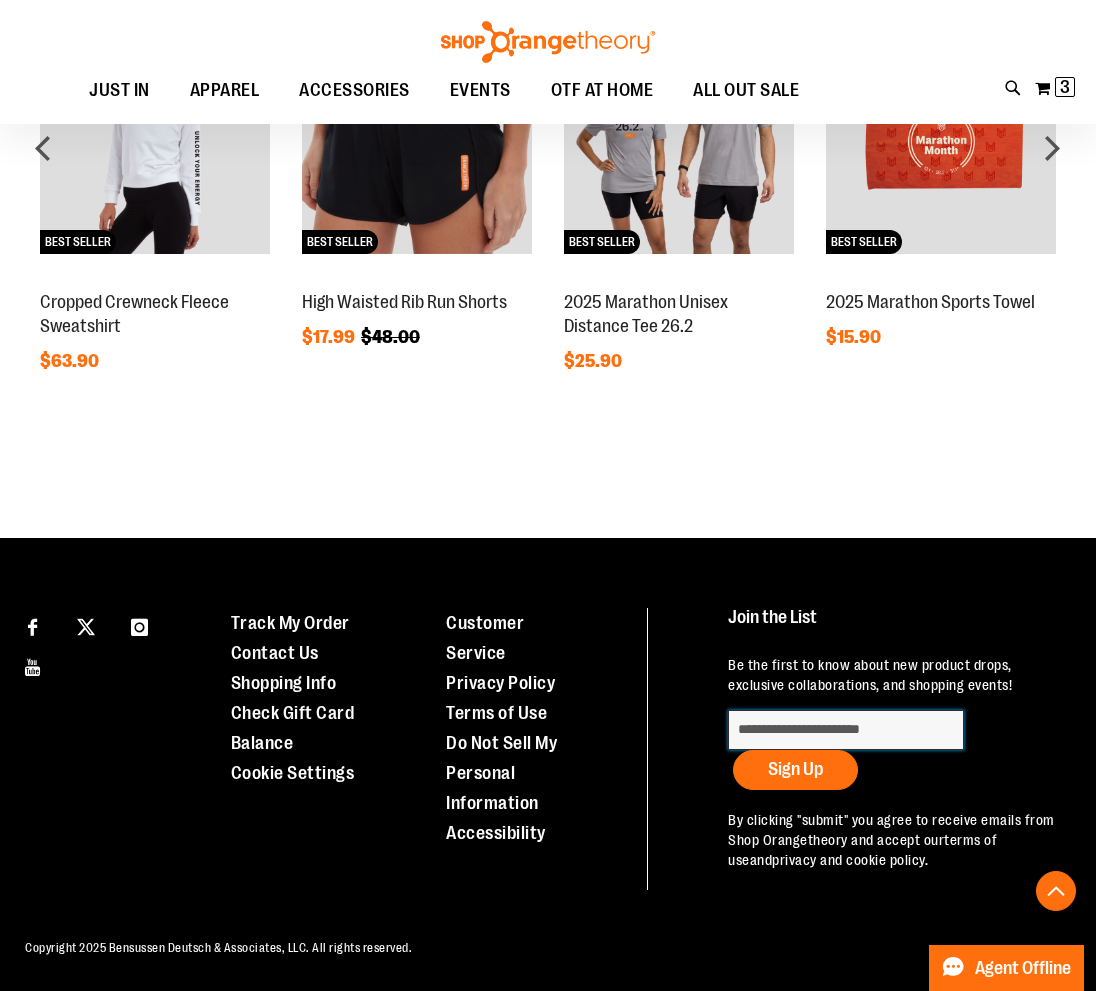 type on "**********" 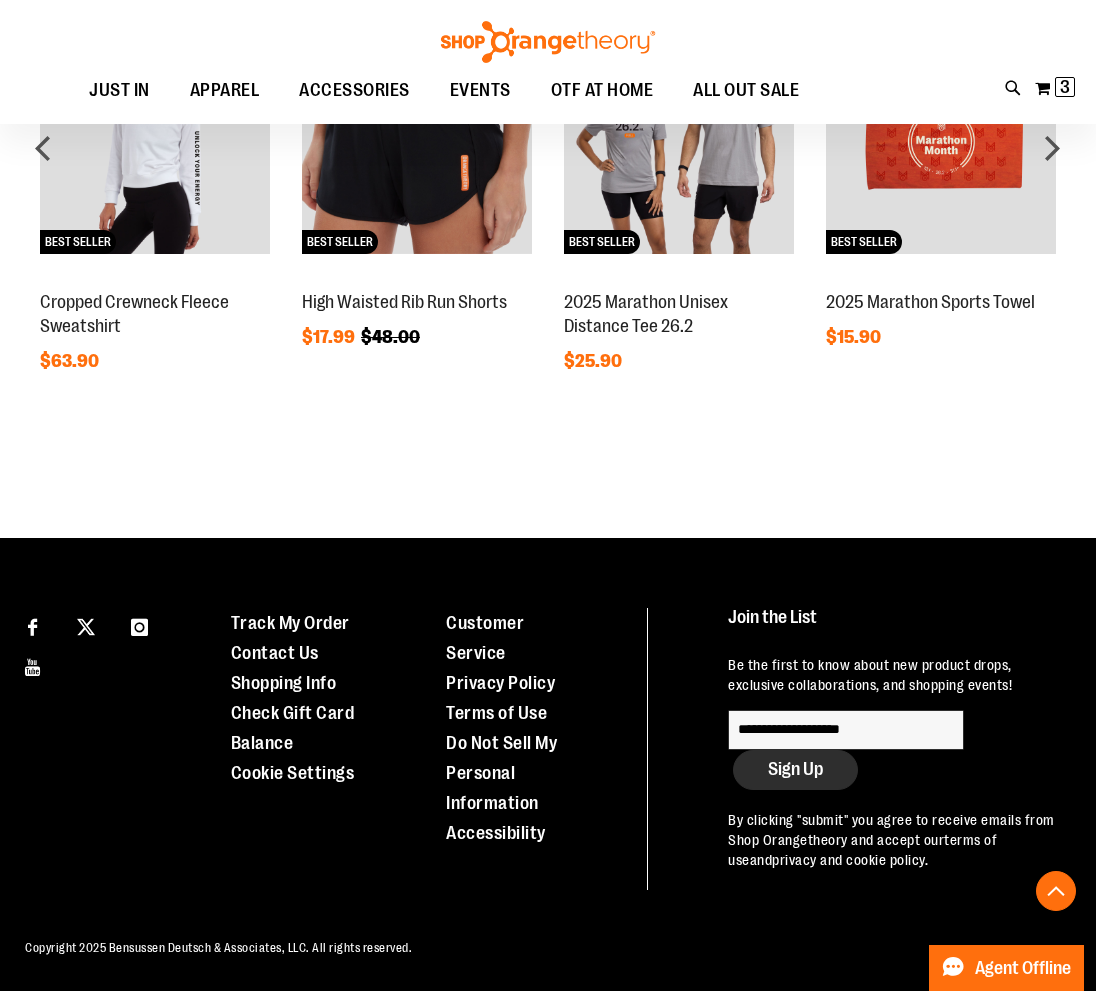 click on "Sign Up" at bounding box center (795, 770) 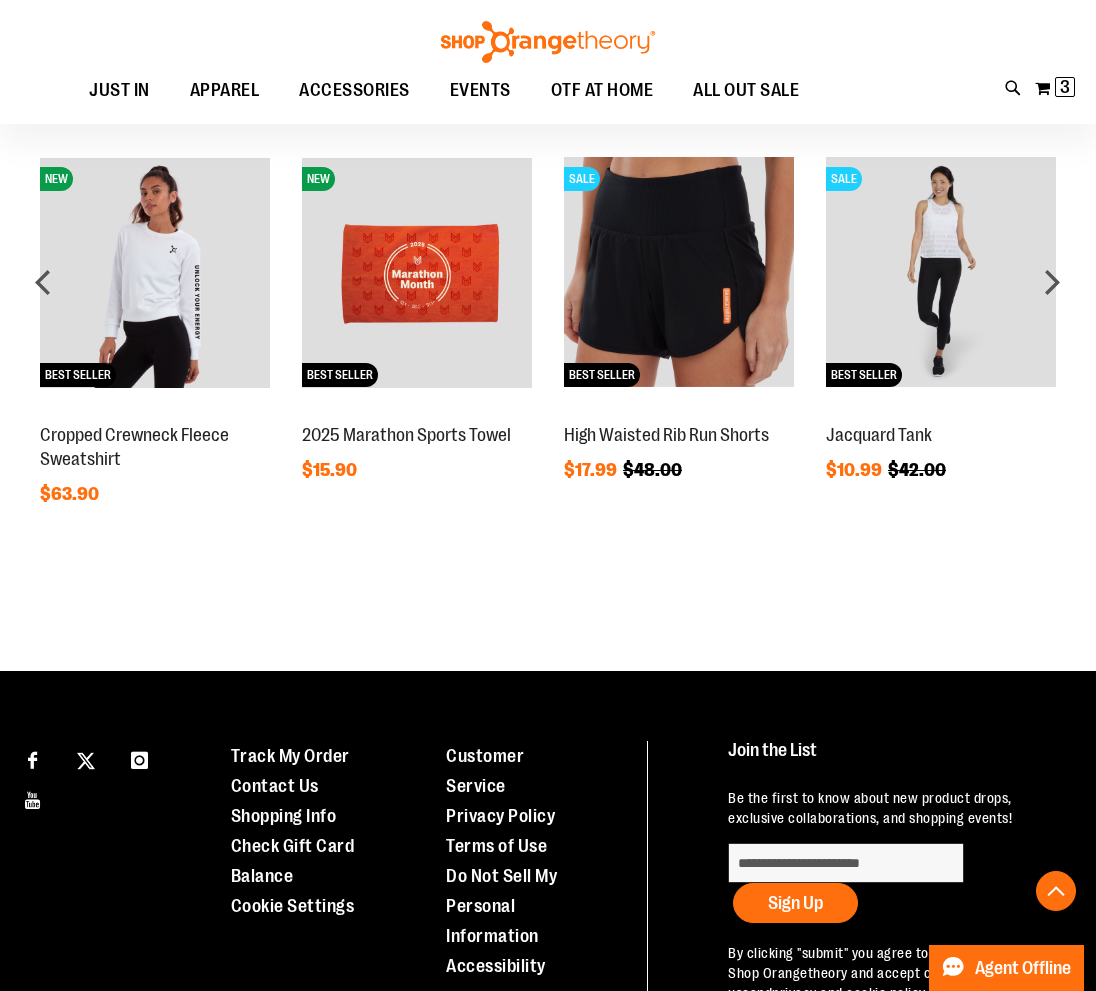 scroll, scrollTop: 848, scrollLeft: 0, axis: vertical 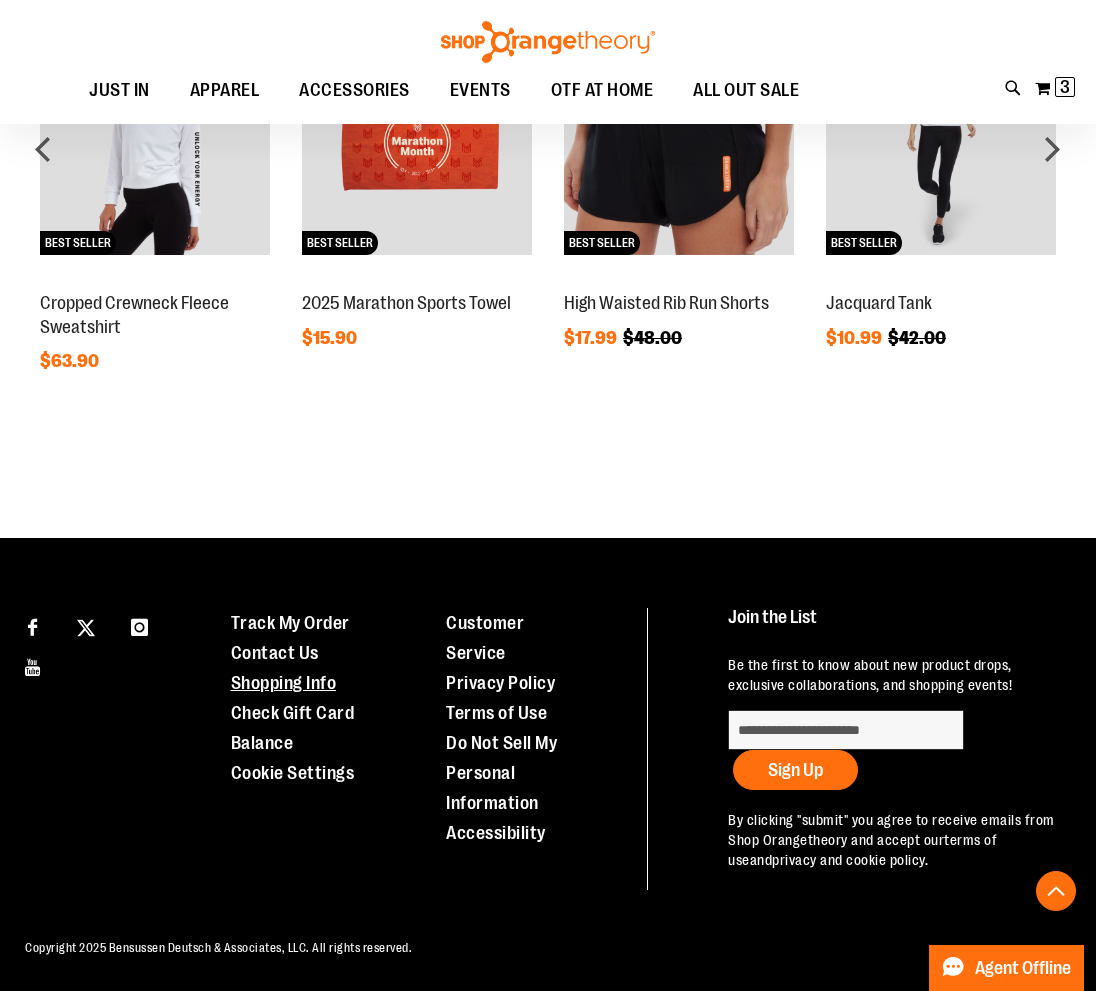 click on "Shopping Info" at bounding box center [284, 683] 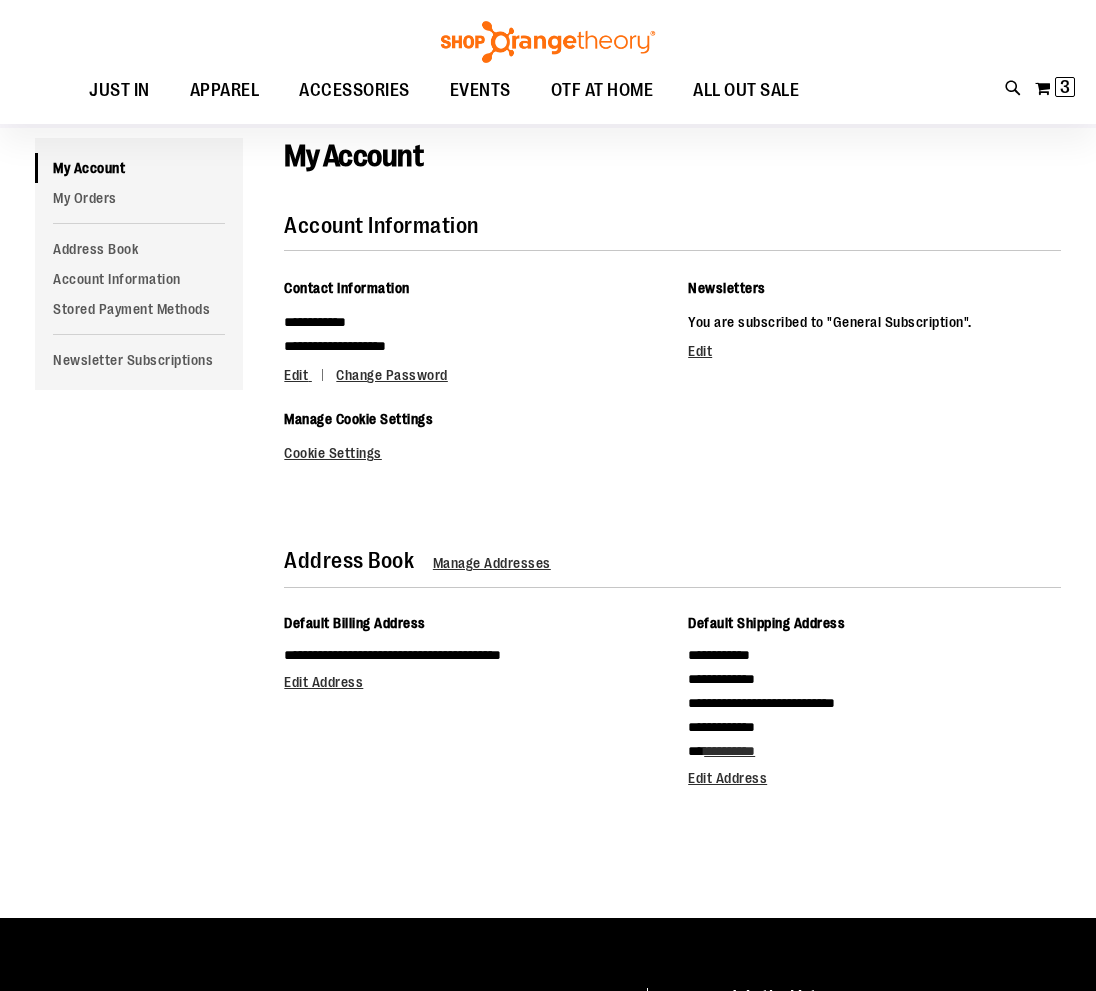 scroll, scrollTop: 117, scrollLeft: 0, axis: vertical 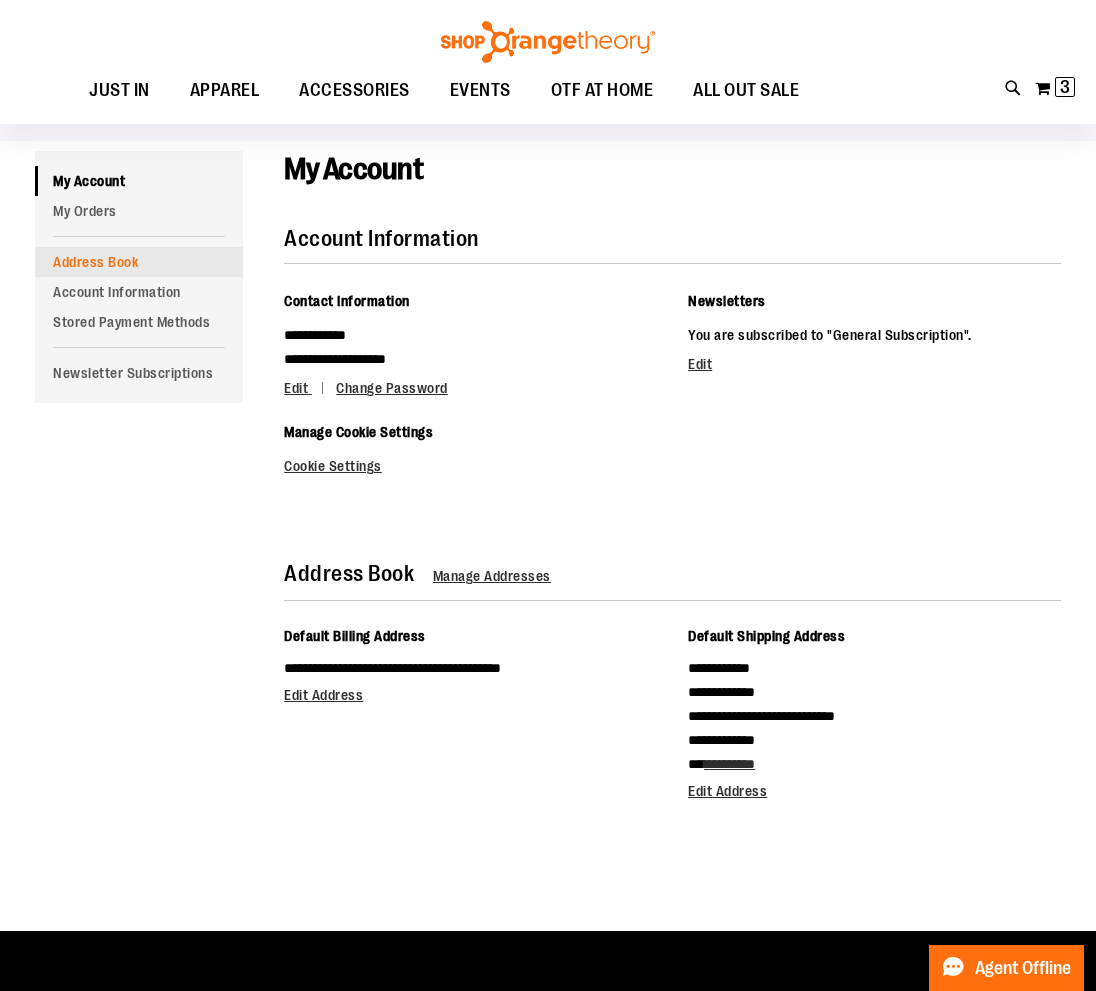 click on "Address Book" at bounding box center [139, 262] 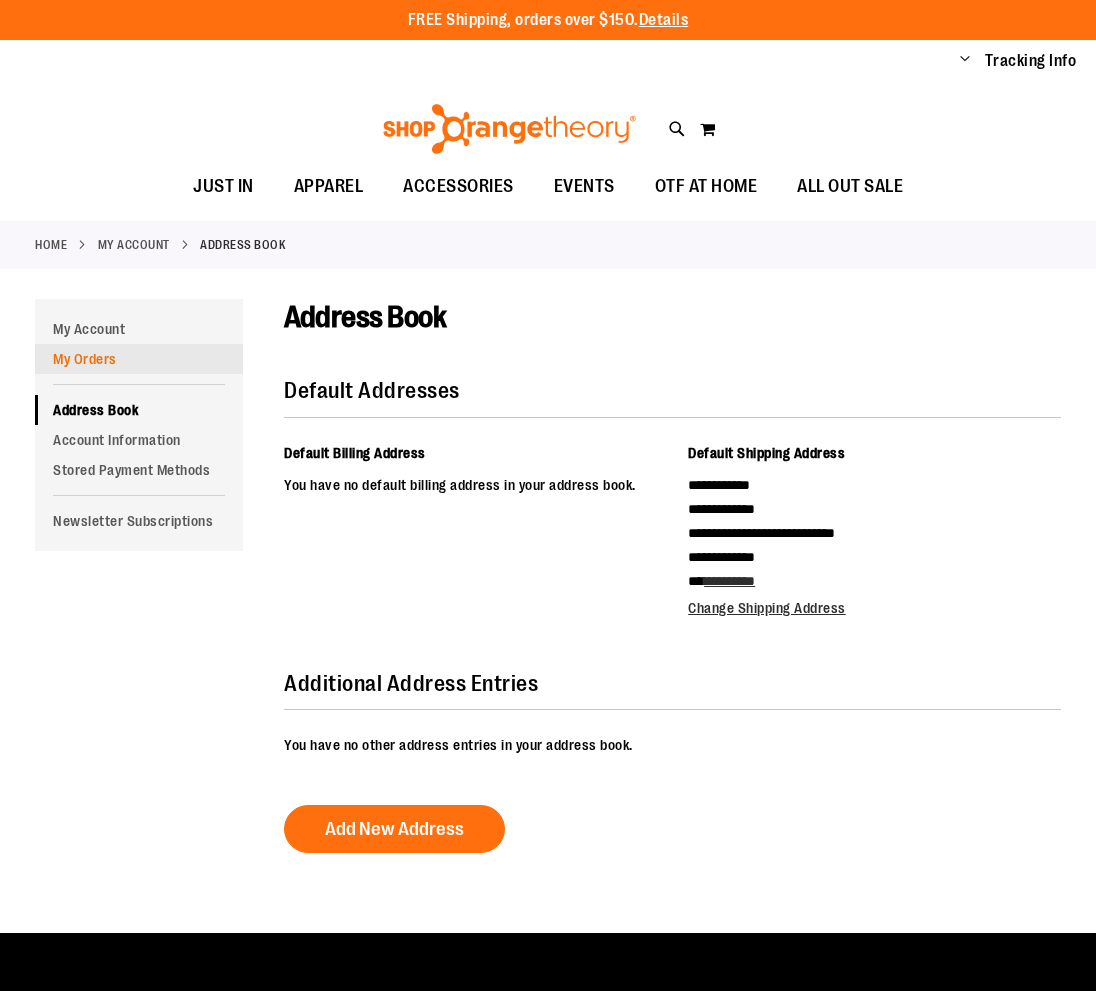 scroll, scrollTop: 0, scrollLeft: 0, axis: both 